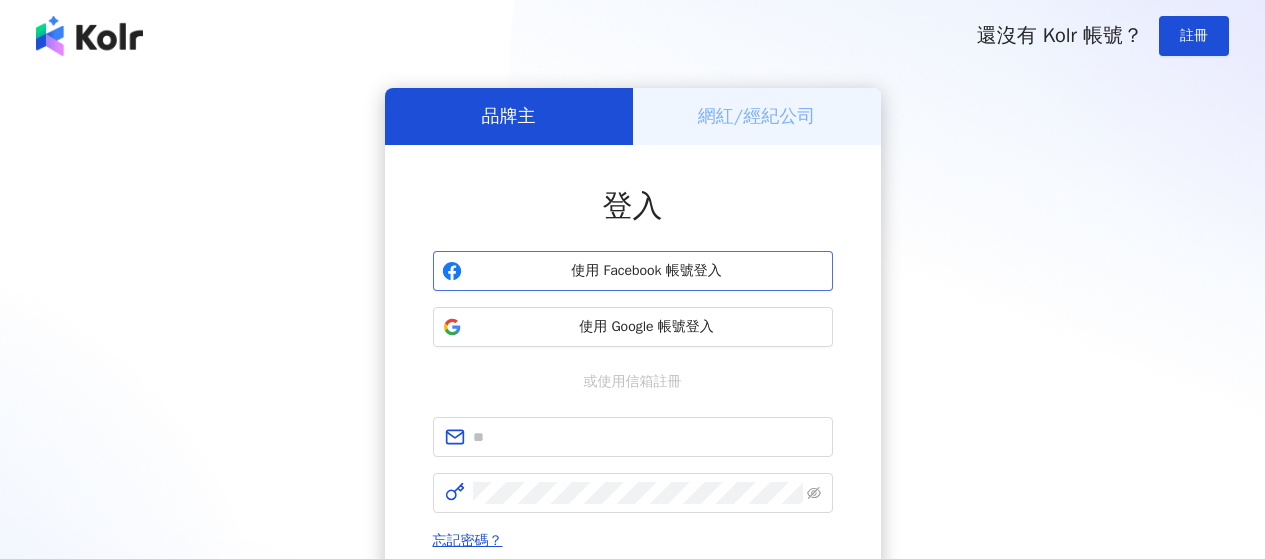 scroll, scrollTop: 0, scrollLeft: 0, axis: both 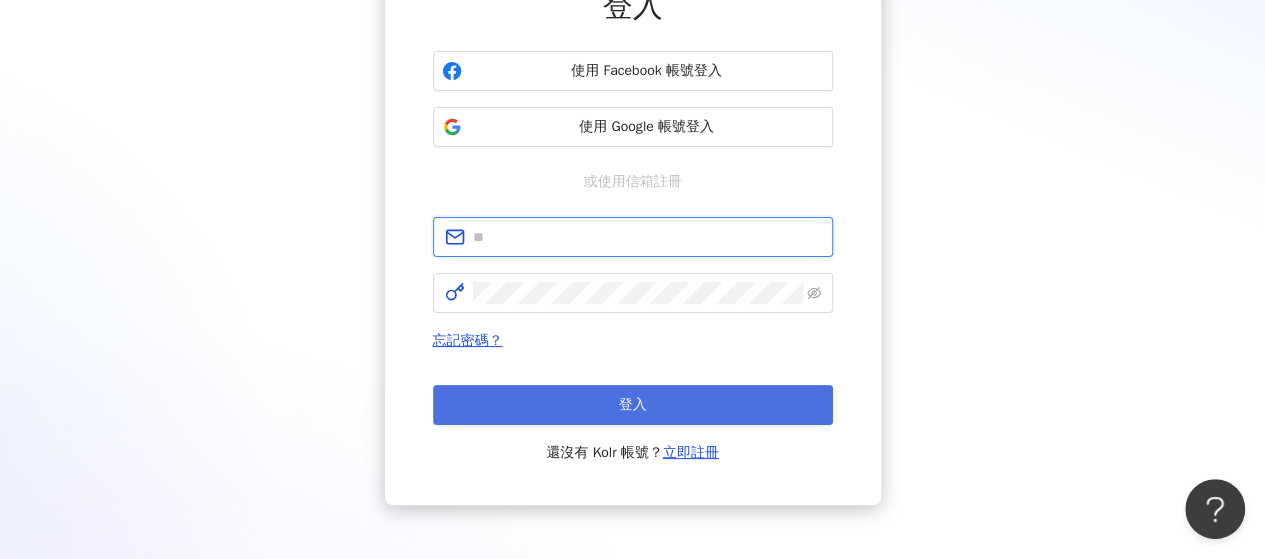 type on "**********" 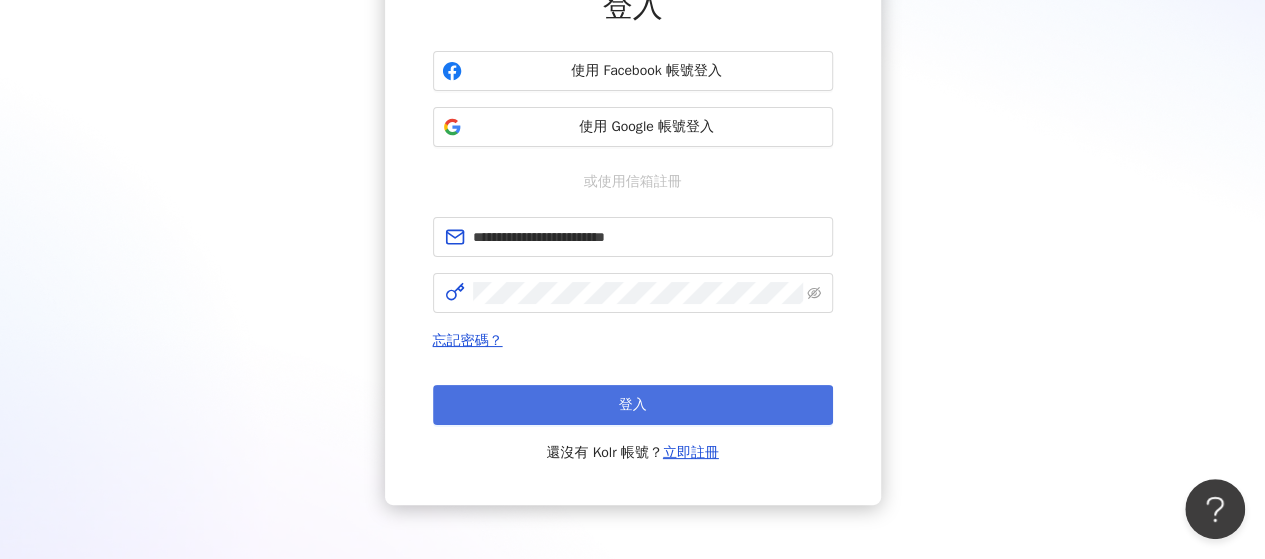 click on "登入" at bounding box center [633, 405] 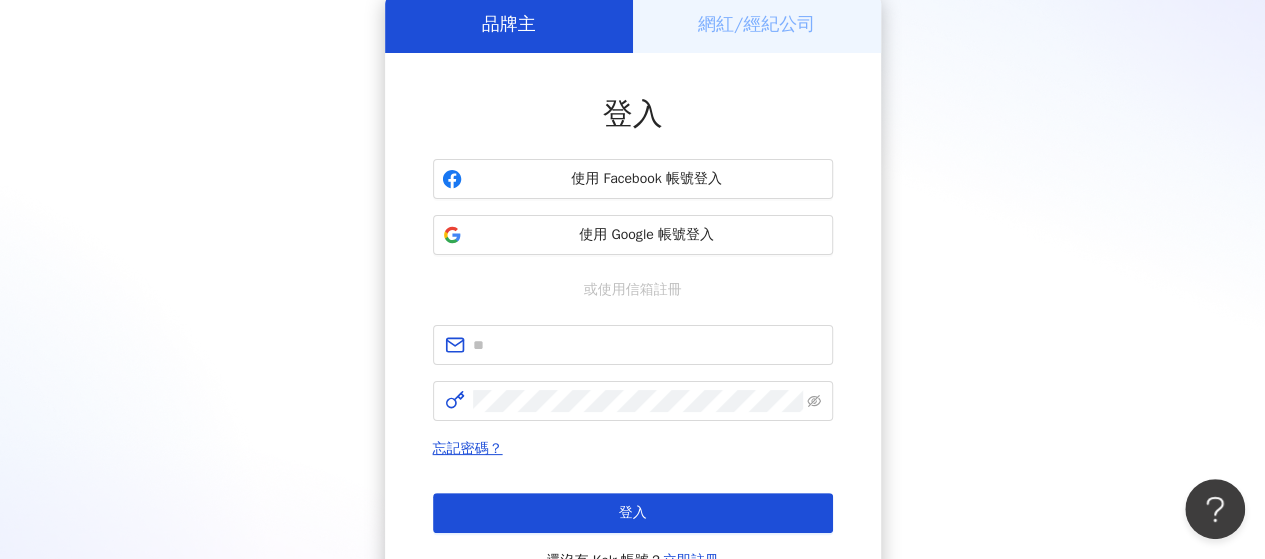 scroll, scrollTop: 200, scrollLeft: 0, axis: vertical 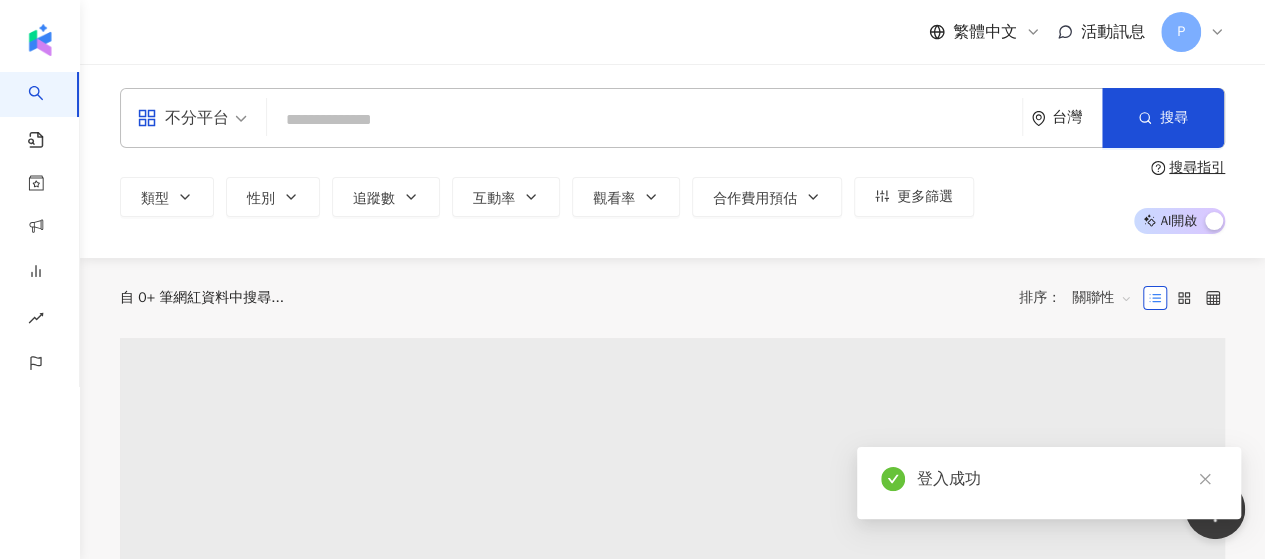 drag, startPoint x: 408, startPoint y: 123, endPoint x: 415, endPoint y: 115, distance: 10.630146 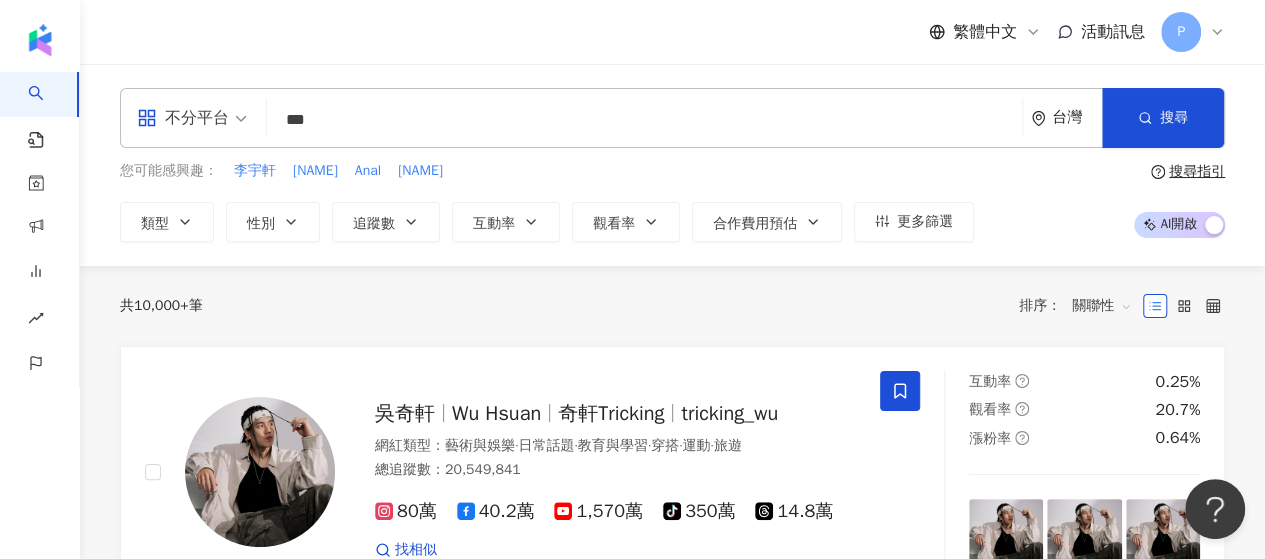type on "***" 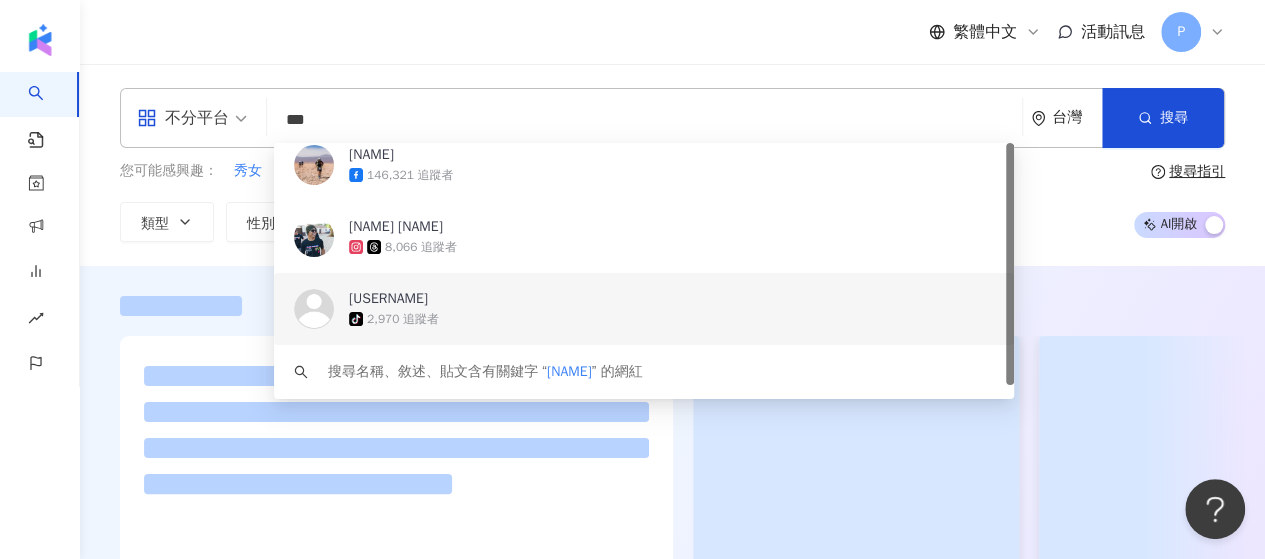 scroll, scrollTop: 0, scrollLeft: 0, axis: both 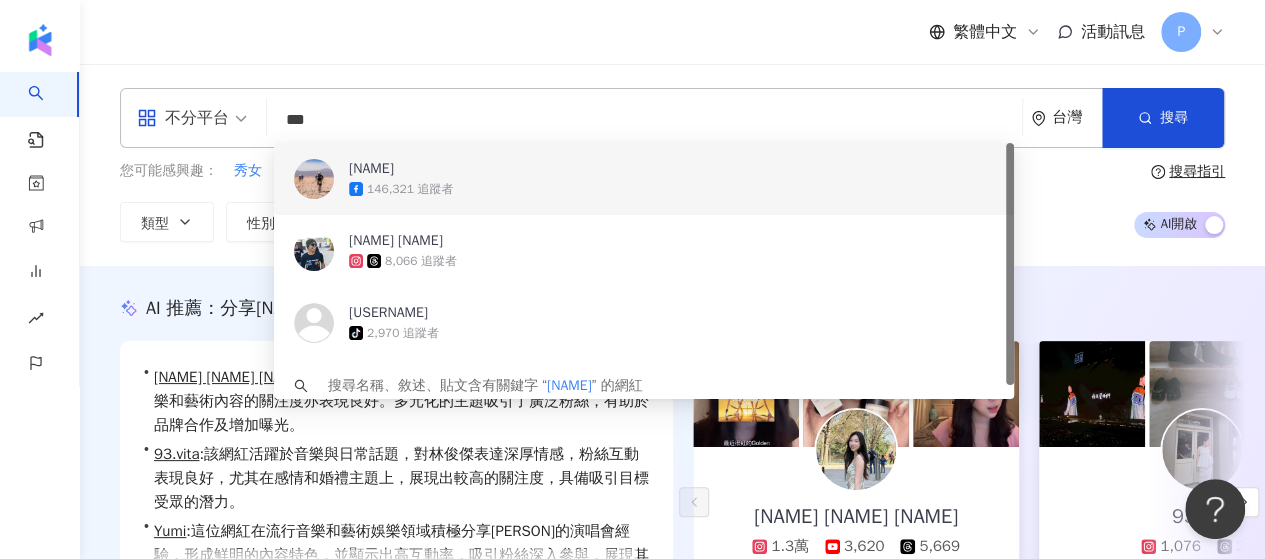 click on "不分平台 *** 台灣 搜尋 33e37cc2-a6a9-4a63-9475-5d493746bd48 39209e23-d279-4660-9d7d-51f20edbdb63 林義傑 146,321   追蹤者 Lin Kevin 林義傑 8,066   追蹤者 a851111 tiktok-icon 2,970   追蹤者 搜尋名稱、敘述、貼文含有關鍵字 “ 林義傑 ” 的網紅" at bounding box center [672, 118] 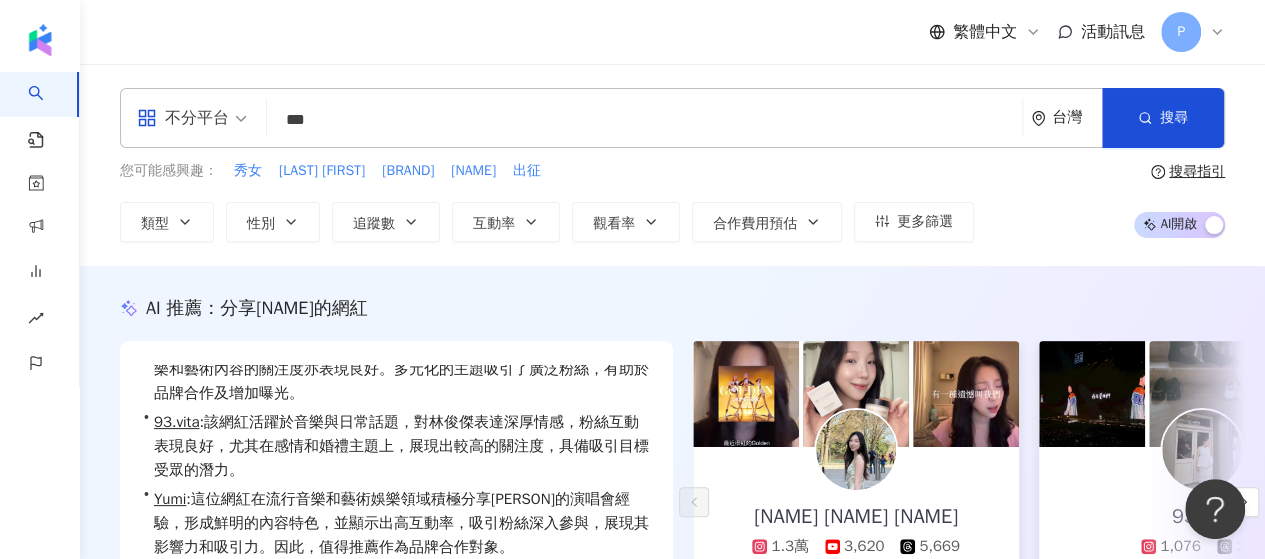 scroll, scrollTop: 49, scrollLeft: 0, axis: vertical 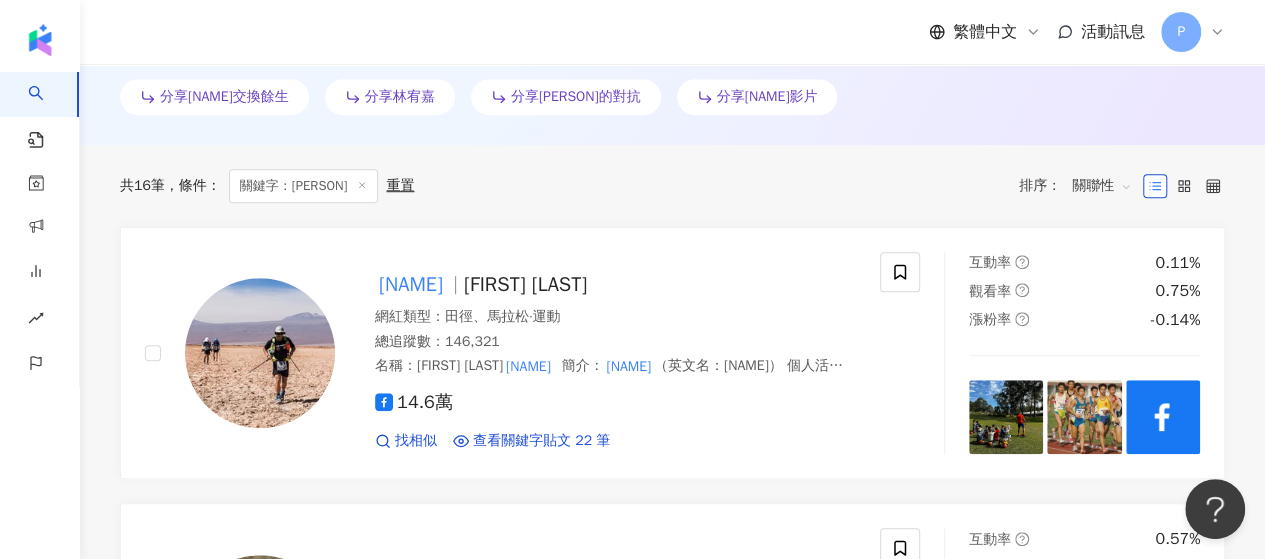 click on "繁體中文 活動訊息 P" at bounding box center (1077, 32) 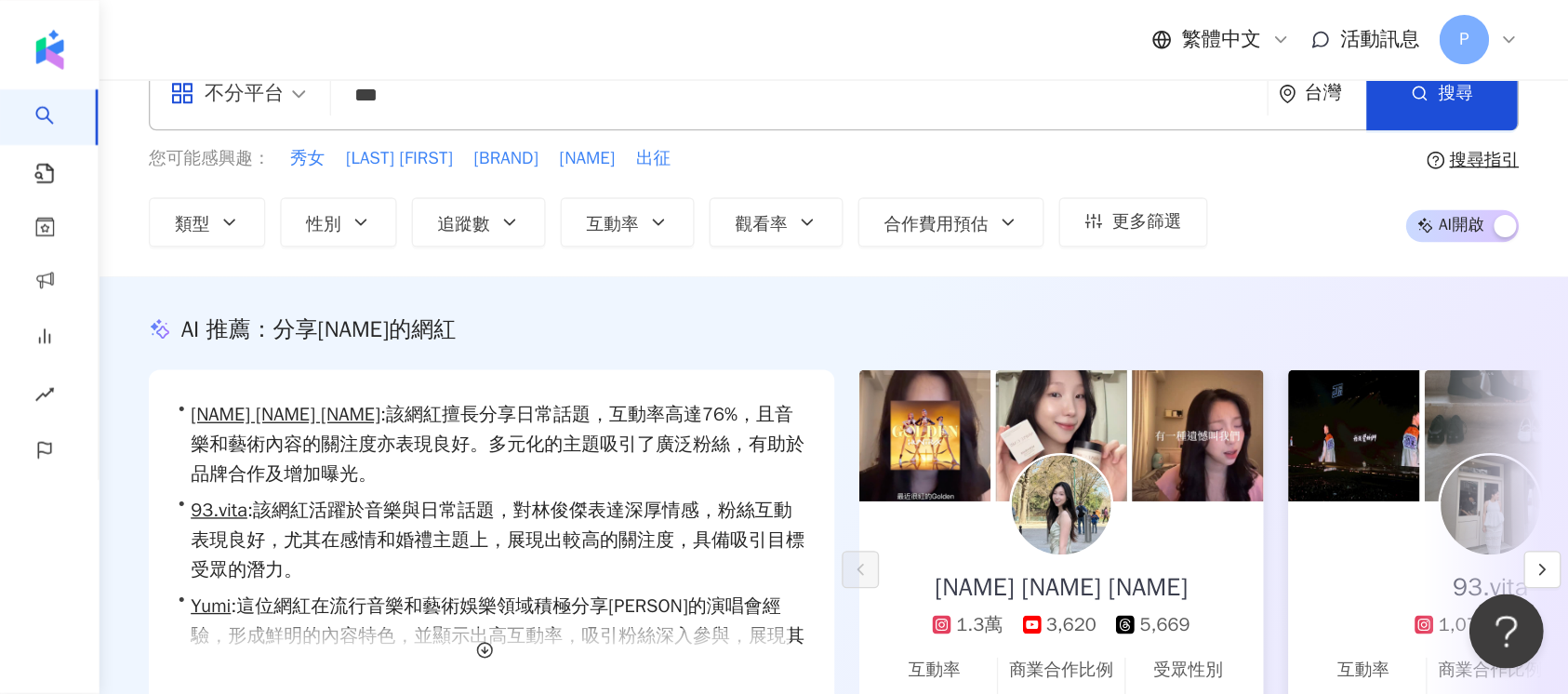 scroll, scrollTop: 0, scrollLeft: 0, axis: both 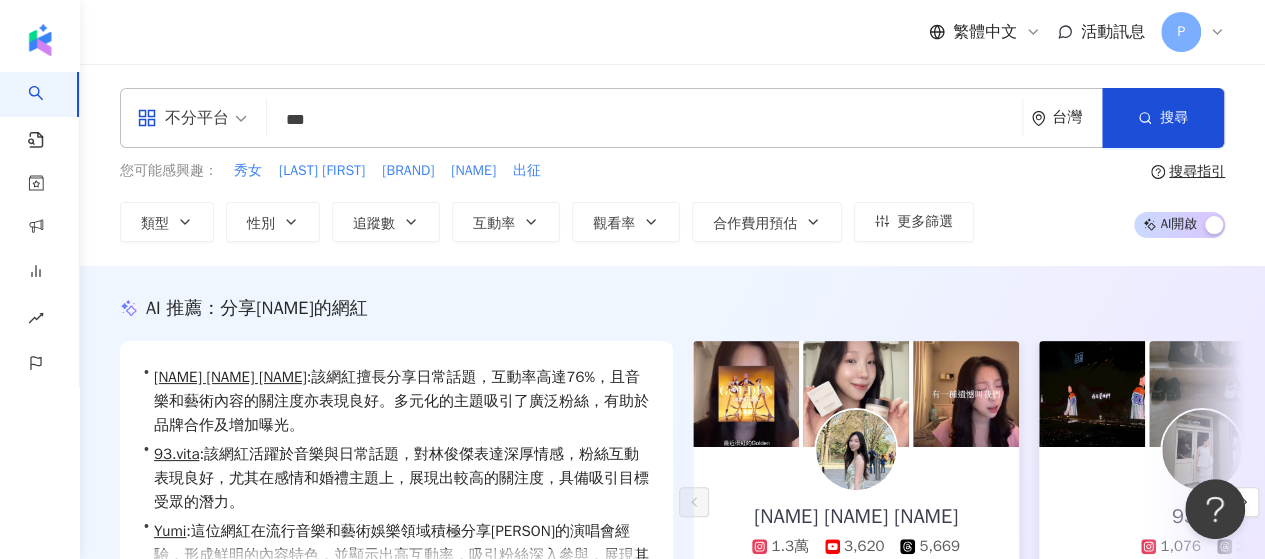 click on "不分平台 *** 台灣 搜尋 33e37cc2-a6a9-4a63-9475-5d493746bd48 39209e23-d279-4660-9d7d-51f20edbdb63 林義傑 146,321   追蹤者 Lin Kevin 林義傑 8,066   追蹤者 a851111 tiktok-icon 2,970   追蹤者 搜尋名稱、敘述、貼文含有關鍵字 “ 林義傑 ” 的網紅" at bounding box center [672, 118] 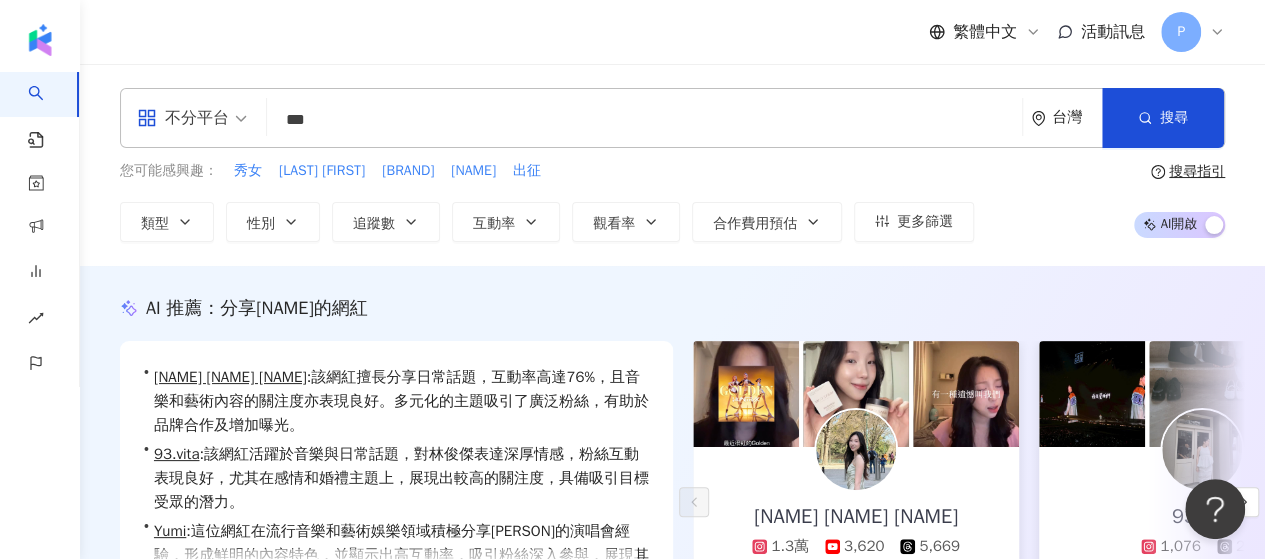 click on "***" at bounding box center [644, 120] 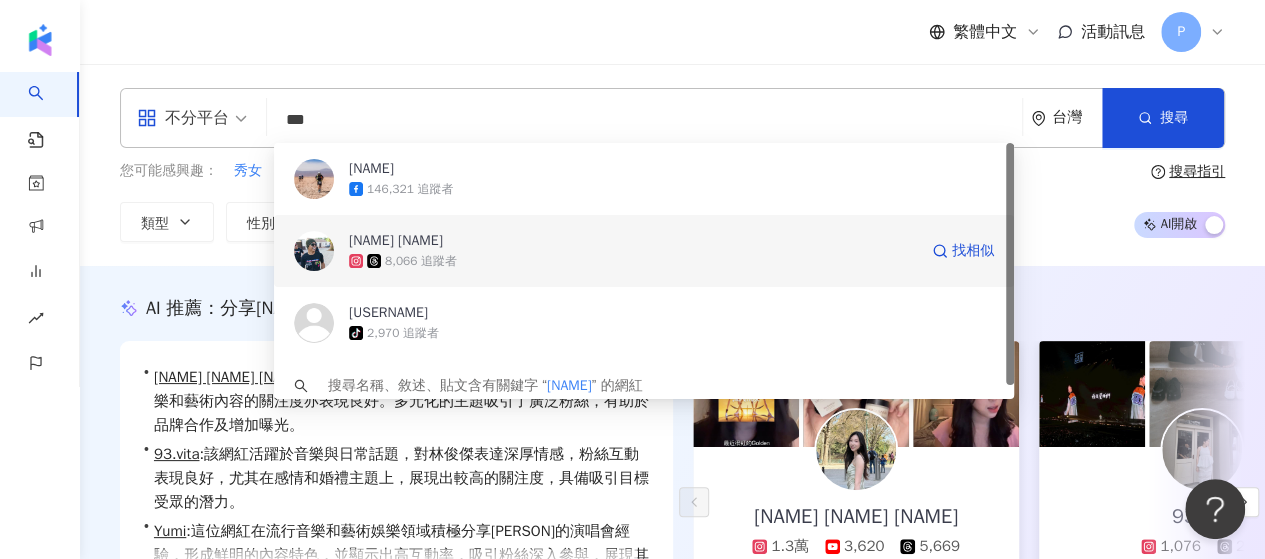 click on "8,066   追蹤者" at bounding box center [421, 261] 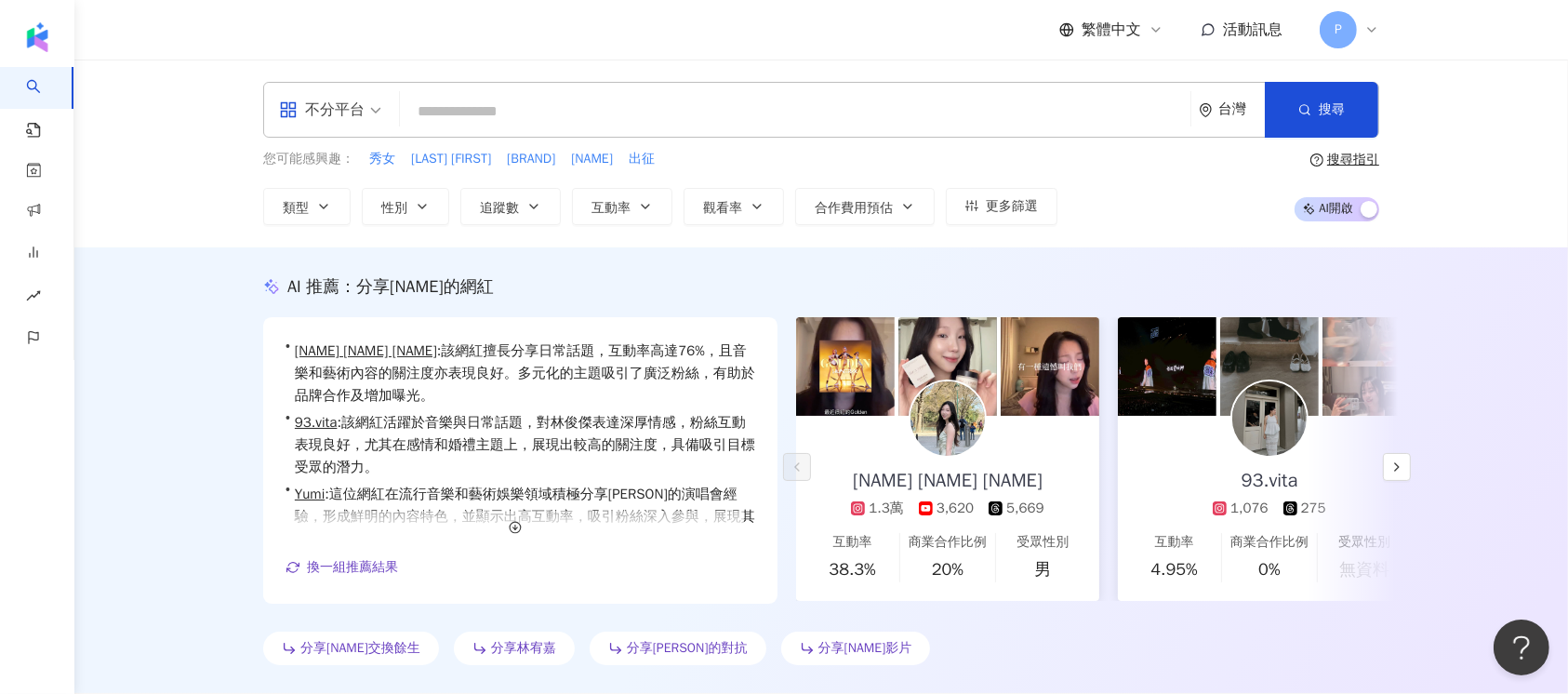 click at bounding box center [795, 112] 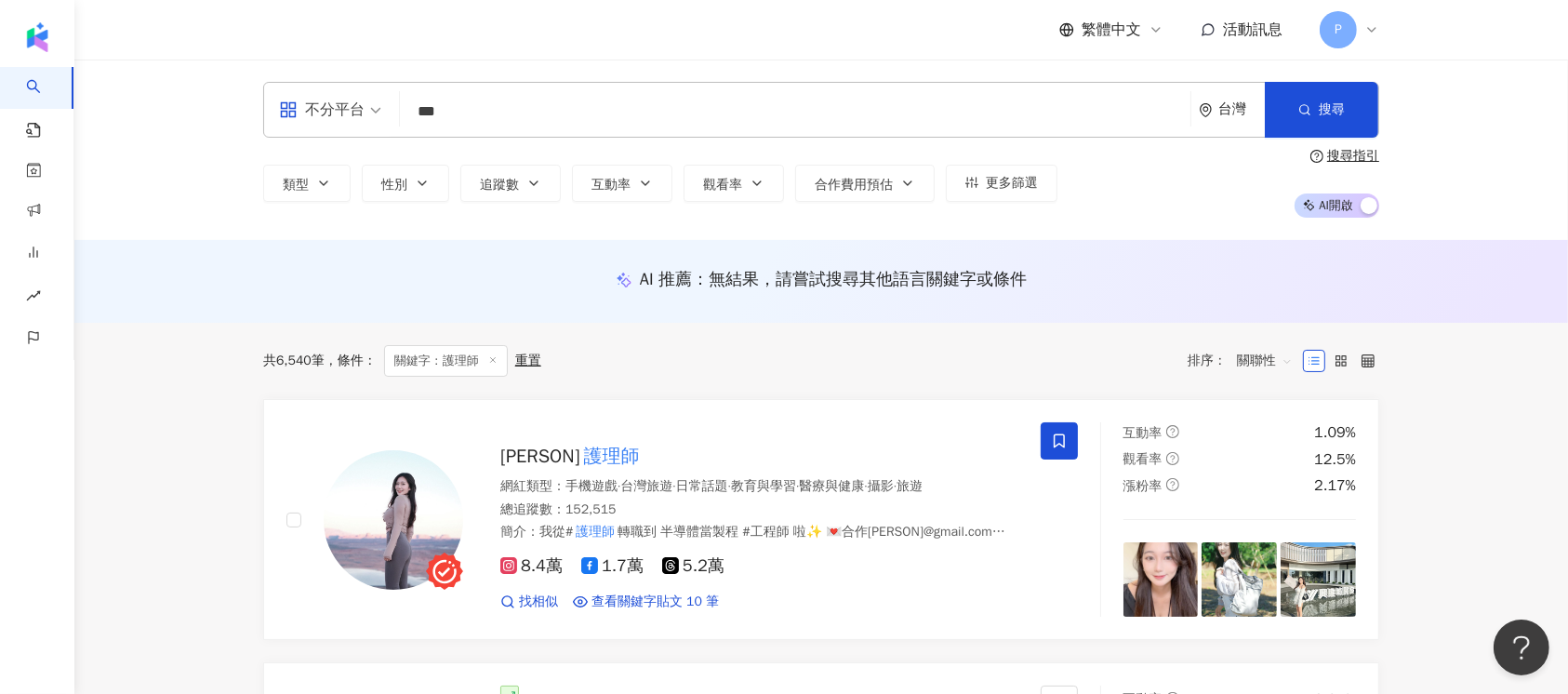 click on "AI 推薦 ： 無結果，請嘗試搜尋其他語言關鍵字或條件" at bounding box center (821, 281) 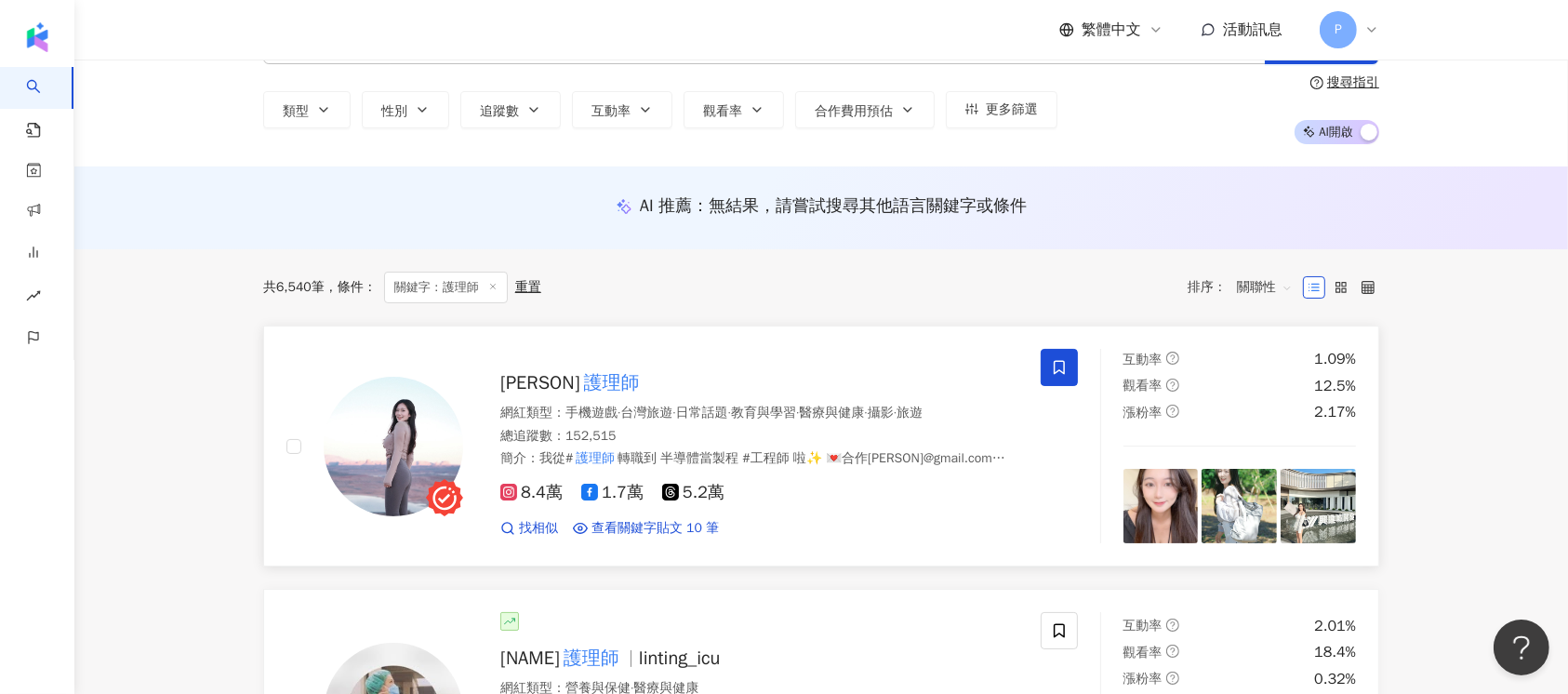 scroll, scrollTop: 124, scrollLeft: 0, axis: vertical 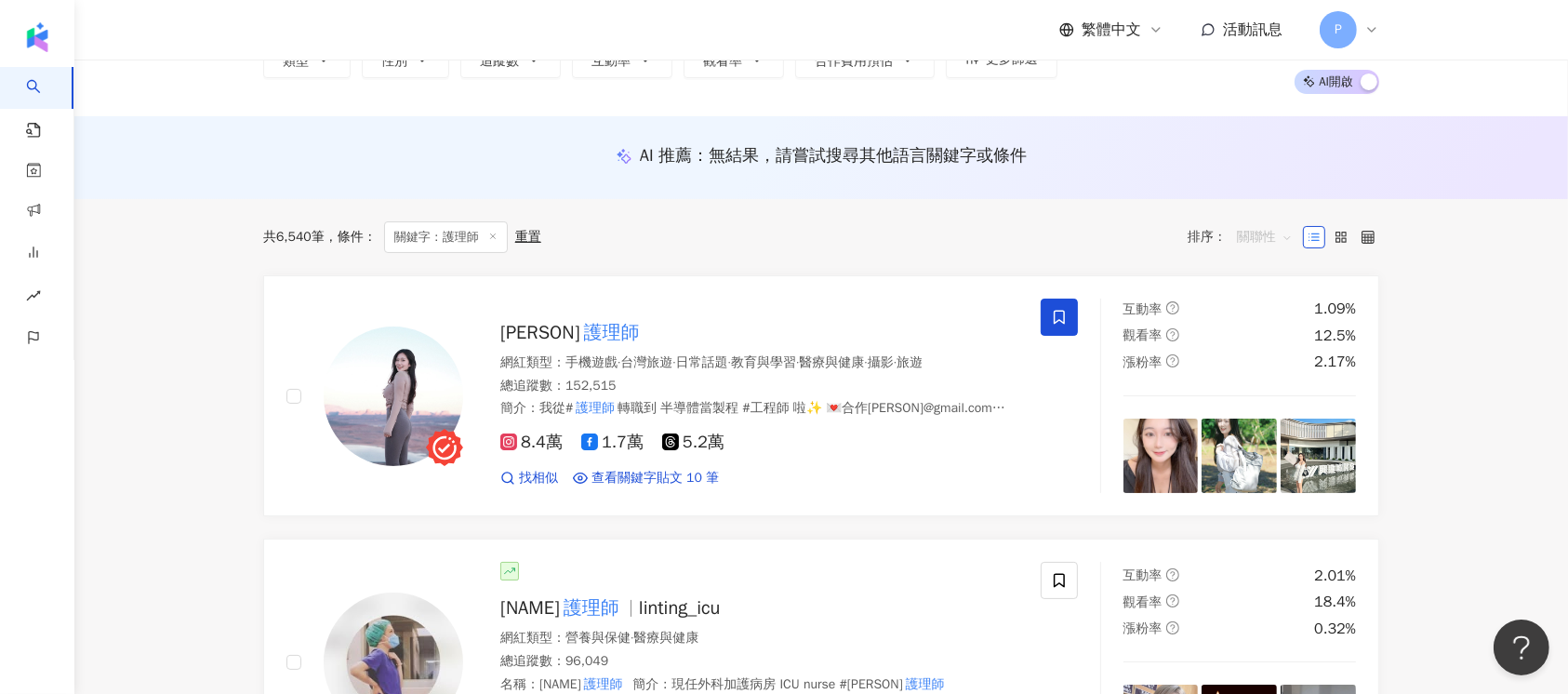 click on "關聯性" at bounding box center (1265, 237) 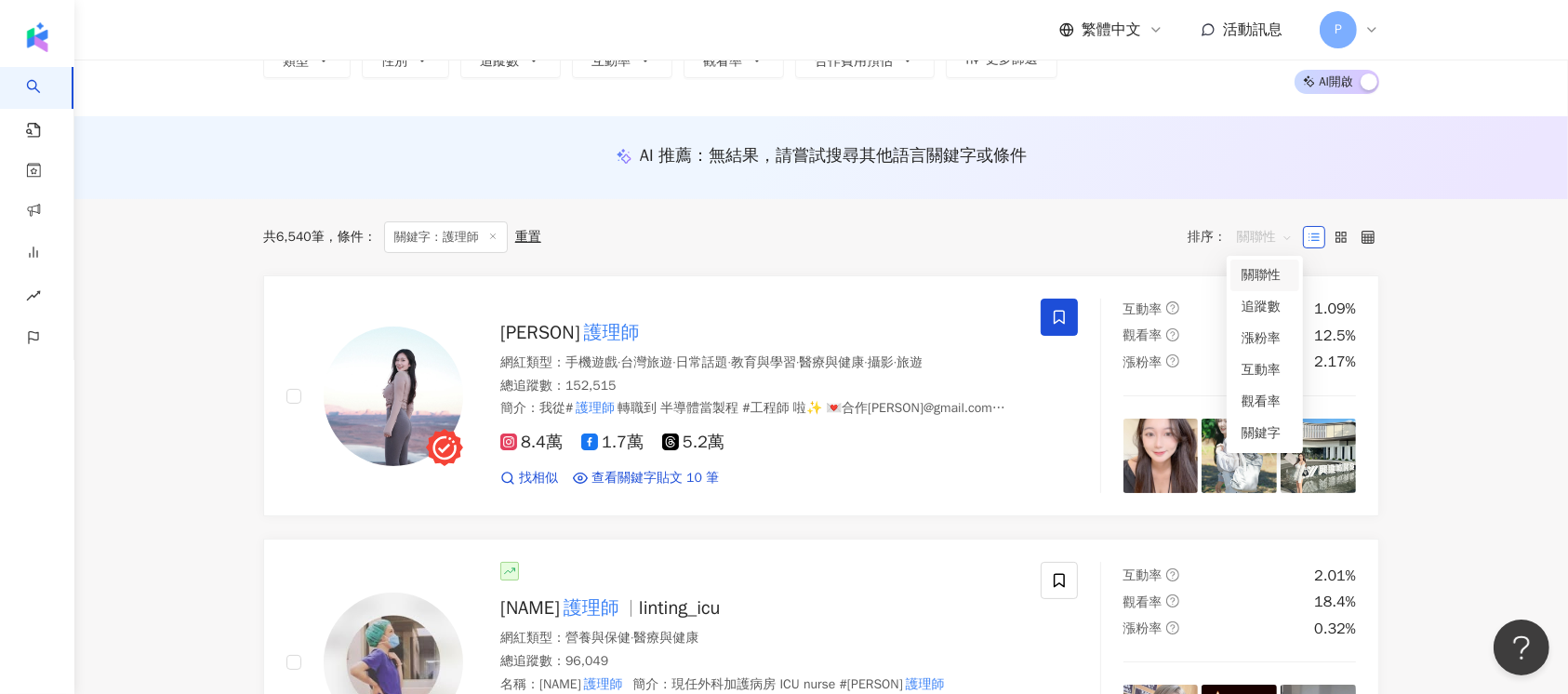 drag, startPoint x: 959, startPoint y: 229, endPoint x: 929, endPoint y: 236, distance: 30.805844 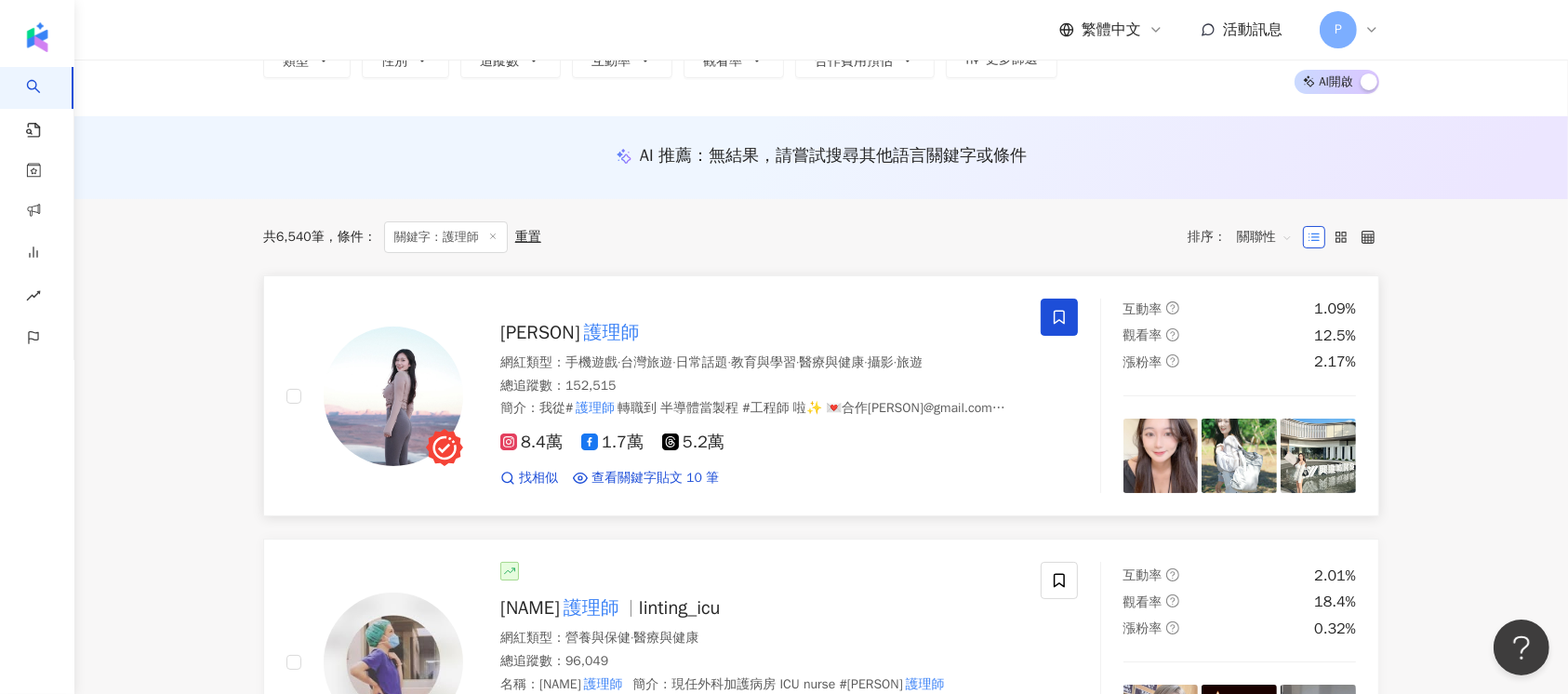 drag, startPoint x: 541, startPoint y: 330, endPoint x: 506, endPoint y: 447, distance: 122.12289 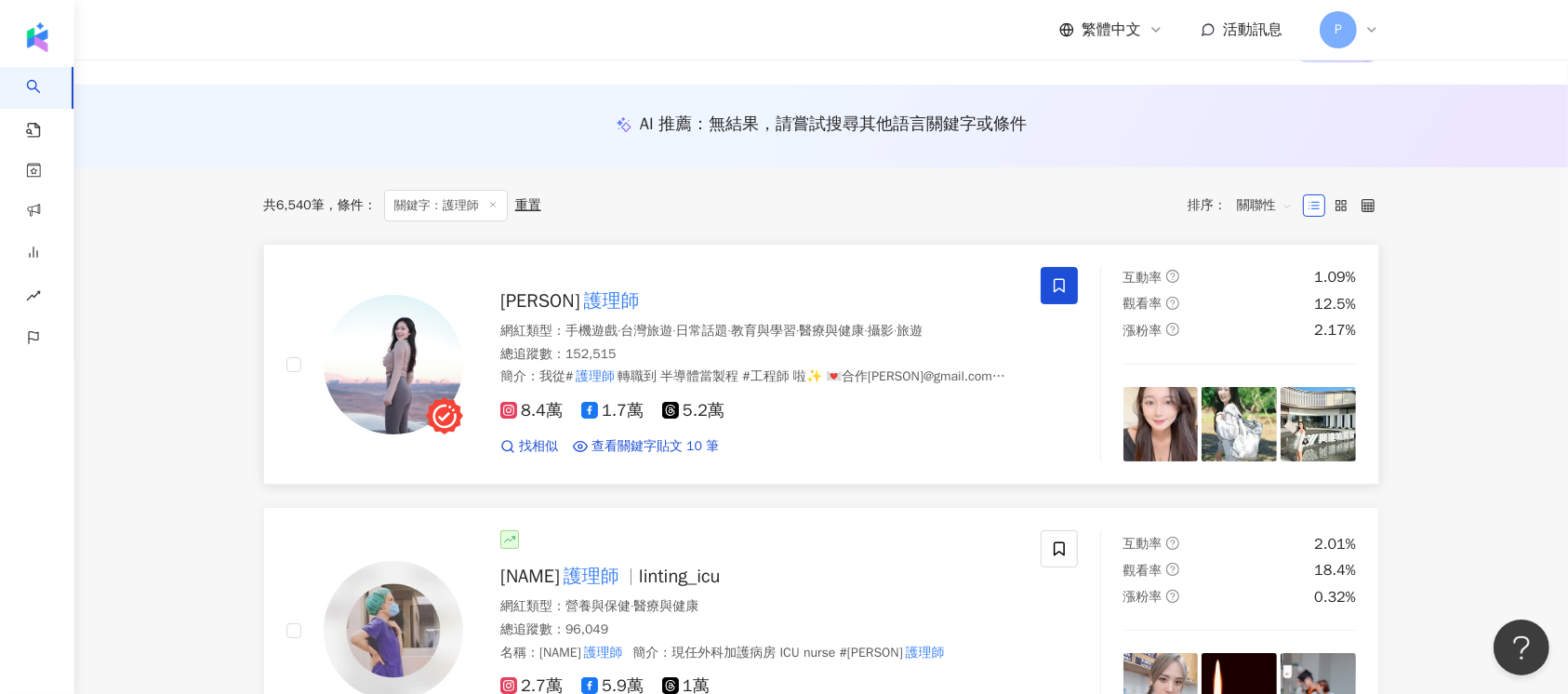 scroll, scrollTop: 372, scrollLeft: 0, axis: vertical 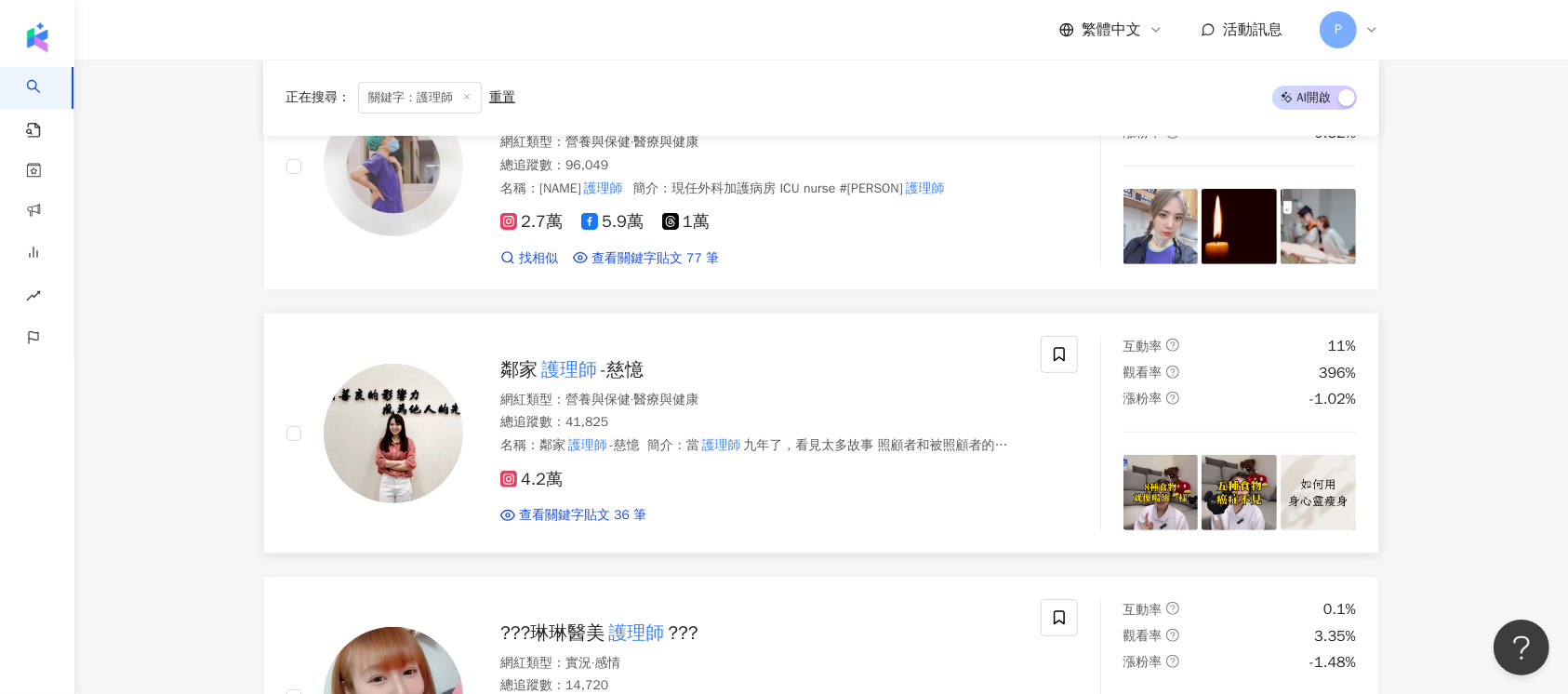 click at bounding box center [393, 434] 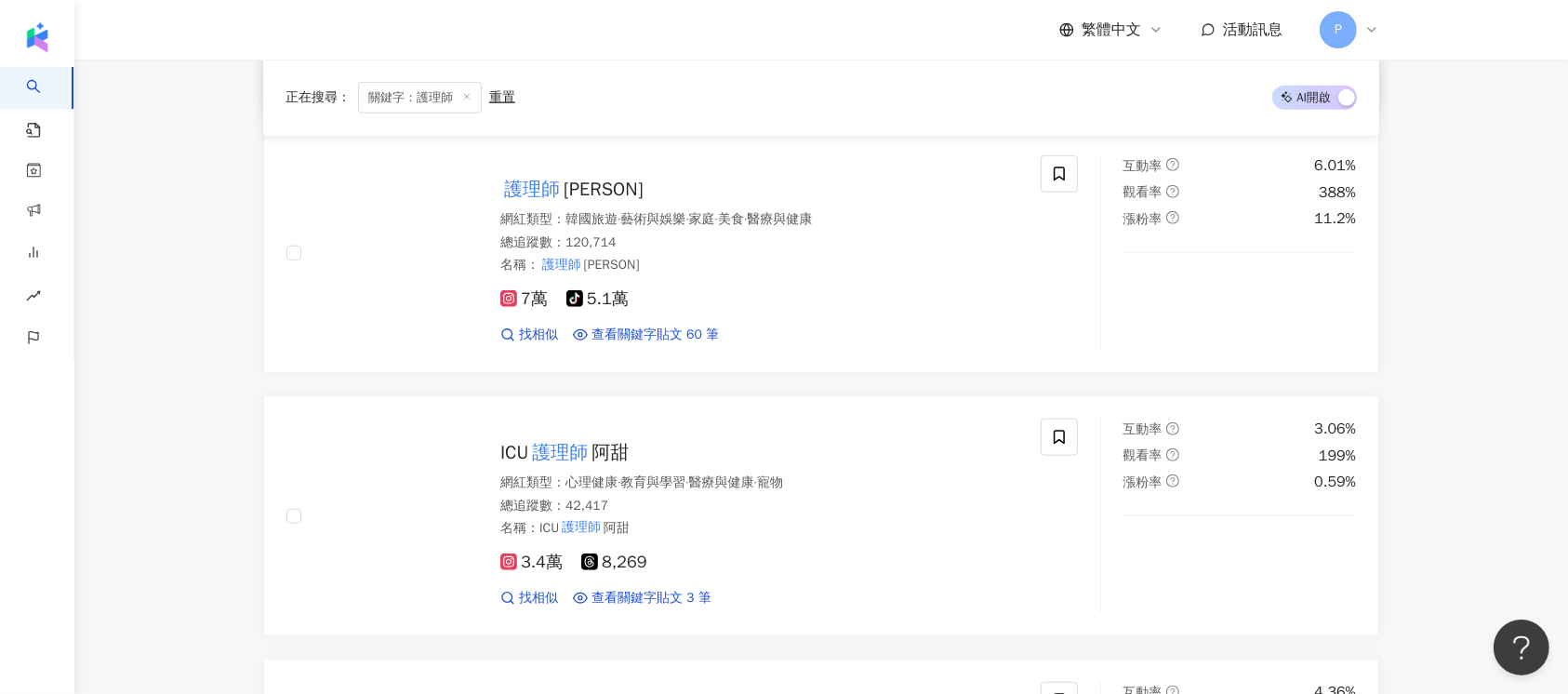 scroll, scrollTop: 1612, scrollLeft: 0, axis: vertical 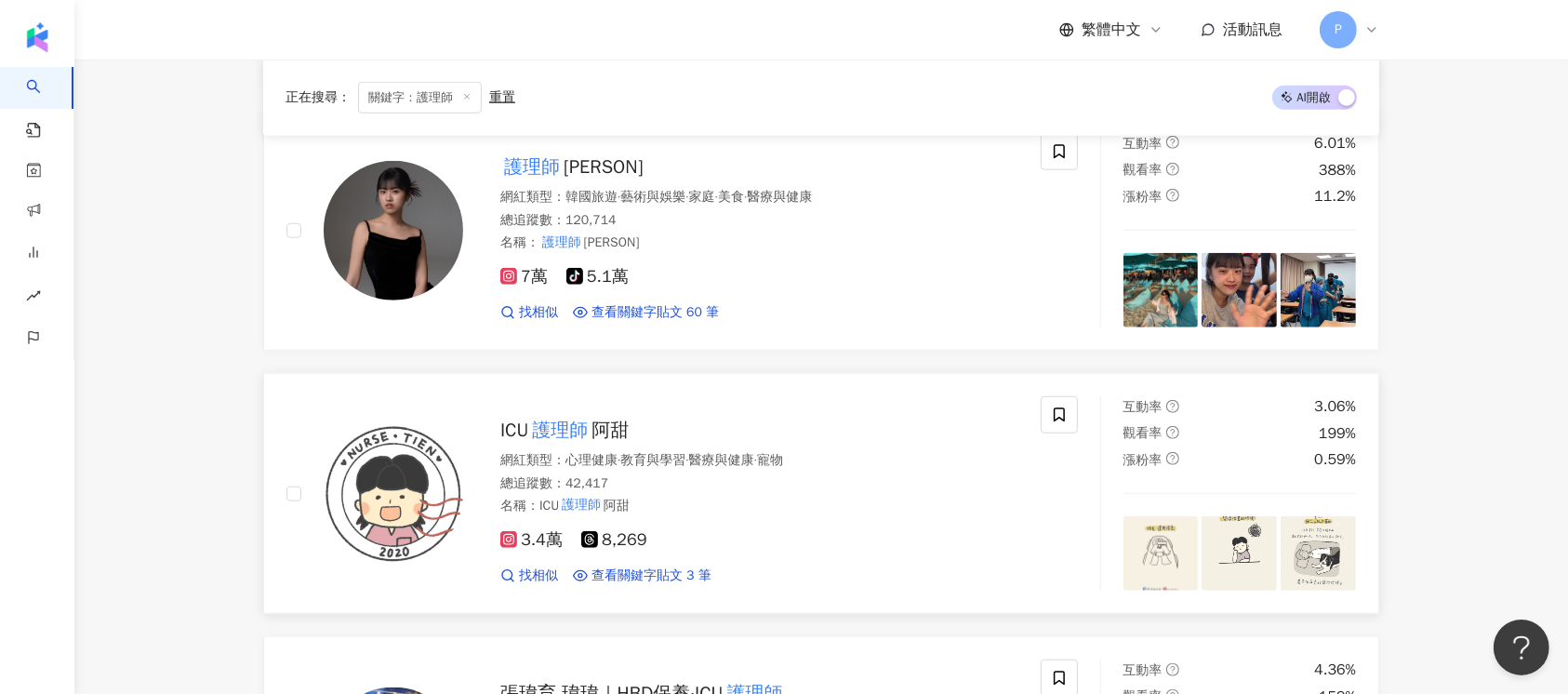 click on "總追蹤數 ： 42,417" at bounding box center (759, 484) 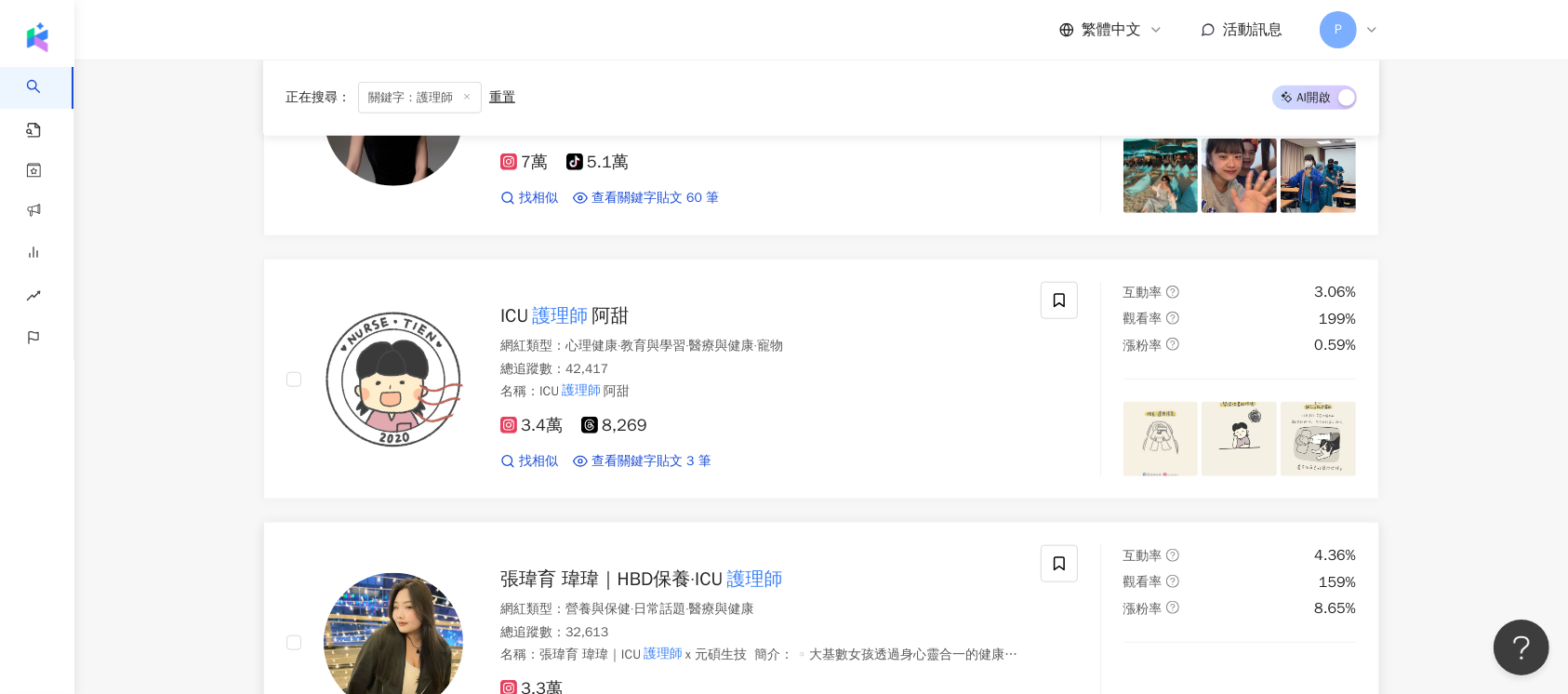 scroll, scrollTop: 1984, scrollLeft: 0, axis: vertical 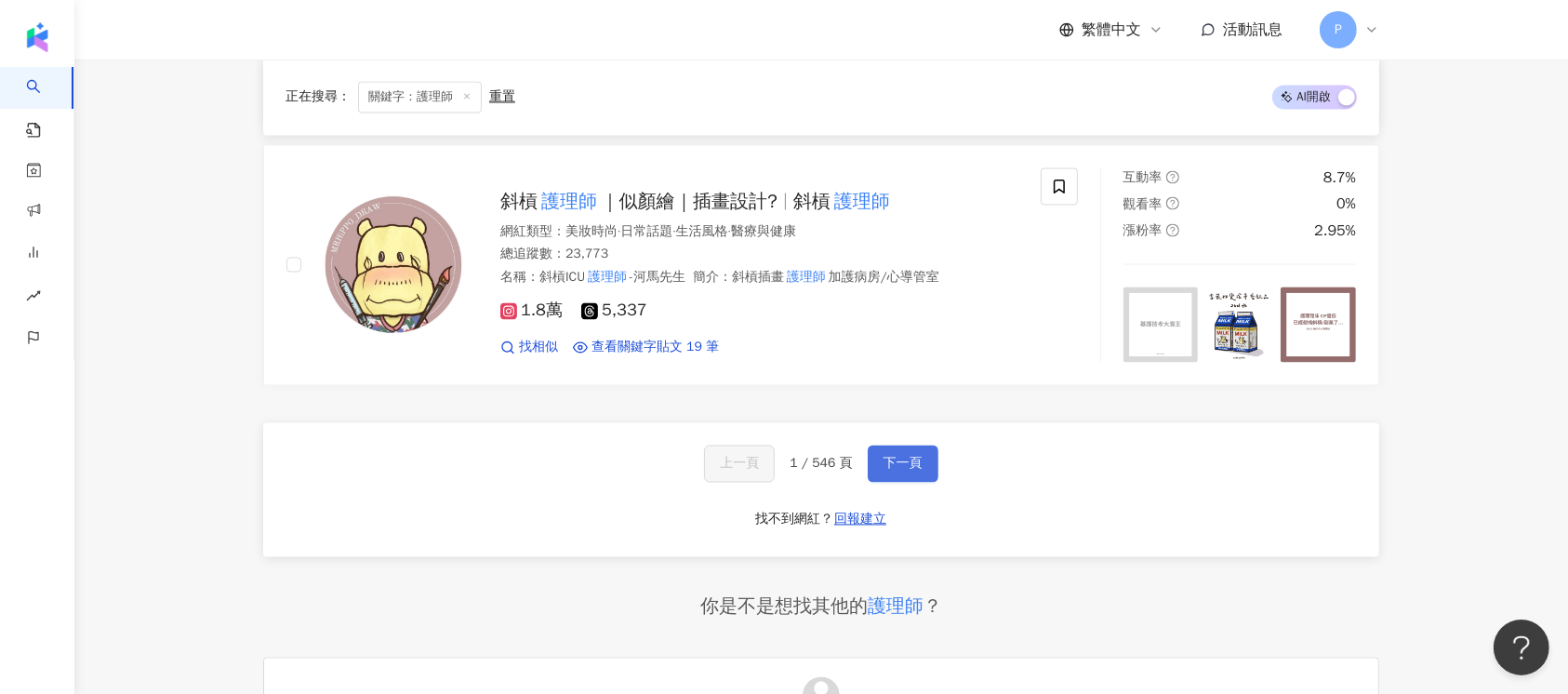click on "下一頁" at bounding box center [903, 464] 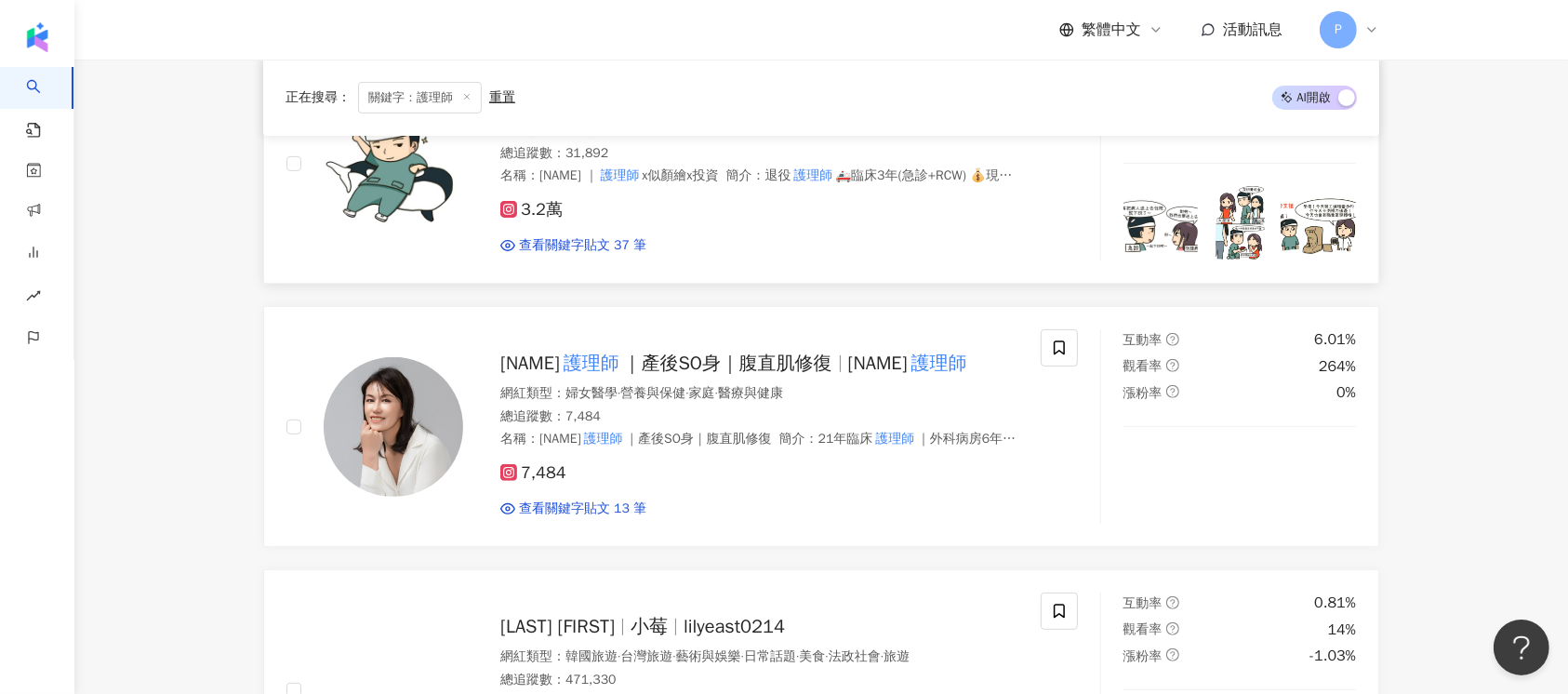 scroll, scrollTop: 744, scrollLeft: 0, axis: vertical 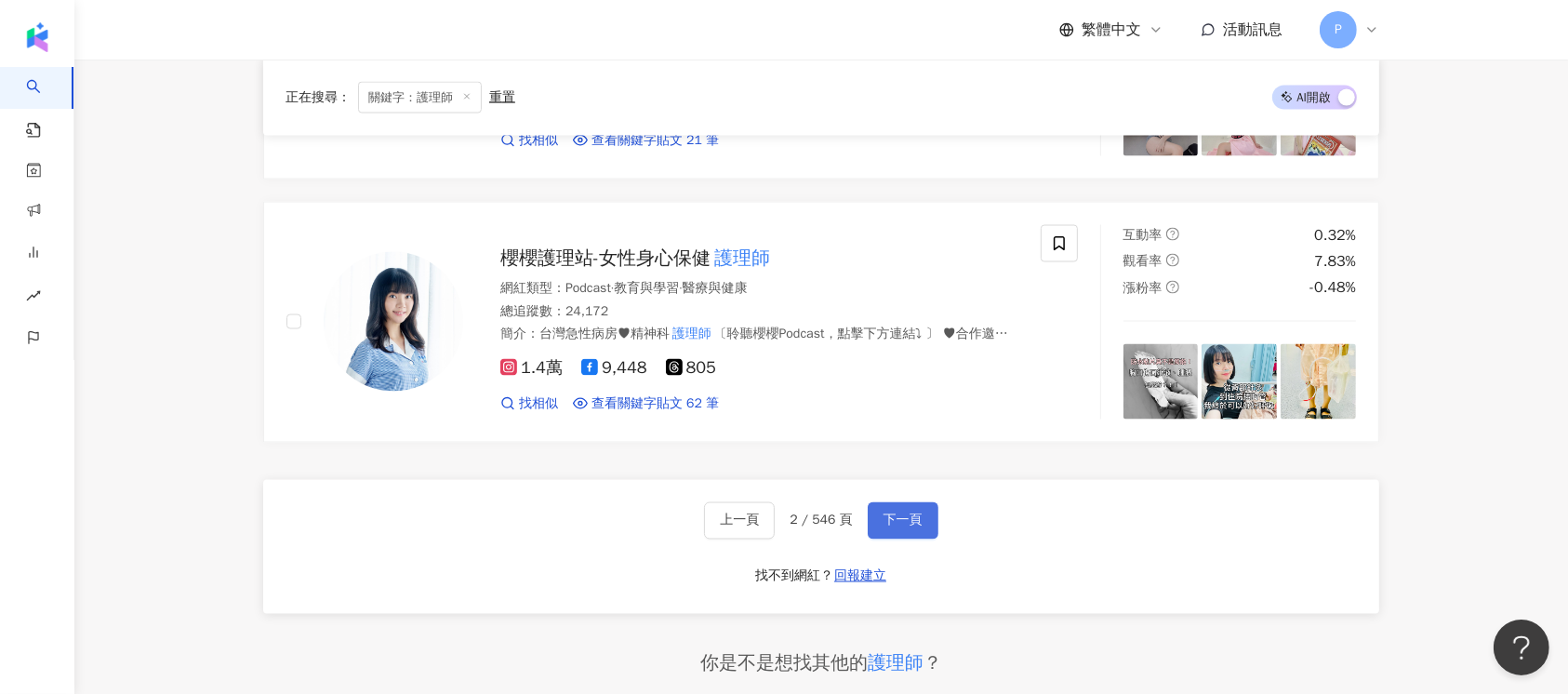 click on "下一頁" at bounding box center [903, 521] 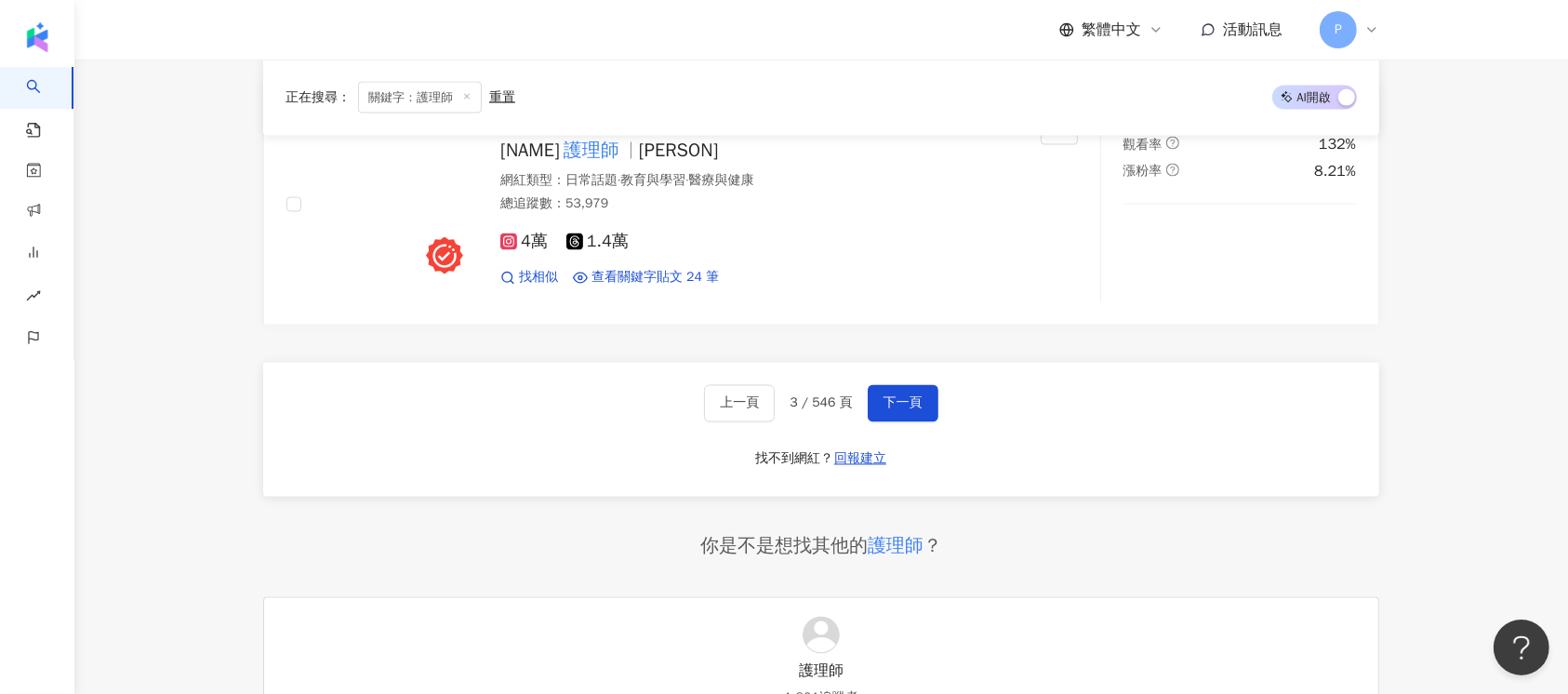 scroll, scrollTop: 3224, scrollLeft: 0, axis: vertical 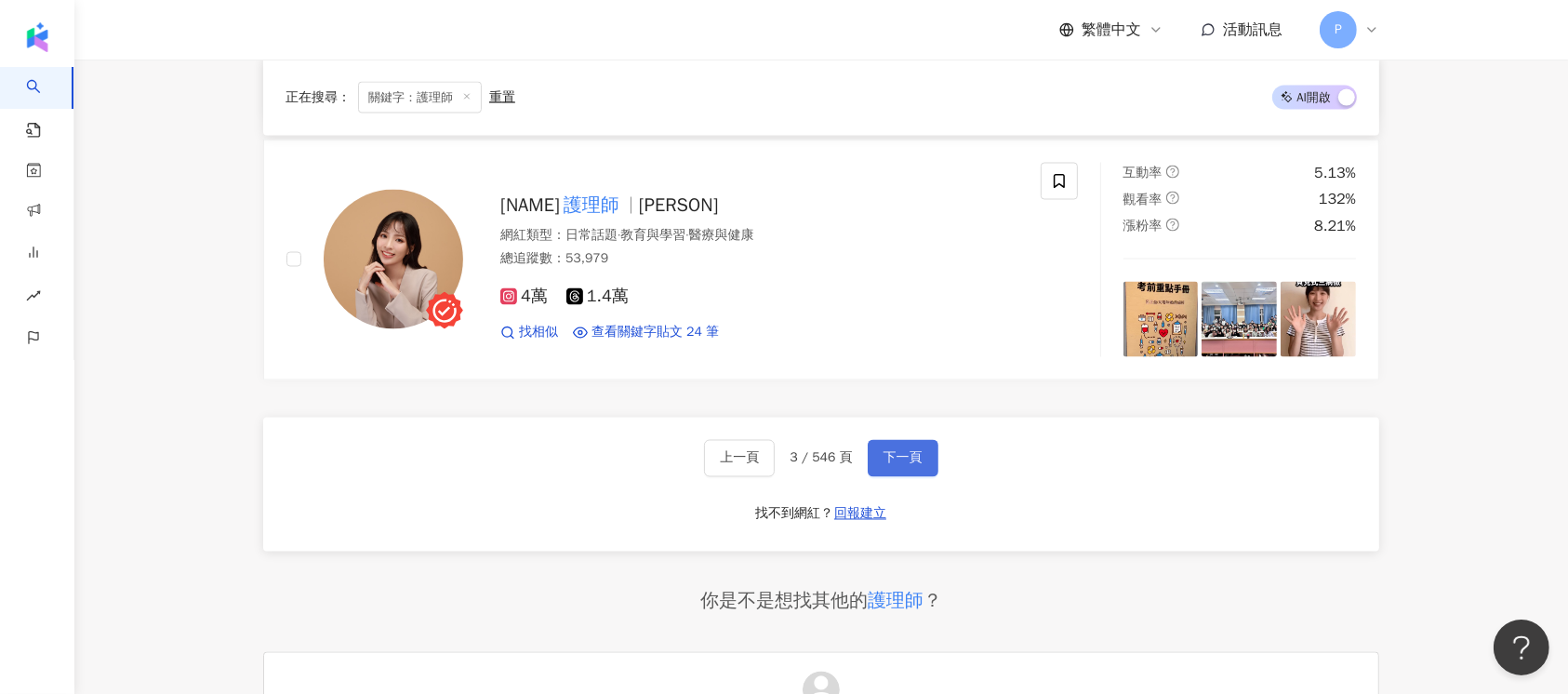 click on "下一頁" at bounding box center (903, 459) 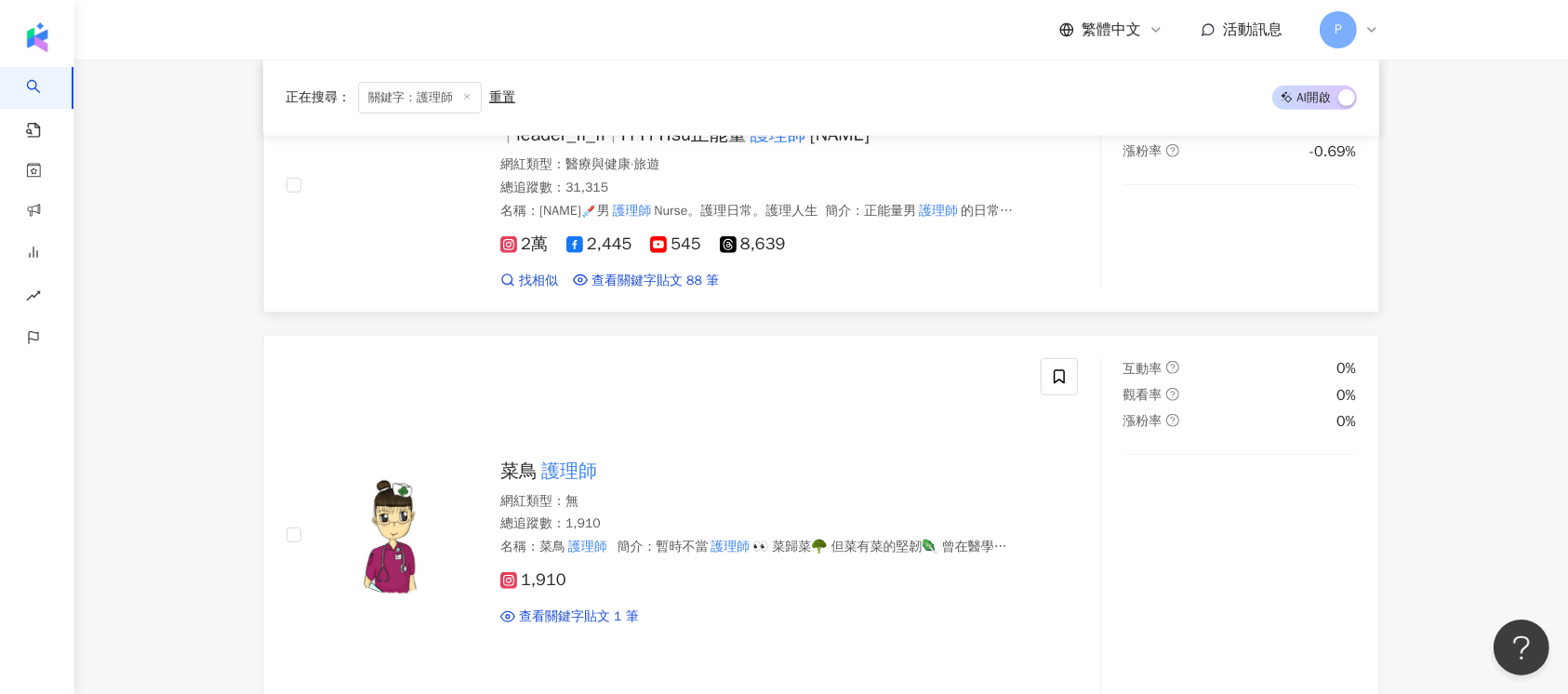 scroll, scrollTop: 744, scrollLeft: 0, axis: vertical 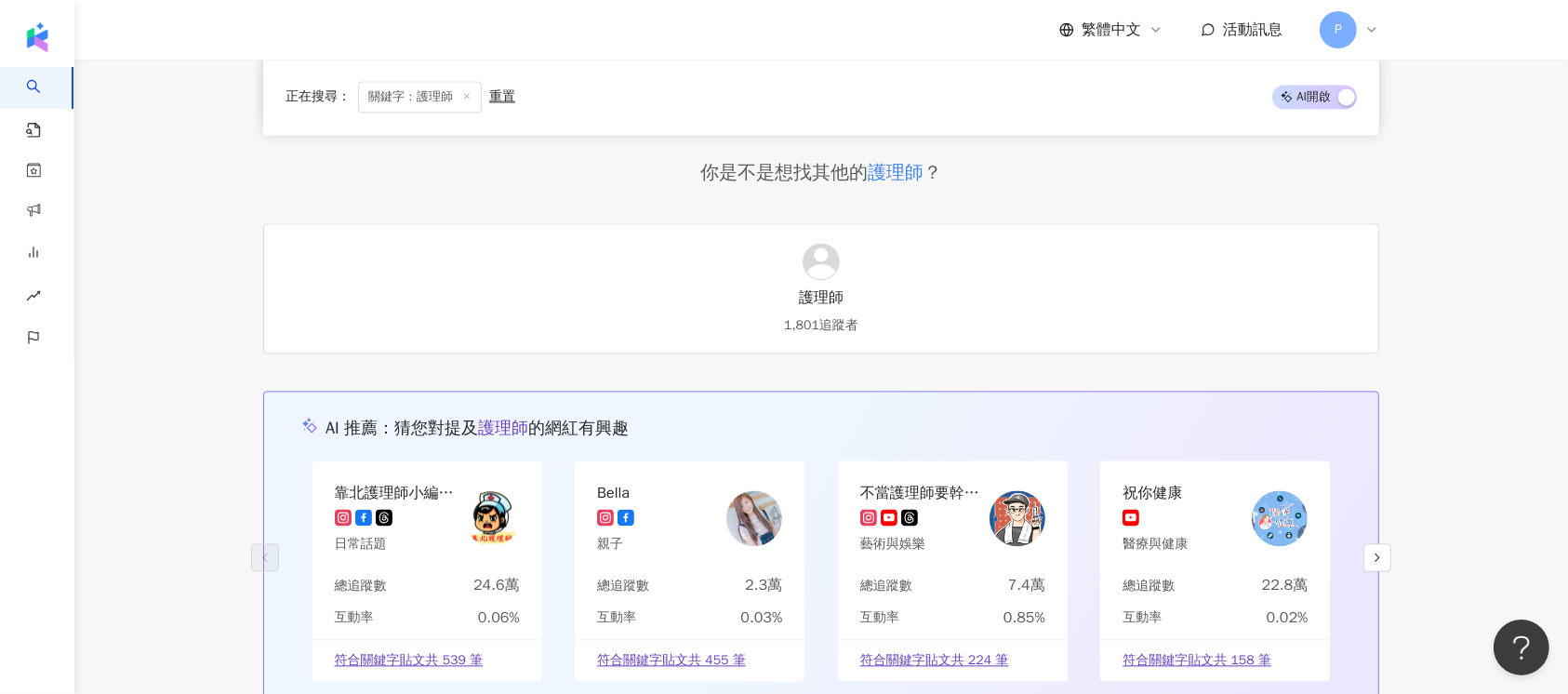 click on "不分平台 *** 台灣 搜尋 e919e13c-f883-40a7-9a12-88f4af0f936e 護理師 4,734   追蹤者 護理師蚯蚓 tiktok-icon 14,800   追蹤者 菜鳥護理師 1,910   追蹤者 阿志護理師 5,480   追蹤者 Diana護理師🤍 tiktok-icon 5,679   追蹤者 類型 性別 追蹤數 互動率 觀看率 合作費用預估  更多篩選 搜尋指引 AI  開啟 AI  關閉 AI 推薦 ： 無結果，請嘗試搜尋其他語言關鍵字或條件 正在搜尋 ： 關鍵字：護理師 重置 AI  開啟 AI  關閉 阿嚕咪 護理師 nursing_examination 網紅類型 ： 日常話題  ·  教育與學習  ·  醫療與健康 總追蹤數 ： 53,979 4萬 1.4萬 找相似 查看關鍵字貼文 24 筆 互動率 5.13% 觀看率 132% 漲粉率 8.21% 護理師 CC hi,I'm CC CC 護理人護理魂-hi,I'm CC 網紅類型 ： 教育與學習  ·  財經  ·  法政社會  ·  醫療與健康 總追蹤數 ： 62,382 簡介 ： 護理人護理魂｜Hi，我是 護理師 1.8萬 3.7萬 6,502 找相似 查看關鍵字貼文 15 筆 0%" at bounding box center (821, -1388) 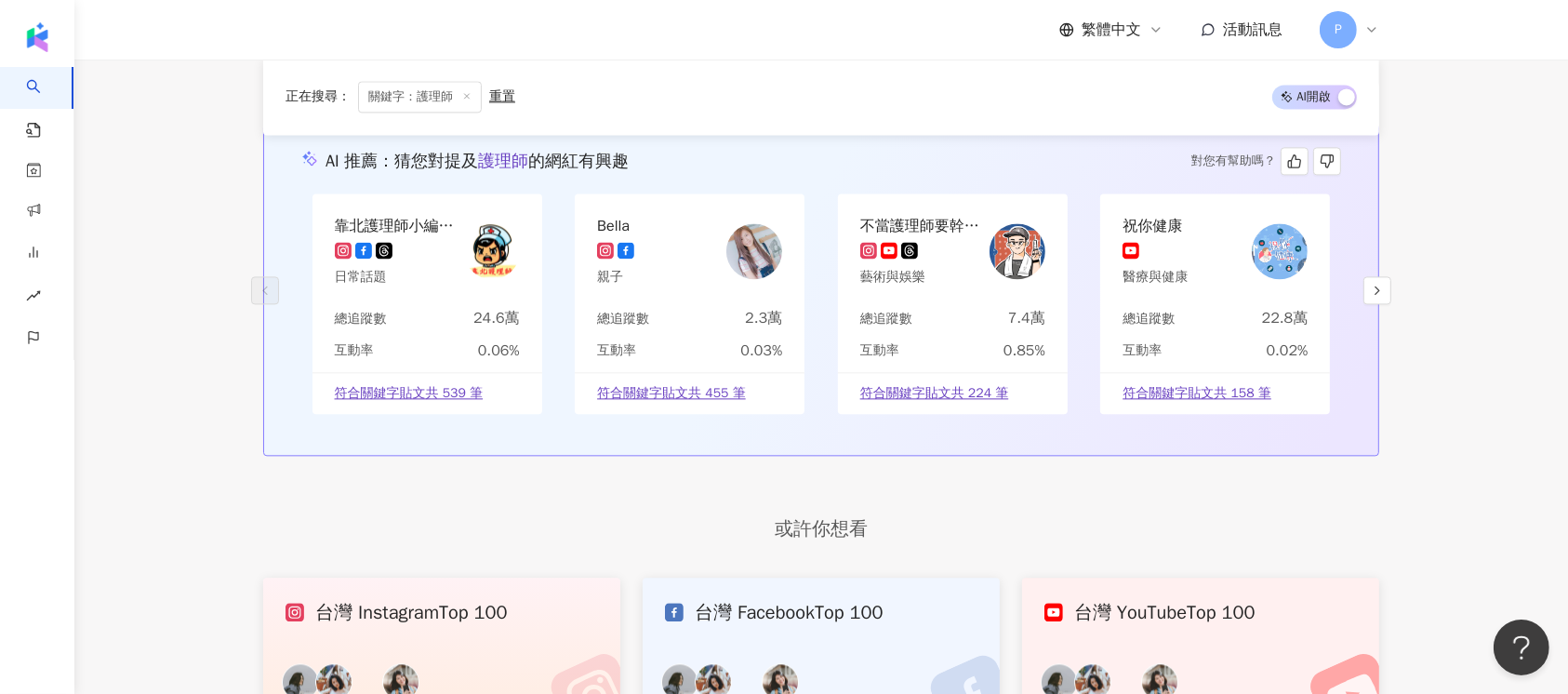 scroll, scrollTop: 3948, scrollLeft: 0, axis: vertical 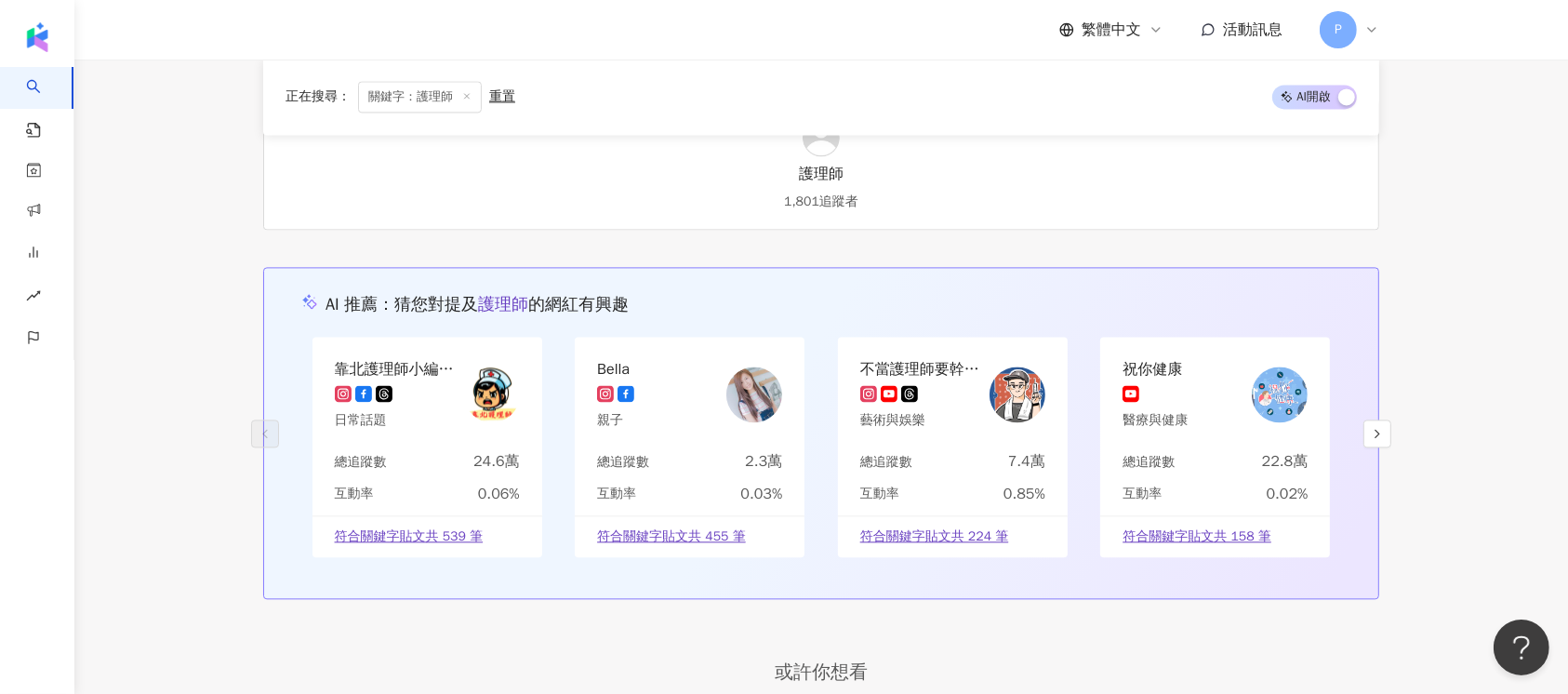 click on "不分平台 *** 台灣 搜尋 e919e13c-f883-40a7-9a12-88f4af0f936e 護理師 4,734   追蹤者 護理師蚯蚓 tiktok-icon 14,800   追蹤者 菜鳥護理師 1,910   追蹤者 阿志護理師 5,480   追蹤者 Diana護理師🤍 tiktok-icon 5,679   追蹤者 類型 性別 追蹤數 互動率 觀看率 合作費用預估  更多篩選 搜尋指引 AI  開啟 AI  關閉 AI 推薦 ： 無結果，請嘗試搜尋其他語言關鍵字或條件 正在搜尋 ： 關鍵字：護理師 重置 AI  開啟 AI  關閉 阿嚕咪 護理師 nursing_examination 網紅類型 ： 日常話題  ·  教育與學習  ·  醫療與健康 總追蹤數 ： 53,979 4萬 1.4萬 找相似 查看關鍵字貼文 24 筆 互動率 5.13% 觀看率 132% 漲粉率 8.21% 護理師 CC hi,I'm CC CC 護理人護理魂-hi,I'm CC 網紅類型 ： 教育與學習  ·  財經  ·  法政社會  ·  醫療與健康 總追蹤數 ： 62,382 簡介 ： 護理人護理魂｜Hi，我是 護理師 1.8萬 3.7萬 6,502 找相似 查看關鍵字貼文 15 筆 0%" at bounding box center [821, -1512] 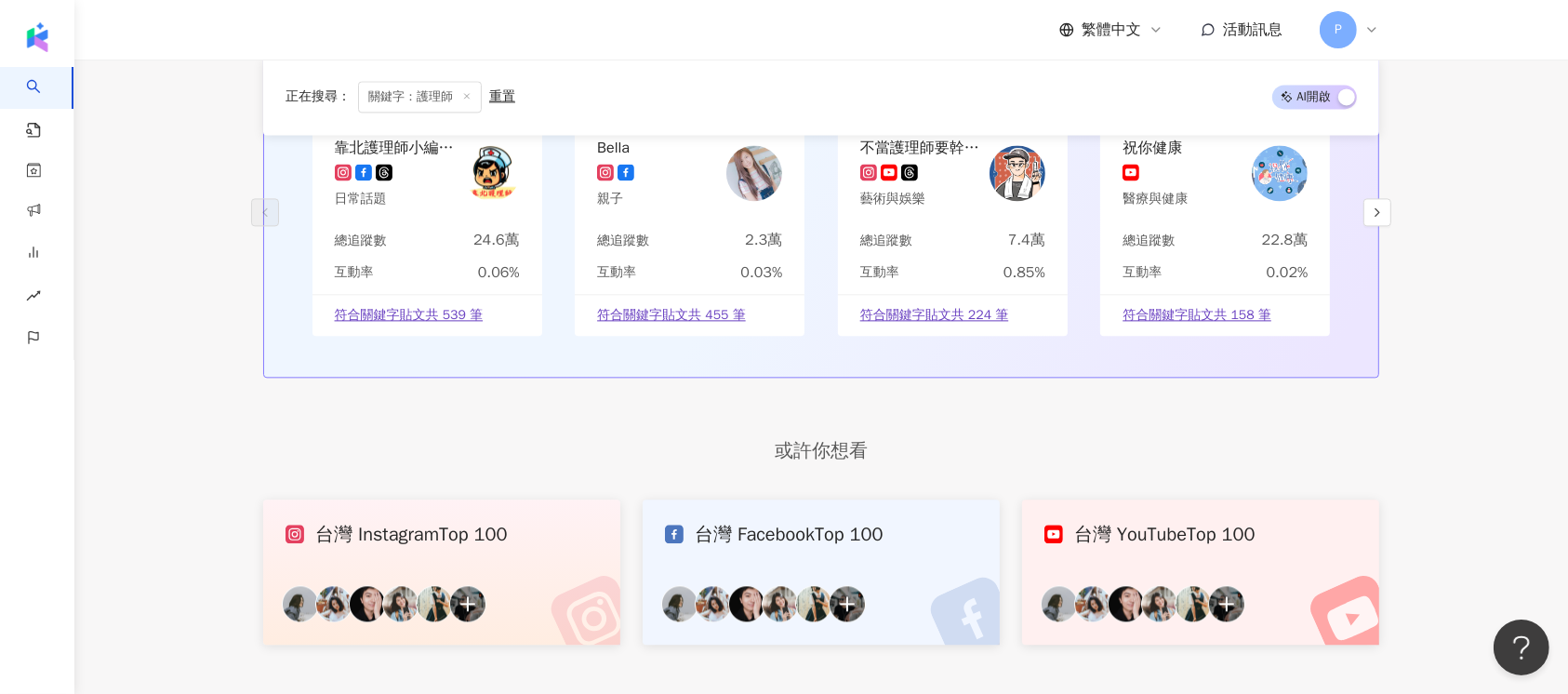scroll, scrollTop: 4320, scrollLeft: 0, axis: vertical 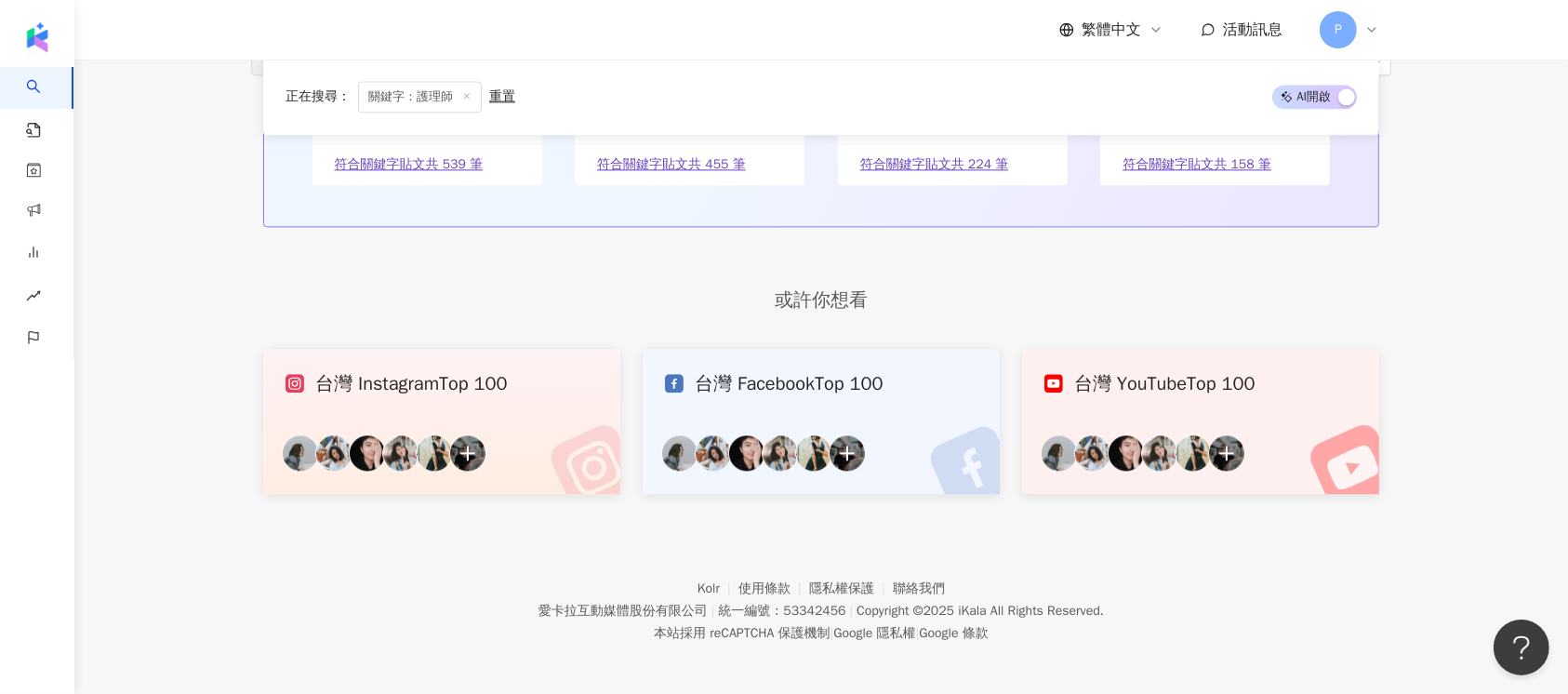 click on "正在搜尋 ： 關鍵字：護理師 重置 AI  開啟 AI  關閉 阿嚕咪 護理師 nursing_examination 網紅類型 ： 日常話題  ·  教育與學習  ·  醫療與健康 總追蹤數 ： 53,979 4萬 1.4萬 找相似 查看關鍵字貼文 24 筆 互動率 5.13% 觀看率 132% 漲粉率 8.21% 護理師 CC hi,I'm CC CC 護理人護理魂-hi,I'm CC 網紅類型 ： 教育與學習  ·  財經  ·  法政社會  ·  醫療與健康 總追蹤數 ： 62,382 簡介 ： 護理人護理魂｜Hi，我是 護理師 CC 內外科臨床6年｜醫療行銷4年 現任連鎖產後護理之家行銷長 熱愛繪圖的雙寶媽❤️ 為護理人發聲，是我放不下的熱情！ 喜歡我的內容？歡迎追蹤～ ✍️ 圖片分享請標註出處 📩 合作/演講 a77626p@gmail.com 1.8萬 3.7萬 6,502 找相似 查看關鍵字貼文 15 筆 互動率 0.49% 觀看率 0% 漲粉率 -0.21% 許小飛男 護理師 FIFI.NURSE.LIFE 許小飛 正能量急診男 護理師 leader_fi_fi Fi Fi Hsu正能量 護理師 許小飛" at bounding box center (821, -1752) 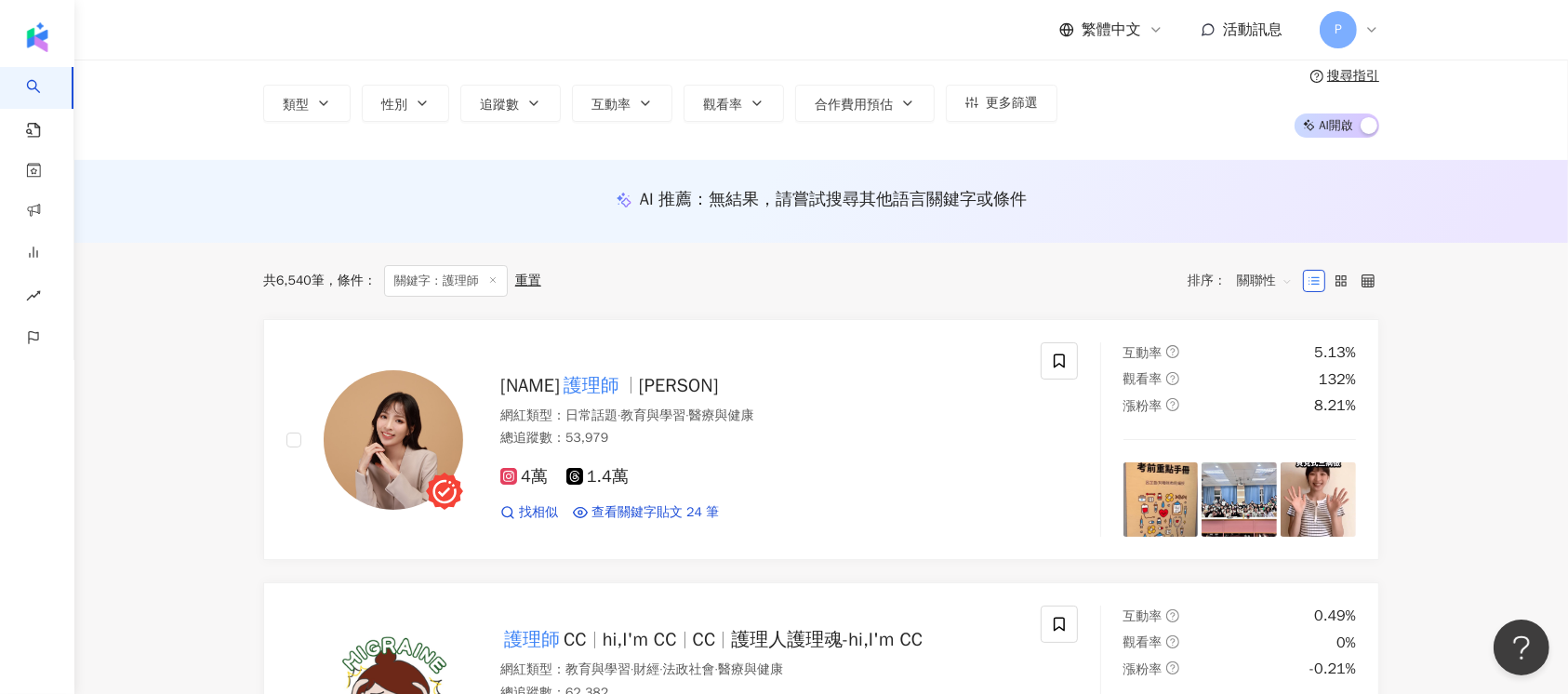 scroll, scrollTop: 0, scrollLeft: 0, axis: both 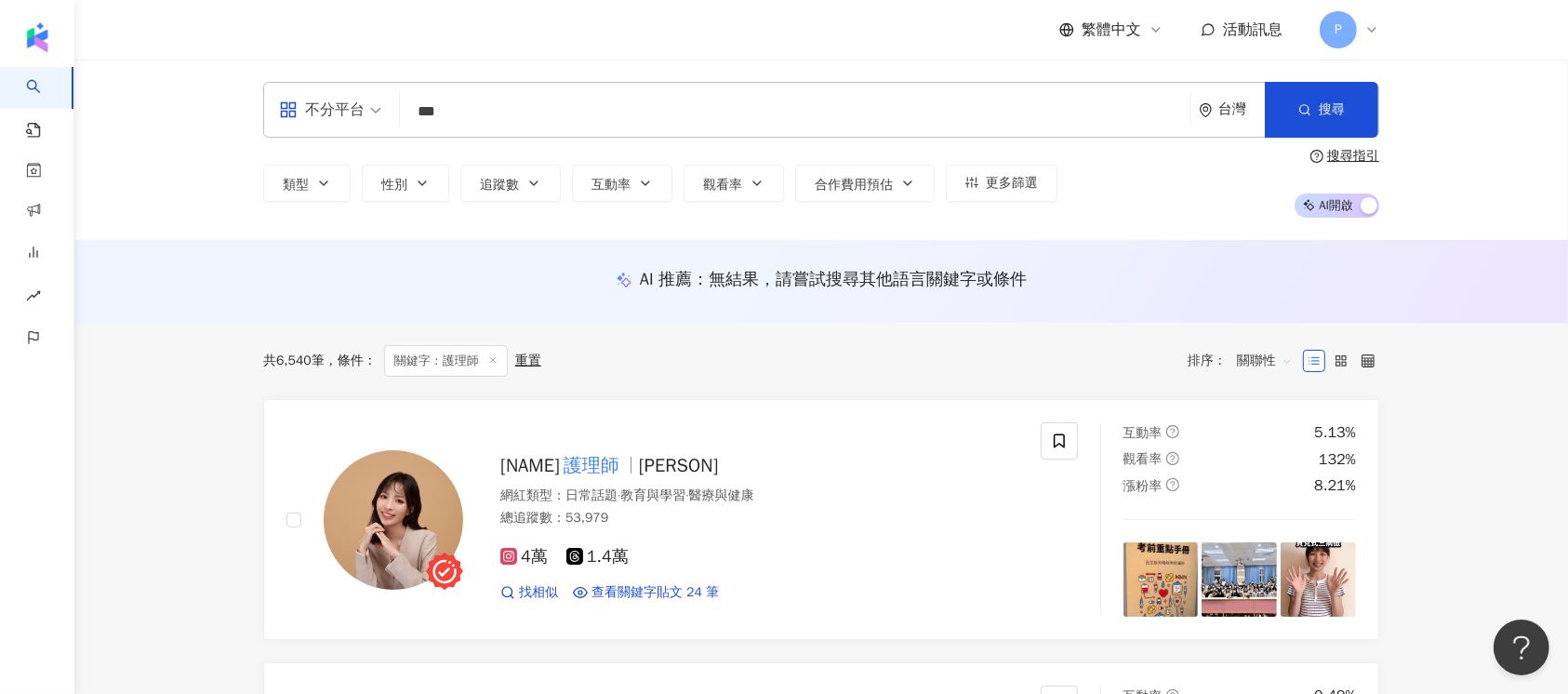 click on "共  6,540  筆 條件 ： 關鍵字：護理師 重置 排序： 關聯性" at bounding box center (821, 361) 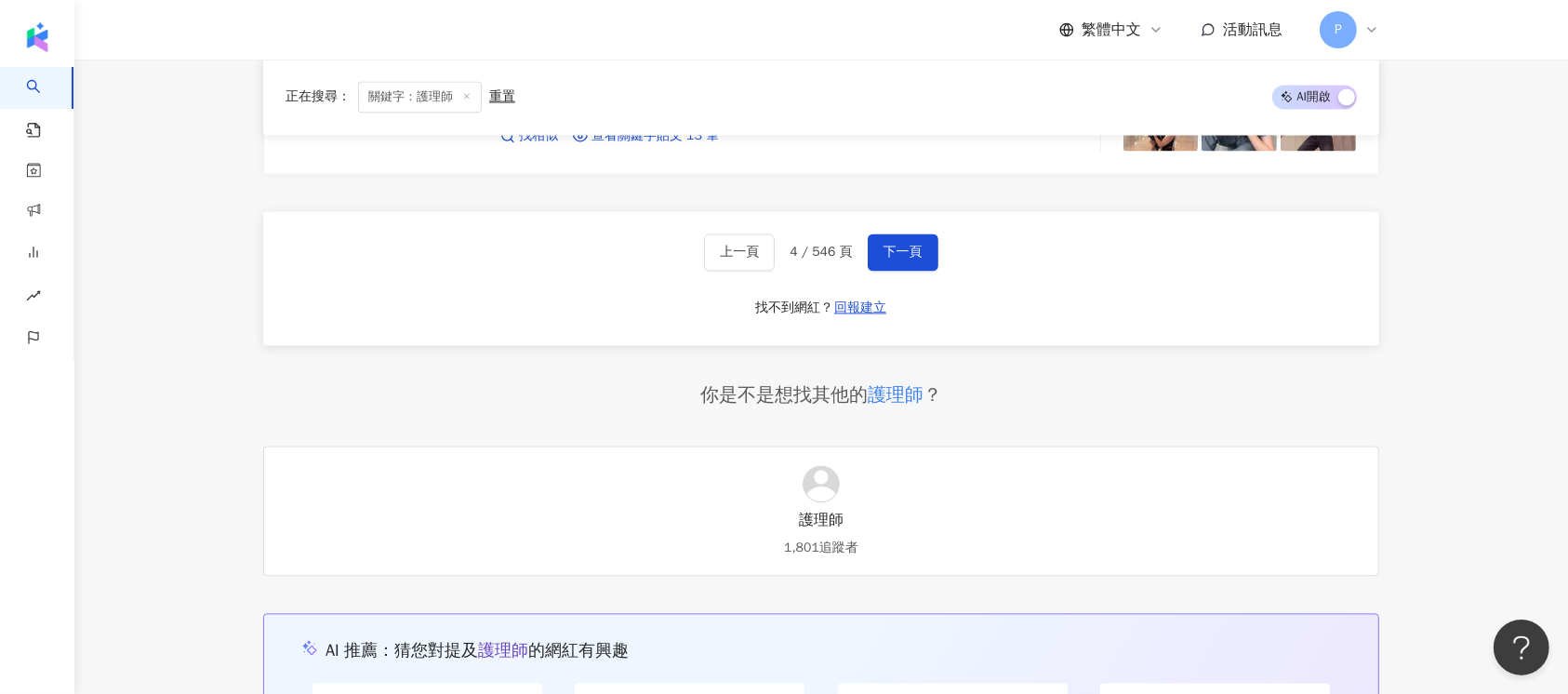 scroll, scrollTop: 3576, scrollLeft: 0, axis: vertical 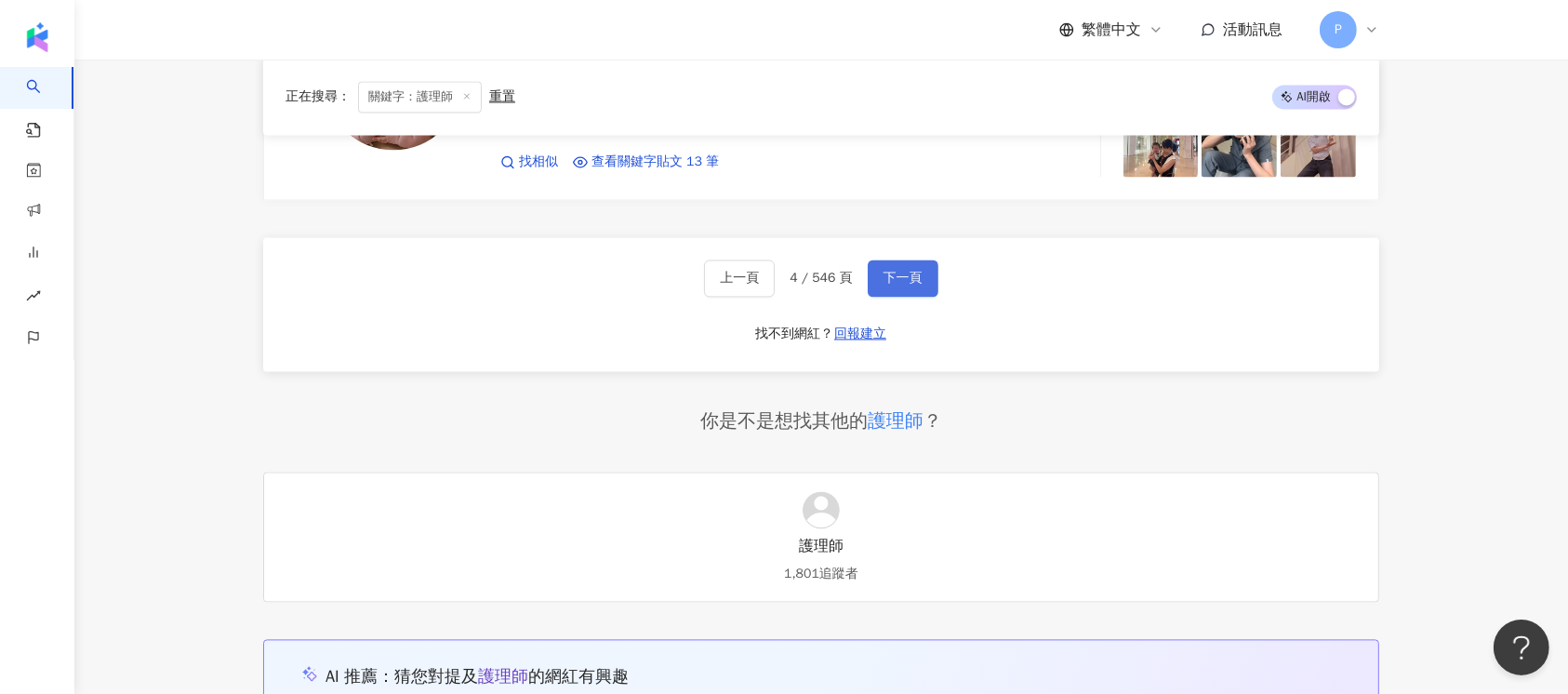 click on "下一頁" at bounding box center [903, 278] 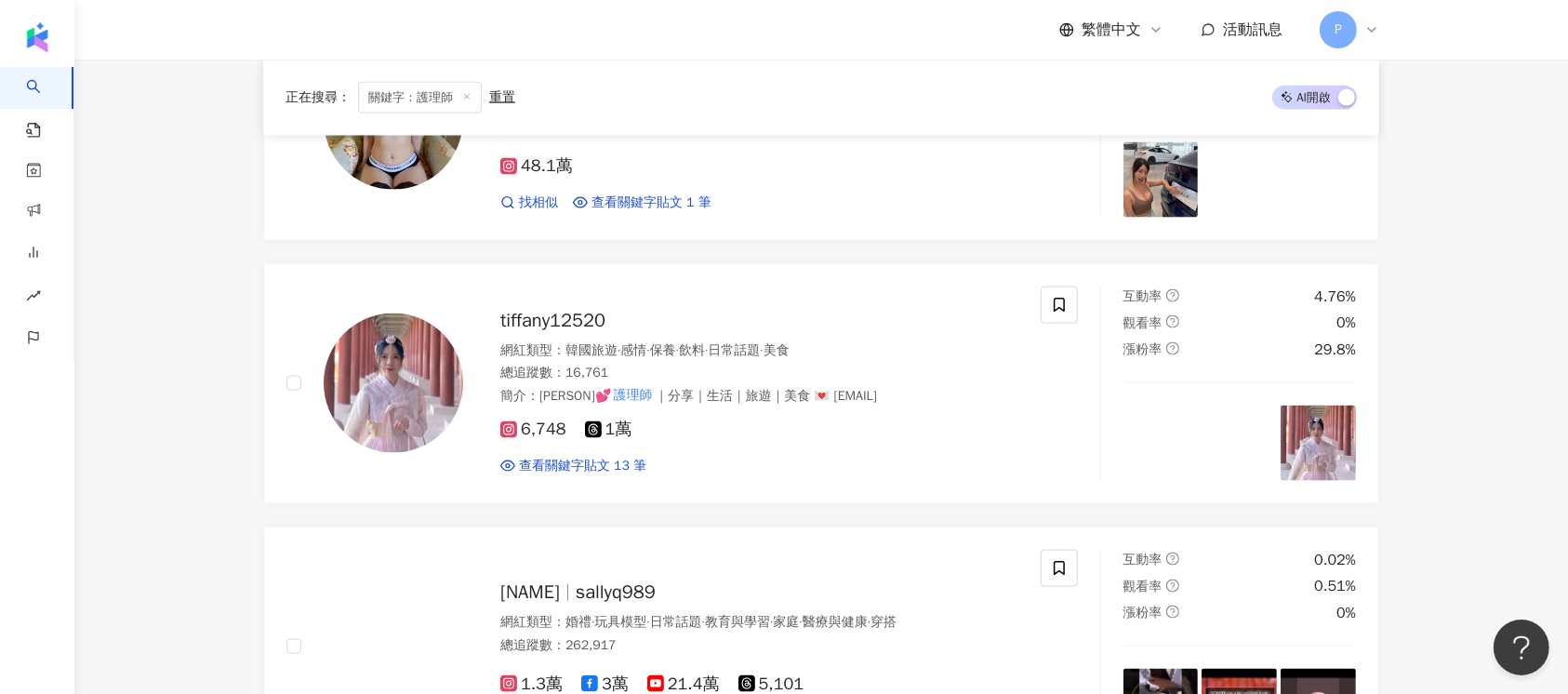 scroll, scrollTop: 2605, scrollLeft: 0, axis: vertical 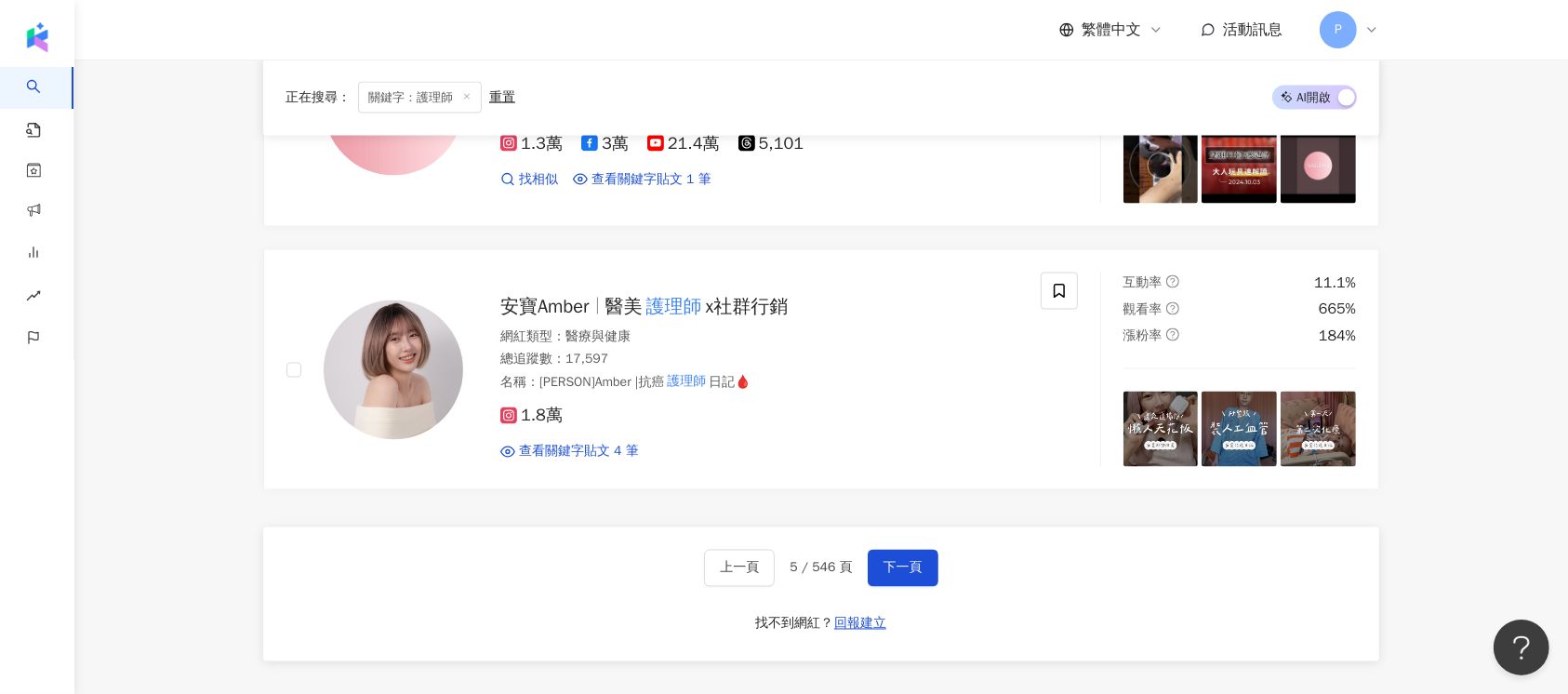 drag, startPoint x: 411, startPoint y: 408, endPoint x: 1034, endPoint y: 587, distance: 648.2052 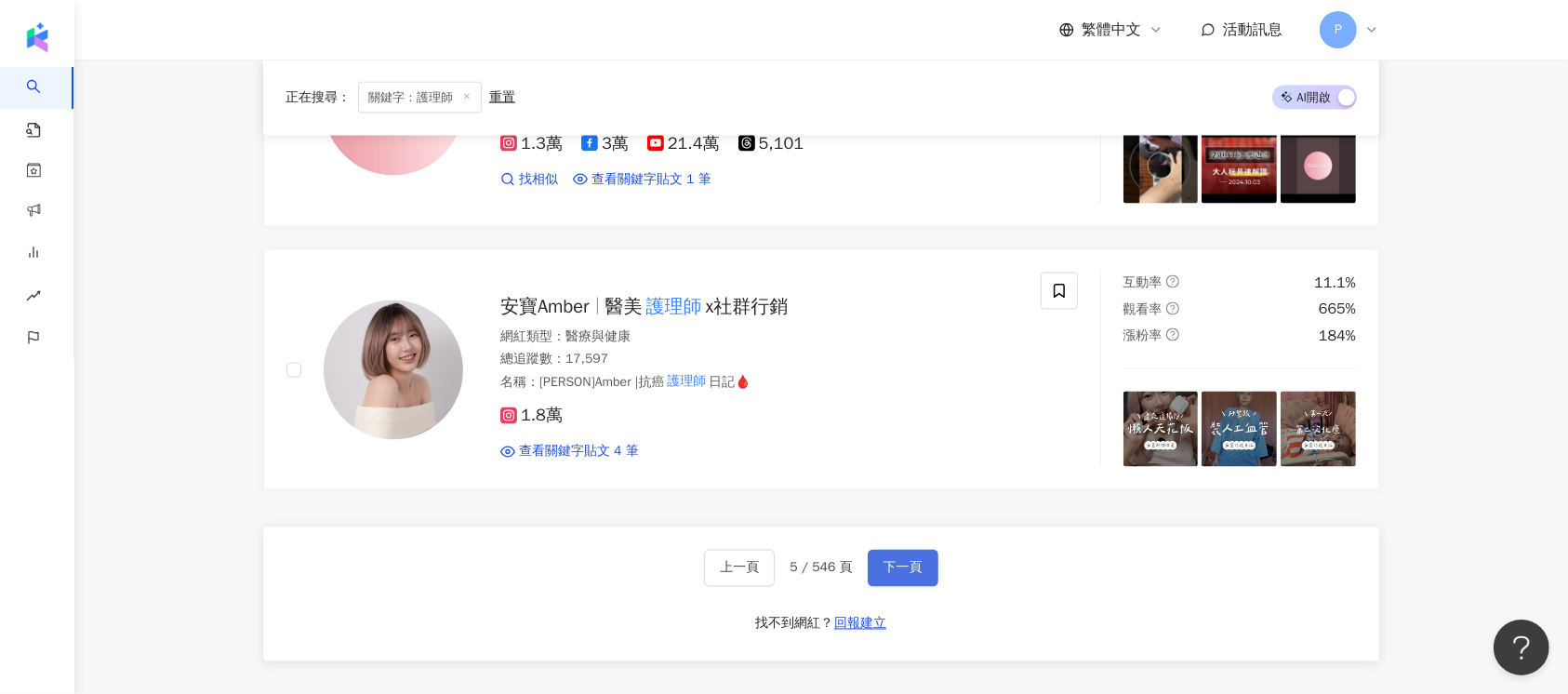 click on "下一頁" at bounding box center [903, 568] 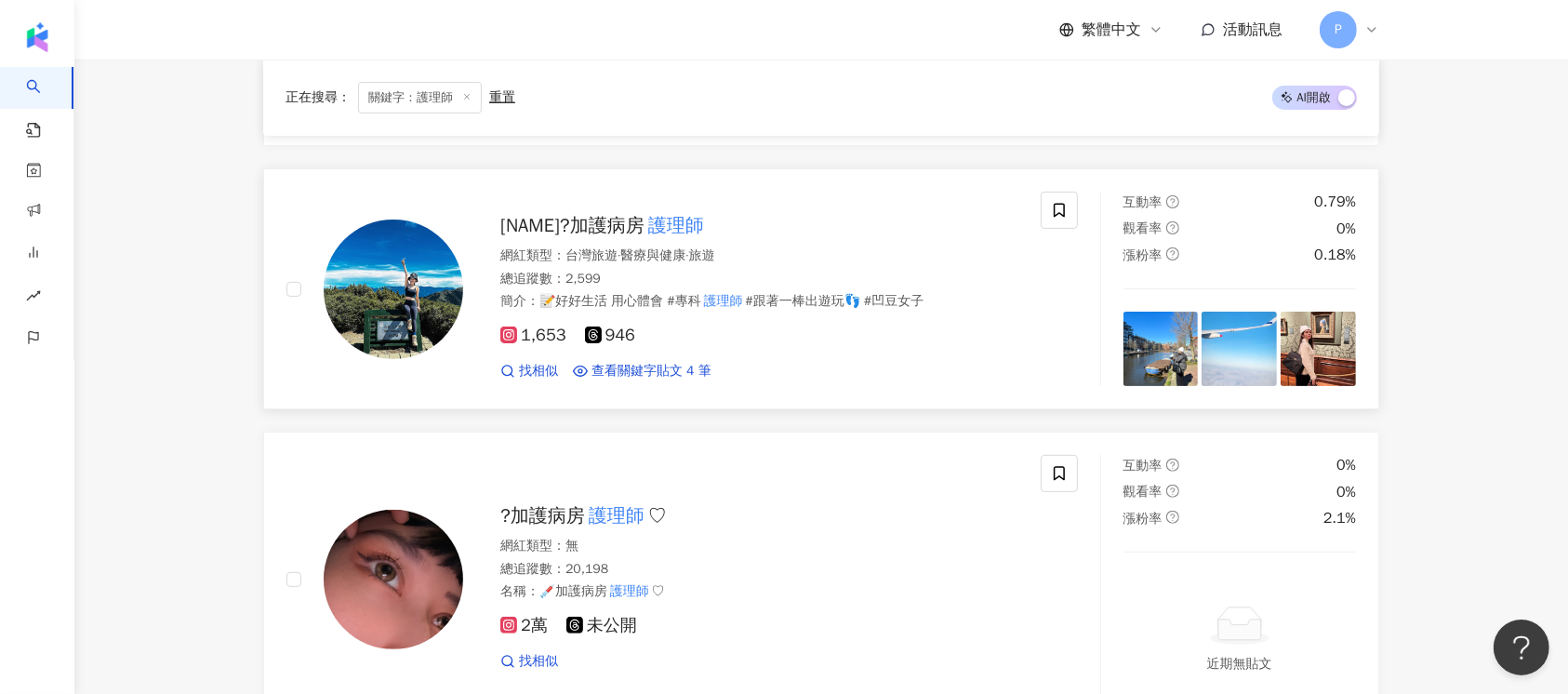 scroll, scrollTop: 496, scrollLeft: 0, axis: vertical 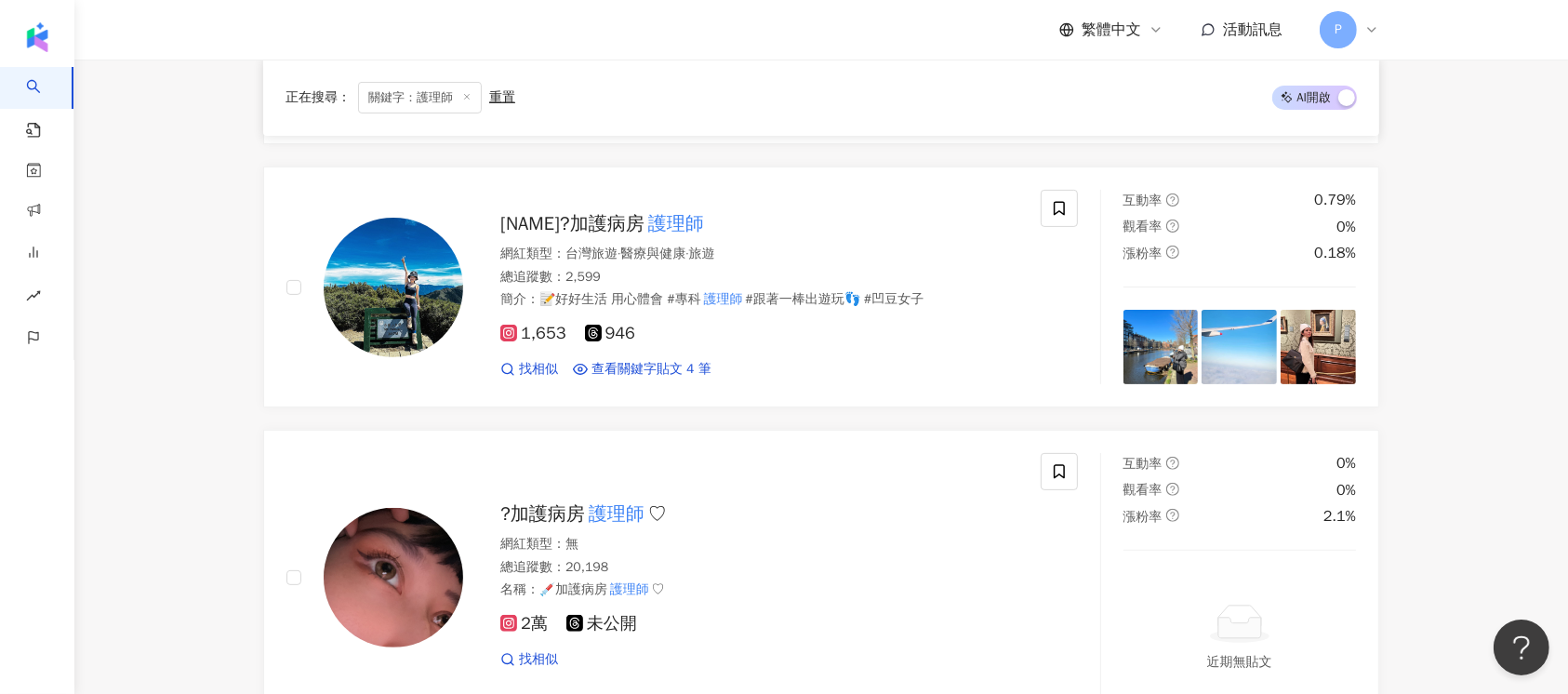 click on "不分平台 *** 台灣 搜尋 e919e13c-f883-40a7-9a12-88f4af0f936e 護理師 4,734   追蹤者 護理師蚯蚓 tiktok-icon 14,800   追蹤者 菜鳥護理師 1,910   追蹤者 阿志護理師 5,480   追蹤者 Diana護理師🤍 tiktok-icon 5,679   追蹤者 類型 性別 追蹤數 互動率 觀看率 合作費用預估  更多篩選 搜尋指引 AI  開啟 AI  關閉 AI 推薦 ： 無結果，請嘗試搜尋其他語言關鍵字或條件 正在搜尋 ： 關鍵字：護理師 重置 AI  開啟 AI  關閉 Ivy薇 vivi_ocean 網紅類型 ： 露營  ·  台灣旅遊  ·  日常話題  ·  節慶  ·  醫療與健康  ·  旅遊 總追蹤數 ： 25,615 簡介 ： 外科 #專科 護理師 1.7萬 8,805 找相似 查看關鍵字貼文 22 筆 互動率 10% 觀看率 1,183% 漲粉率 18.5% Yvonne?加護病房 護理師 網紅類型 ： 台灣旅遊  ·  醫療與健康  ·  旅遊 總追蹤數 ： 2,599 簡介 ： 📝好好生活 用心體會 #專科 護理師  #跟著一棒出遊玩👣 #凹豆女子 1,653 946 0%" at bounding box center (821, 1902) 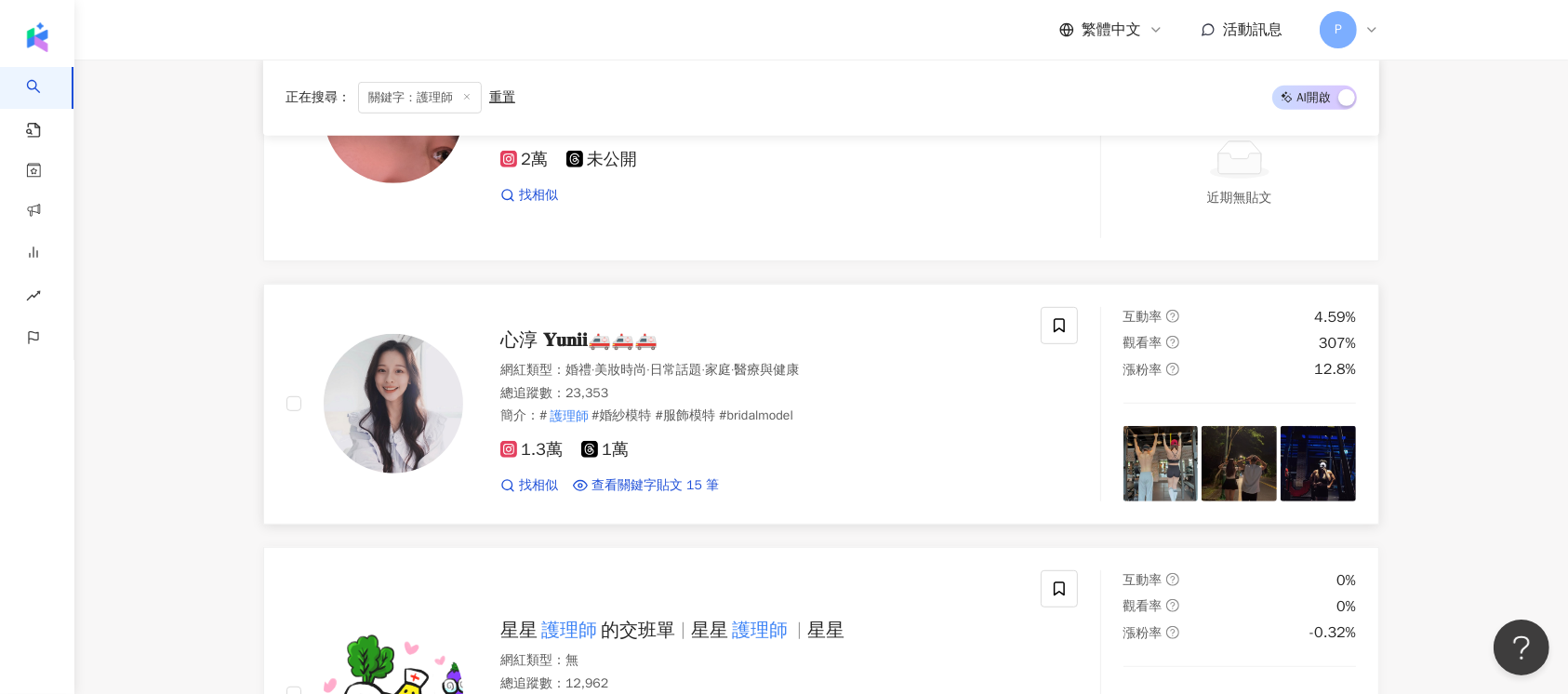 scroll, scrollTop: 992, scrollLeft: 0, axis: vertical 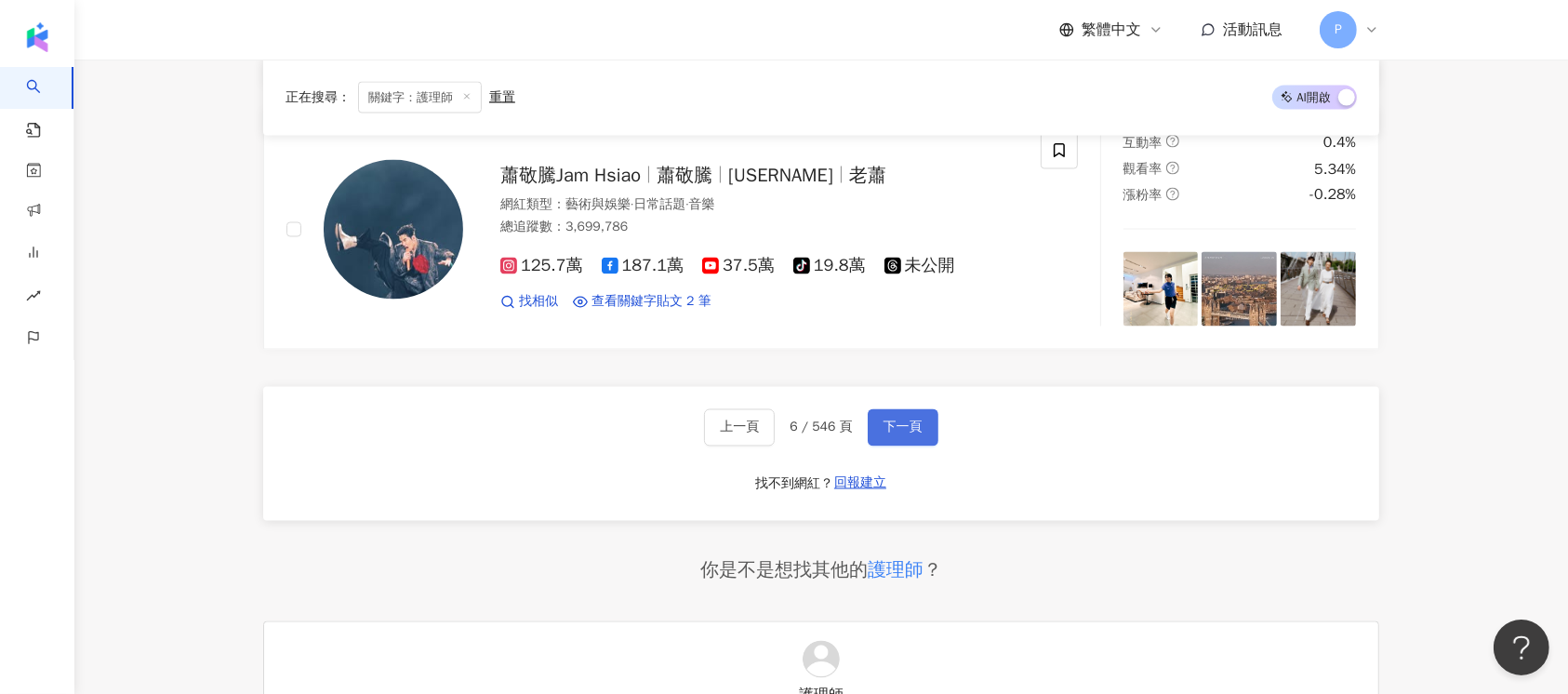 click on "下一頁" at bounding box center (903, 428) 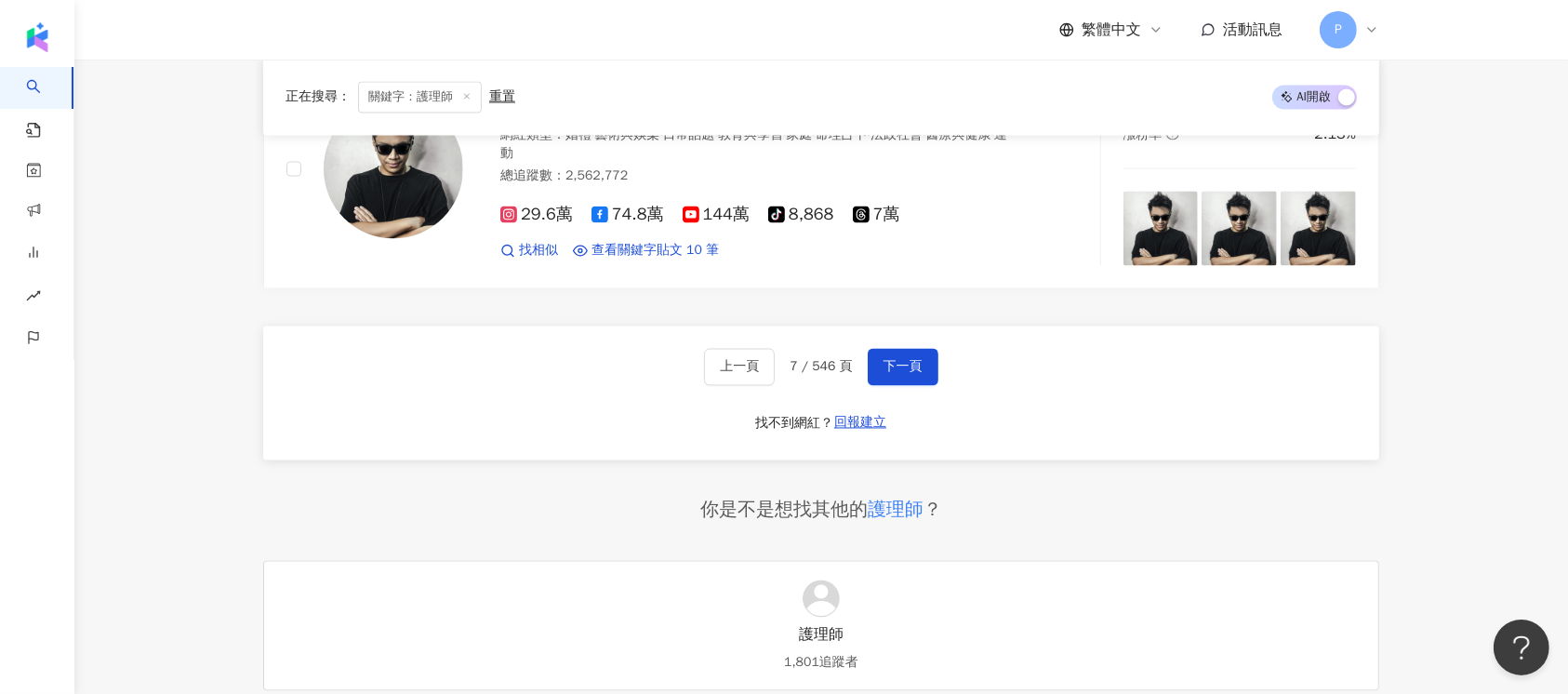 scroll, scrollTop: 3349, scrollLeft: 0, axis: vertical 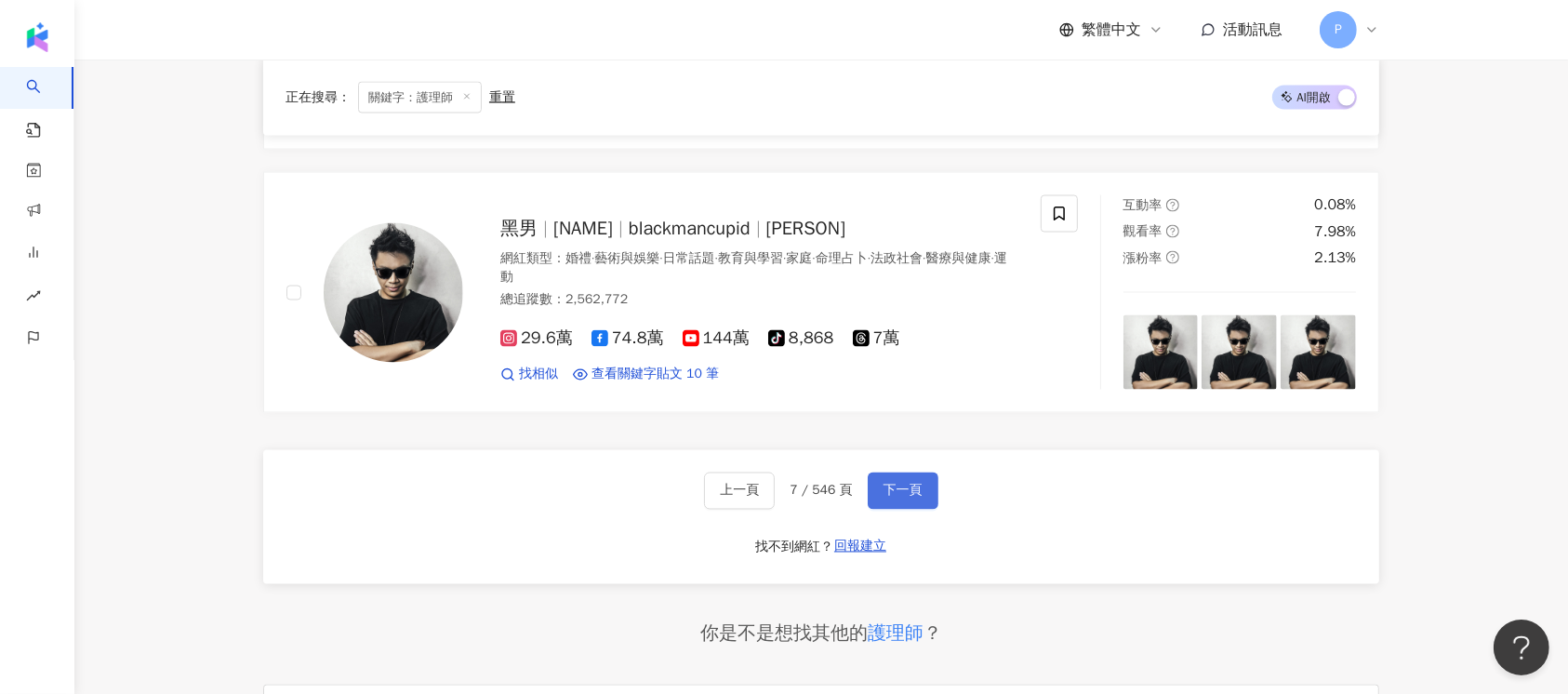 click on "下一頁" at bounding box center (903, 491) 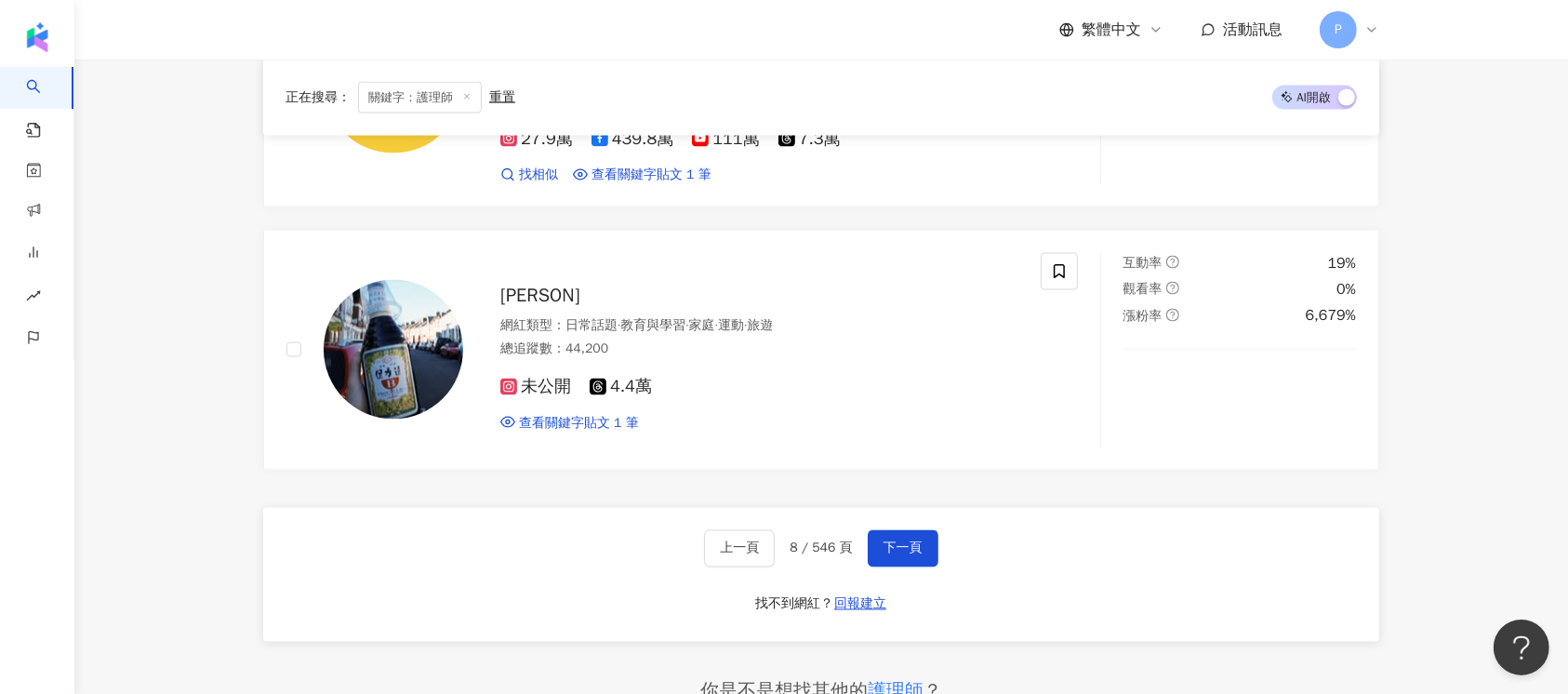scroll, scrollTop: 3349, scrollLeft: 0, axis: vertical 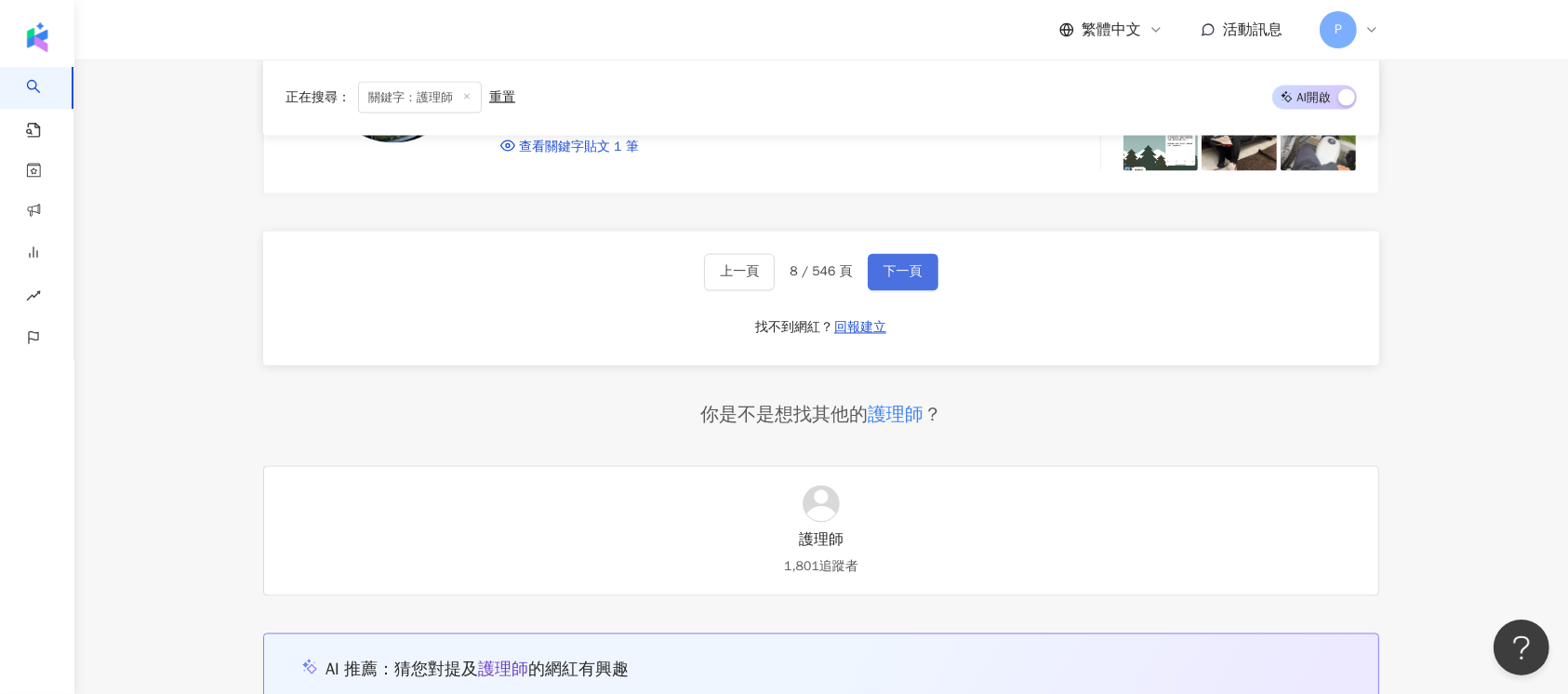 click on "下一頁" at bounding box center (903, 273) 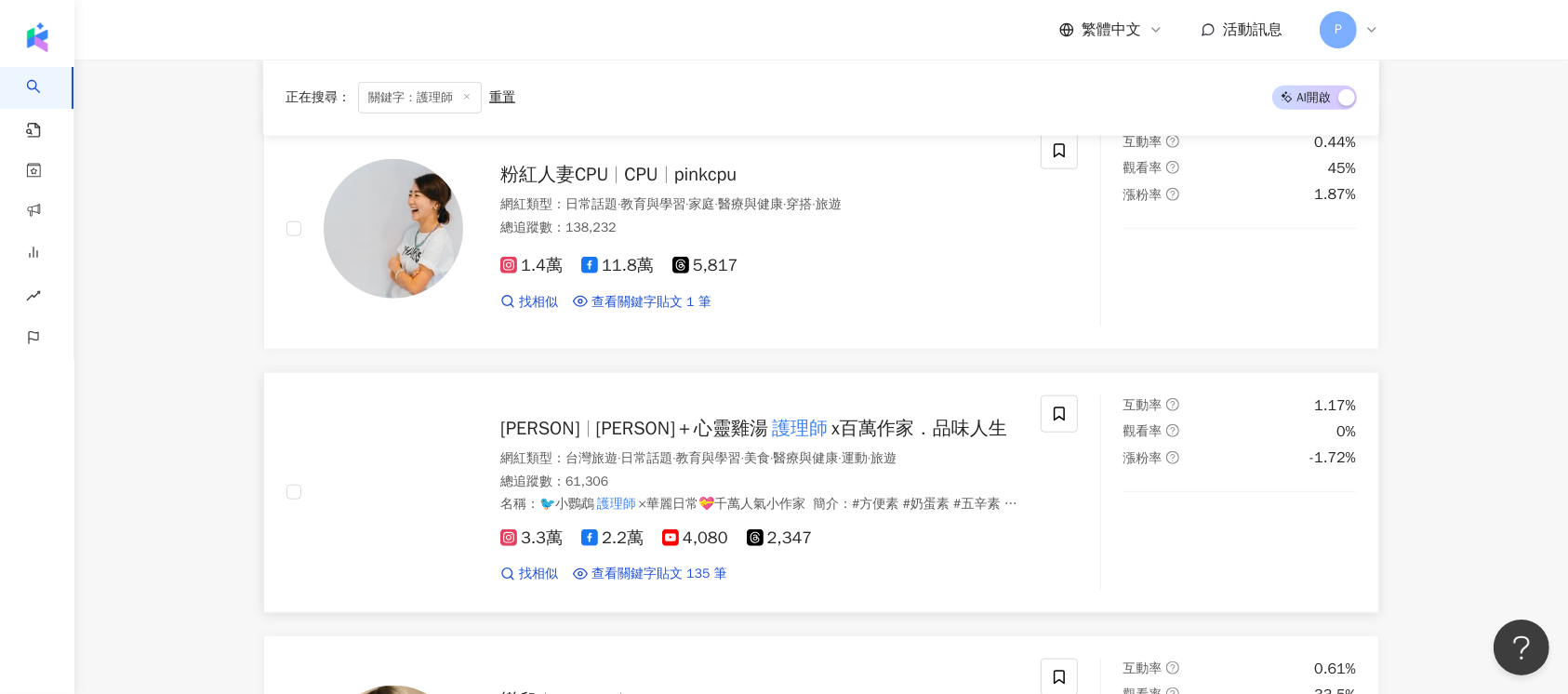 scroll, scrollTop: 1483, scrollLeft: 0, axis: vertical 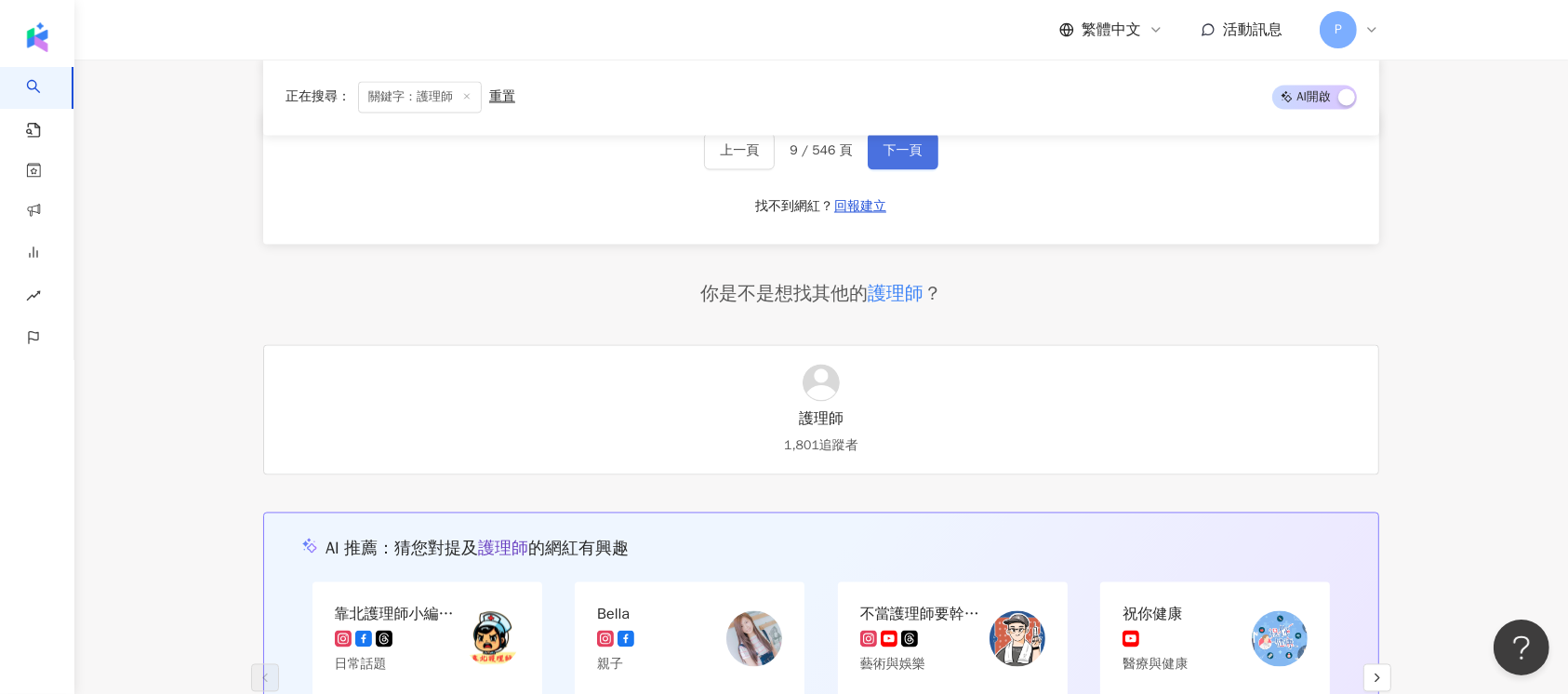 click on "下一頁" at bounding box center [903, 152] 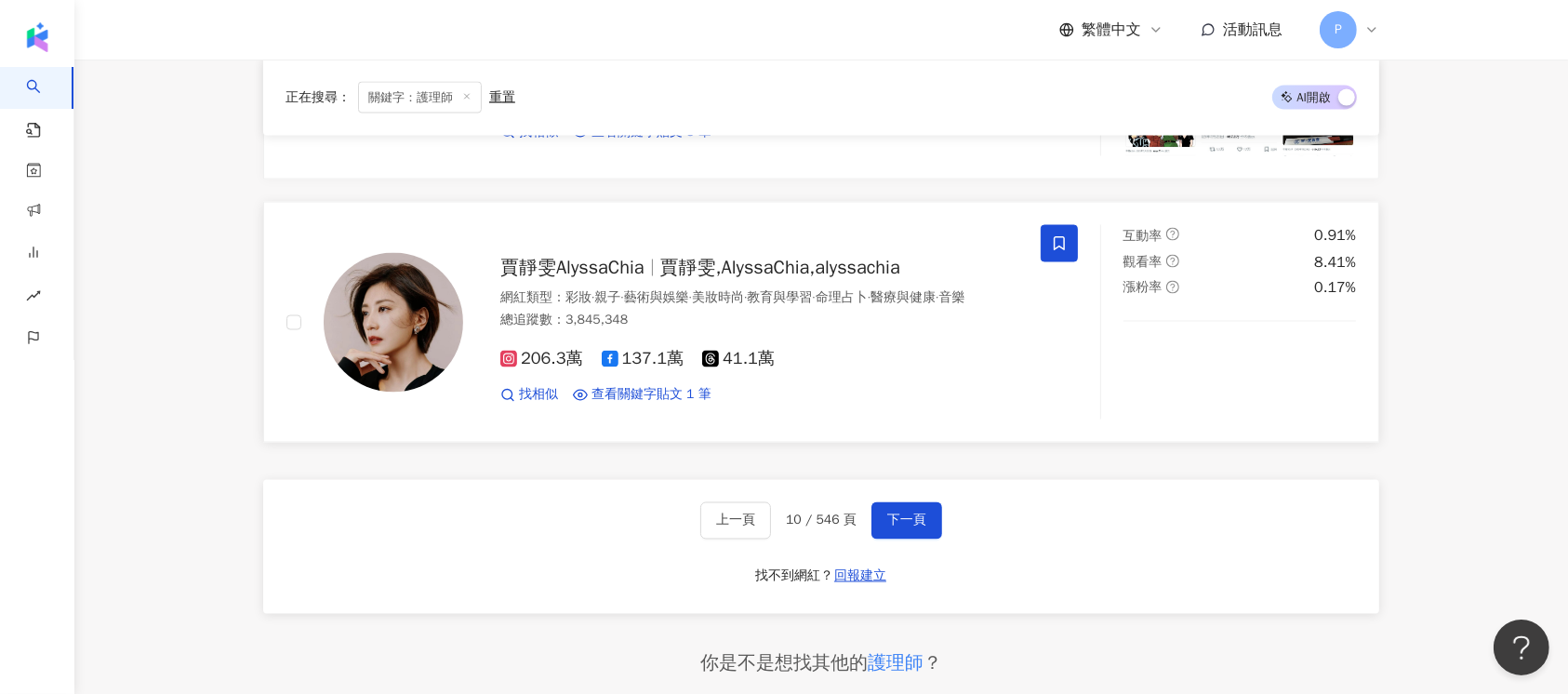 scroll, scrollTop: 3259, scrollLeft: 0, axis: vertical 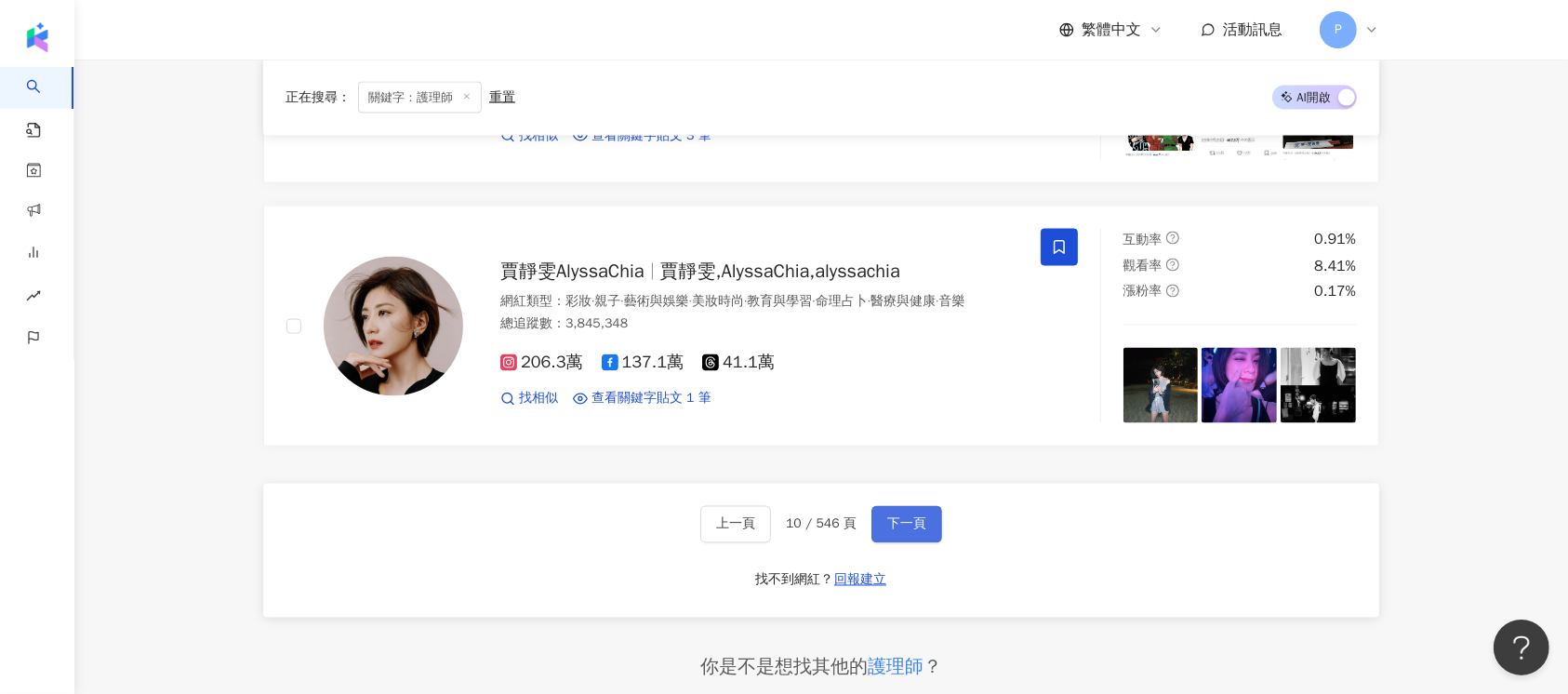 click on "下一頁" at bounding box center [907, 525] 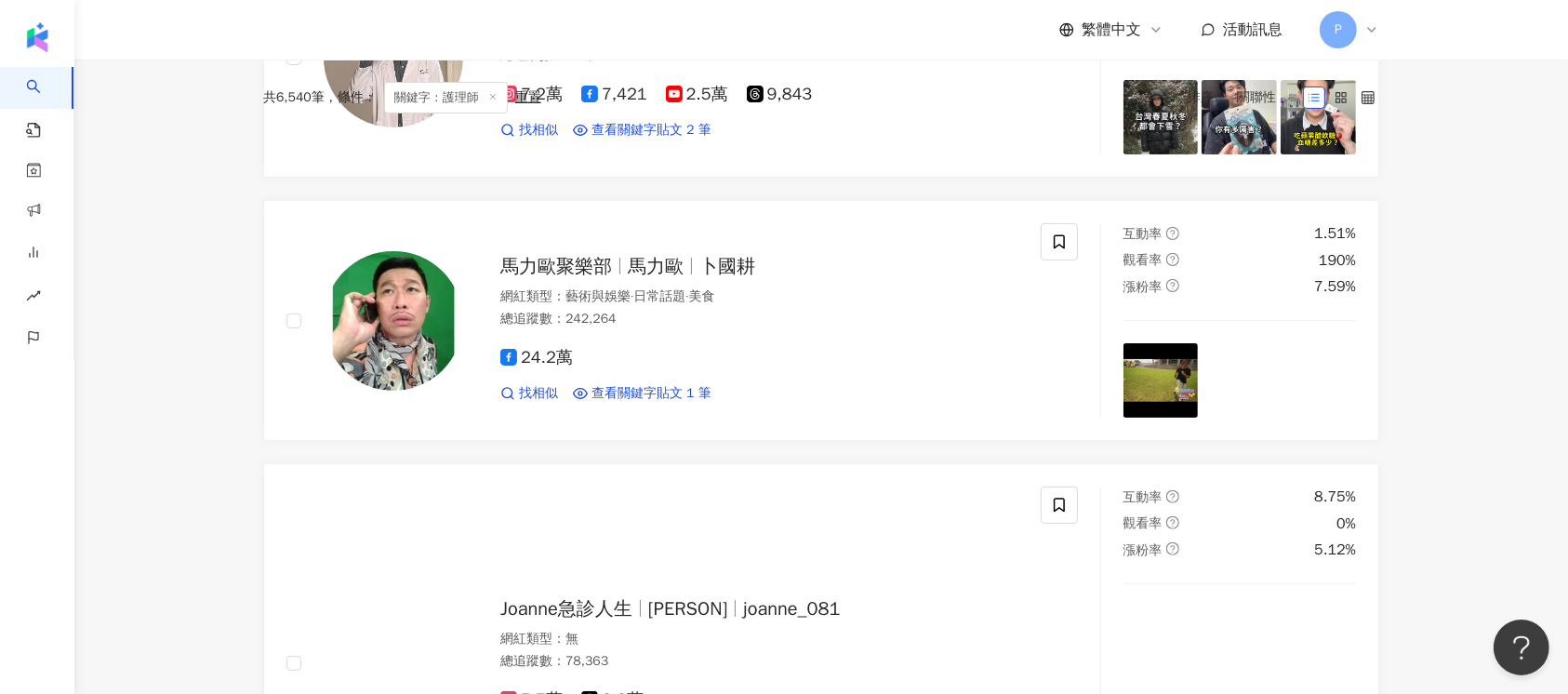 scroll, scrollTop: 0, scrollLeft: 0, axis: both 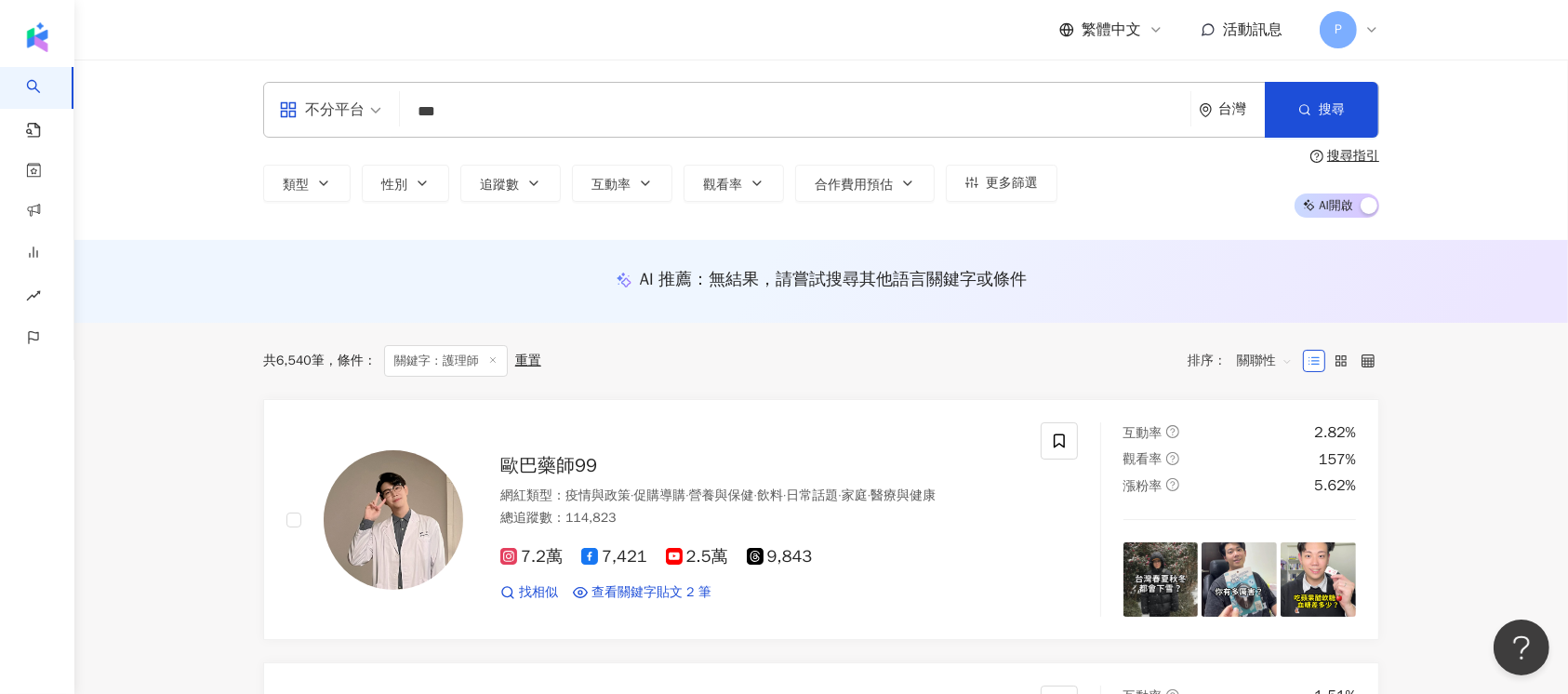 click on "***" at bounding box center [795, 112] 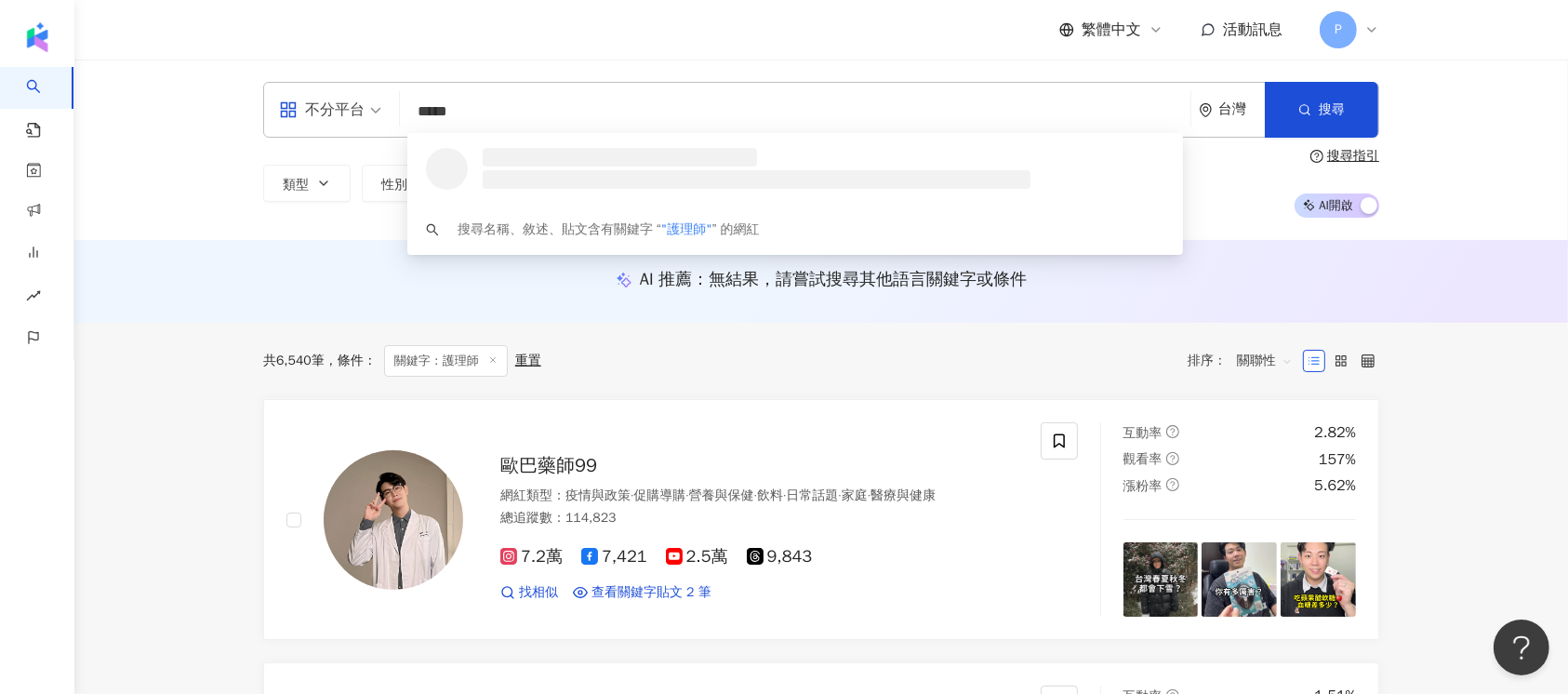 type on "*****" 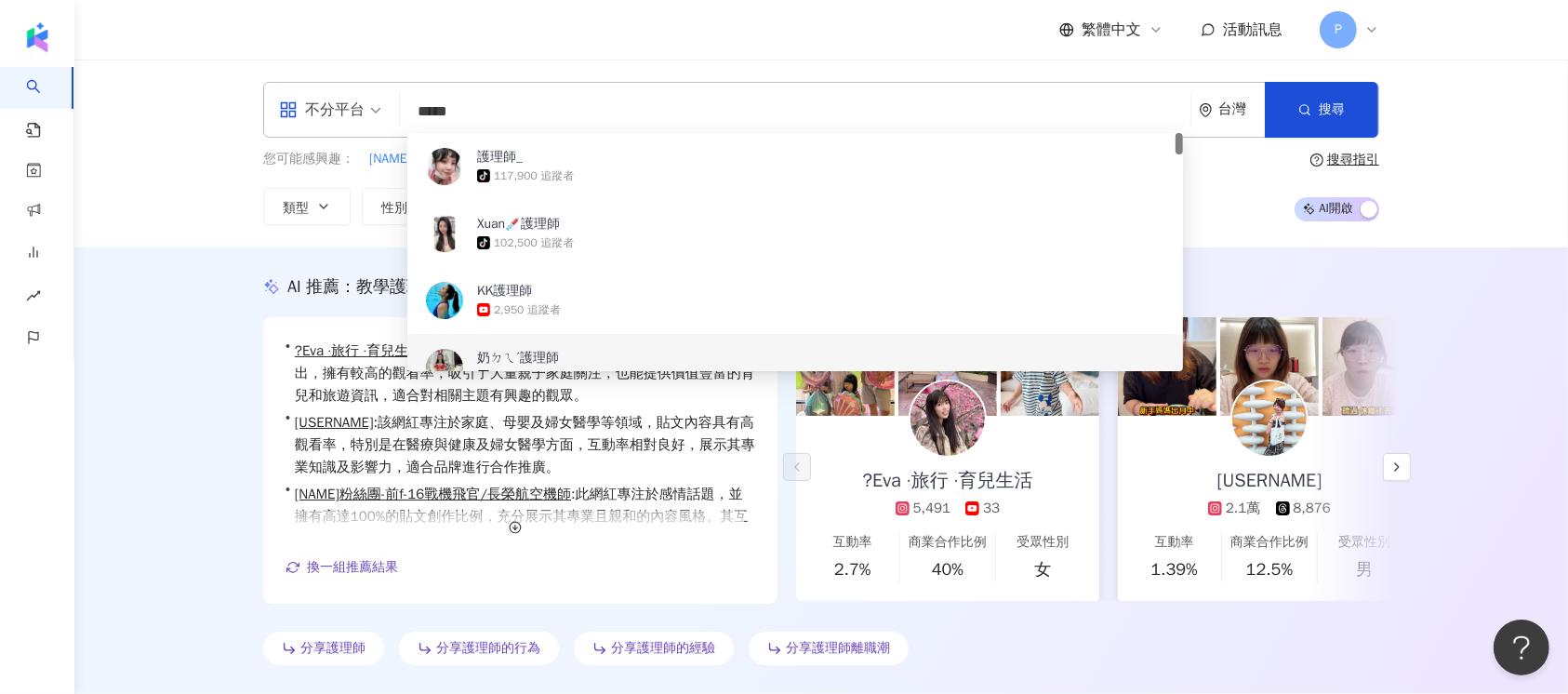 click on "AI 推薦 ： 教學護理師的網紅 • ?Eva ·旅行 ·育兒生活  :  這位網紅在教育與學習及家庭領域的內容創作表現突出，擁有較高的觀看率，吸引了大量親子家庭關注，也能提供價值豐富的育兒和旅遊資訊，適合對相關主題有興趣的觀眾。 • hsuan_hsuan84  :  該網紅專注於家庭、母嬰及婦女醫學等領域，貼文內容具有高觀看率，特別是在醫療與健康及婦女醫學方面，互動率相對良好，展示其專業知識及影響力，適合品牌進行合作推廣。 • 饒自強粉絲團-前f-16戰機飛官/長榮航空機師  :  此網紅專注於感情話題，並擁有高達100%的貼文創作比例，充分展示其專業且親和的內容風格。其互動率雖需提升，但其粉絲基礎能夠為相關領域提供深度的參與與影響力，特別是在母嬰、家庭和旅遊主題上，具備一定的領導潛力。 換一組推薦結果 對您有幫助嗎？ ?Eva ·旅行 ·育兒生活 5,491 33 40%" at bounding box center (821, 470) 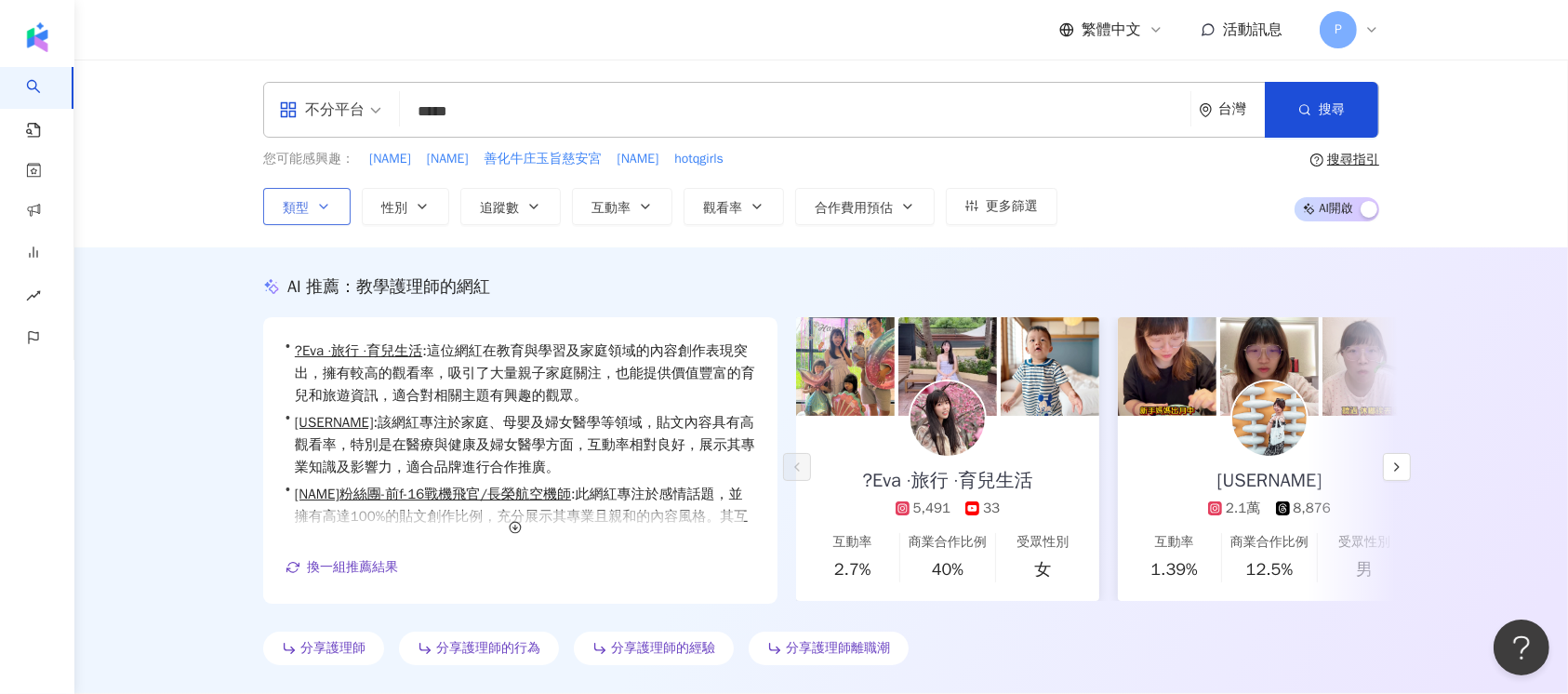 click on "類型" at bounding box center [296, 208] 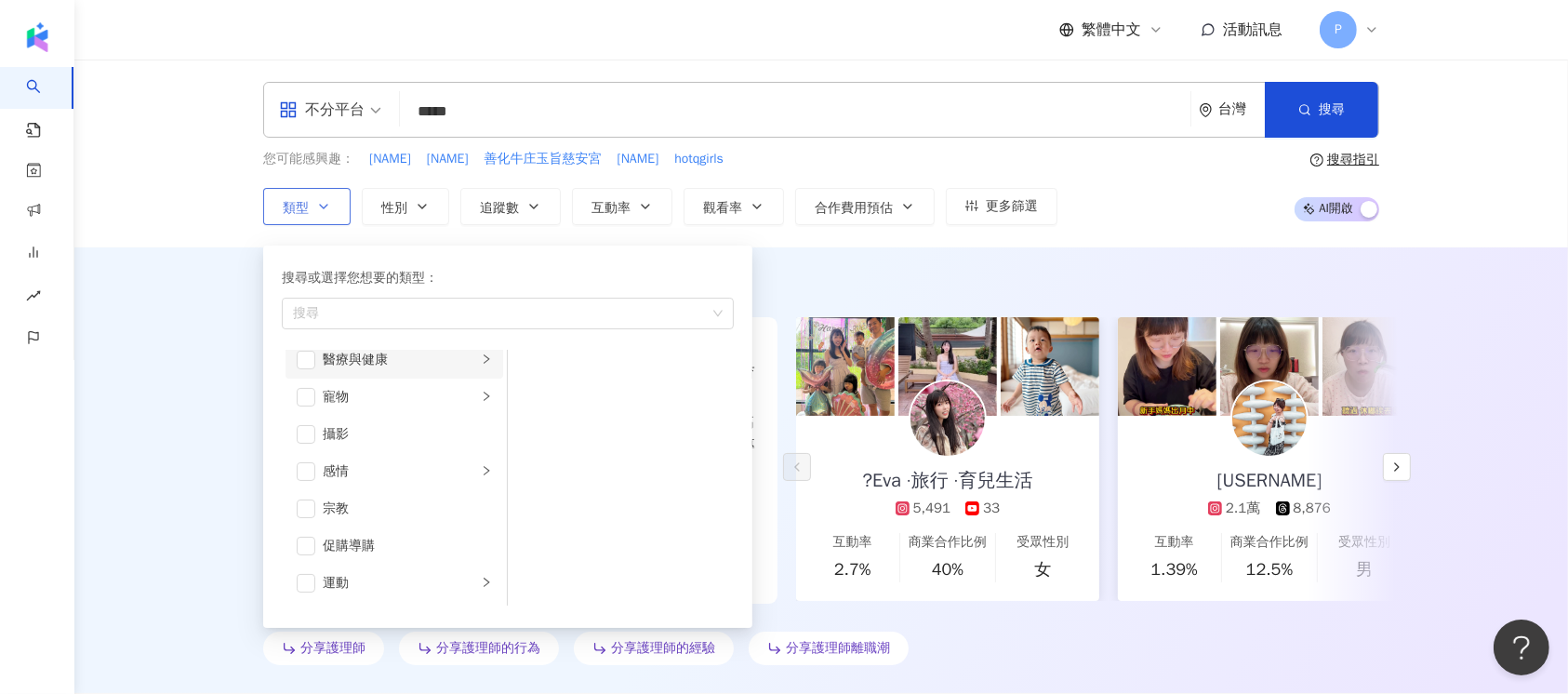 click on "醫療與健康" at bounding box center [400, 360] 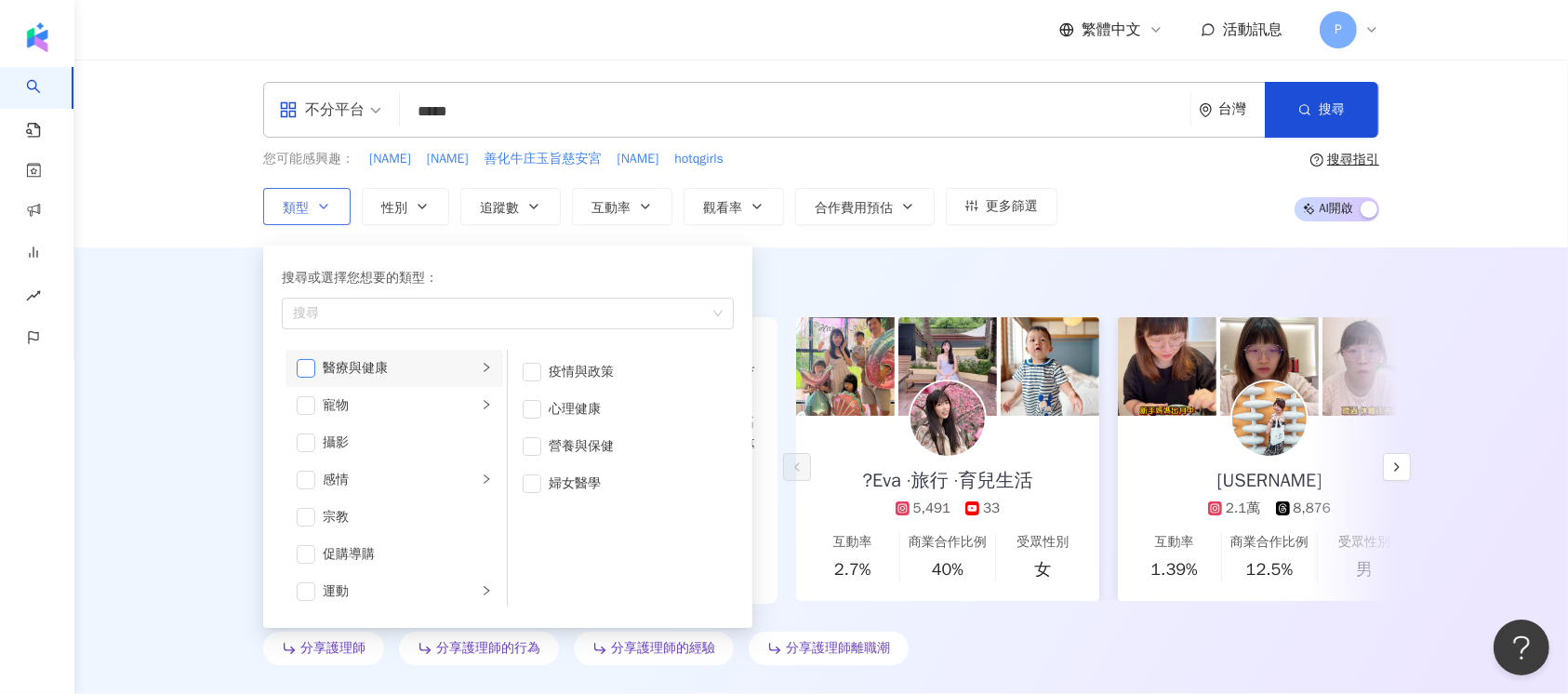 click at bounding box center (306, 368) 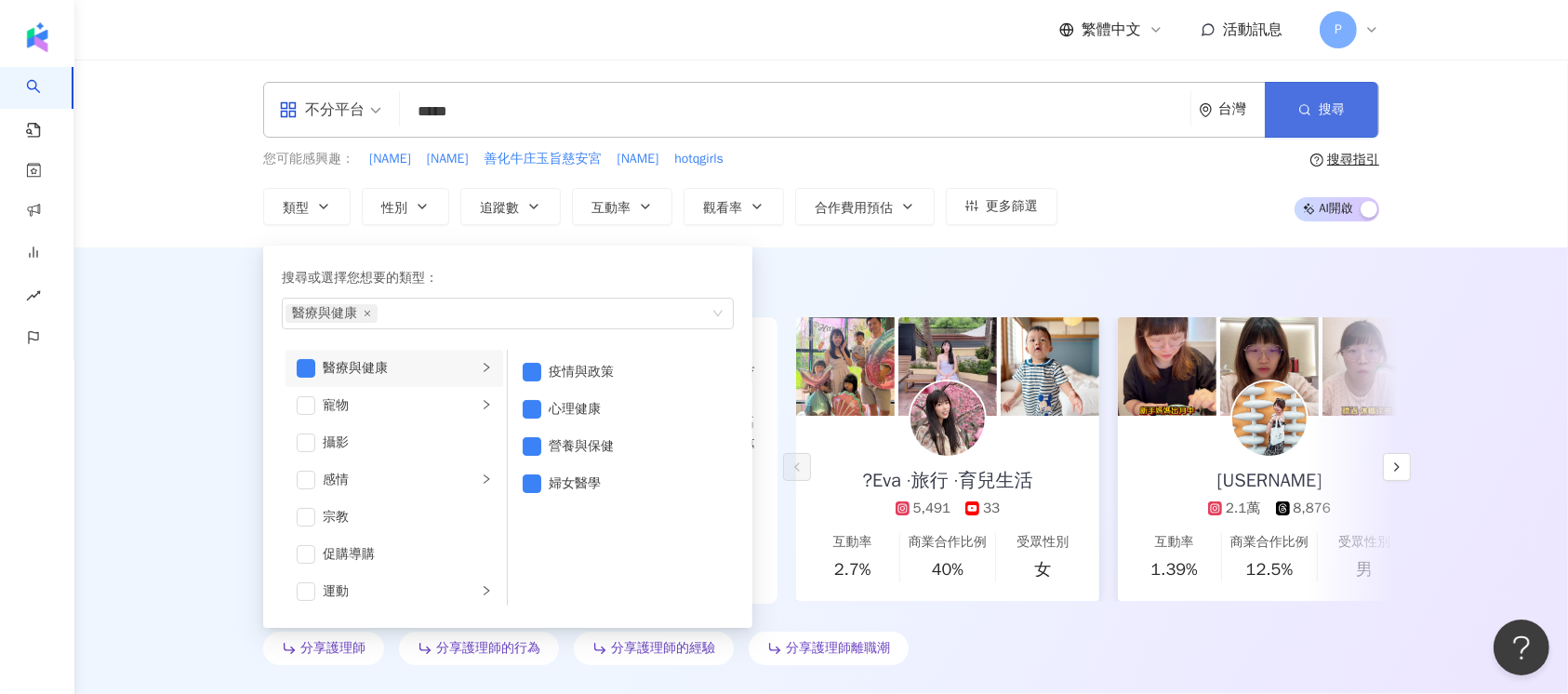 click on "搜尋" at bounding box center (1332, 110) 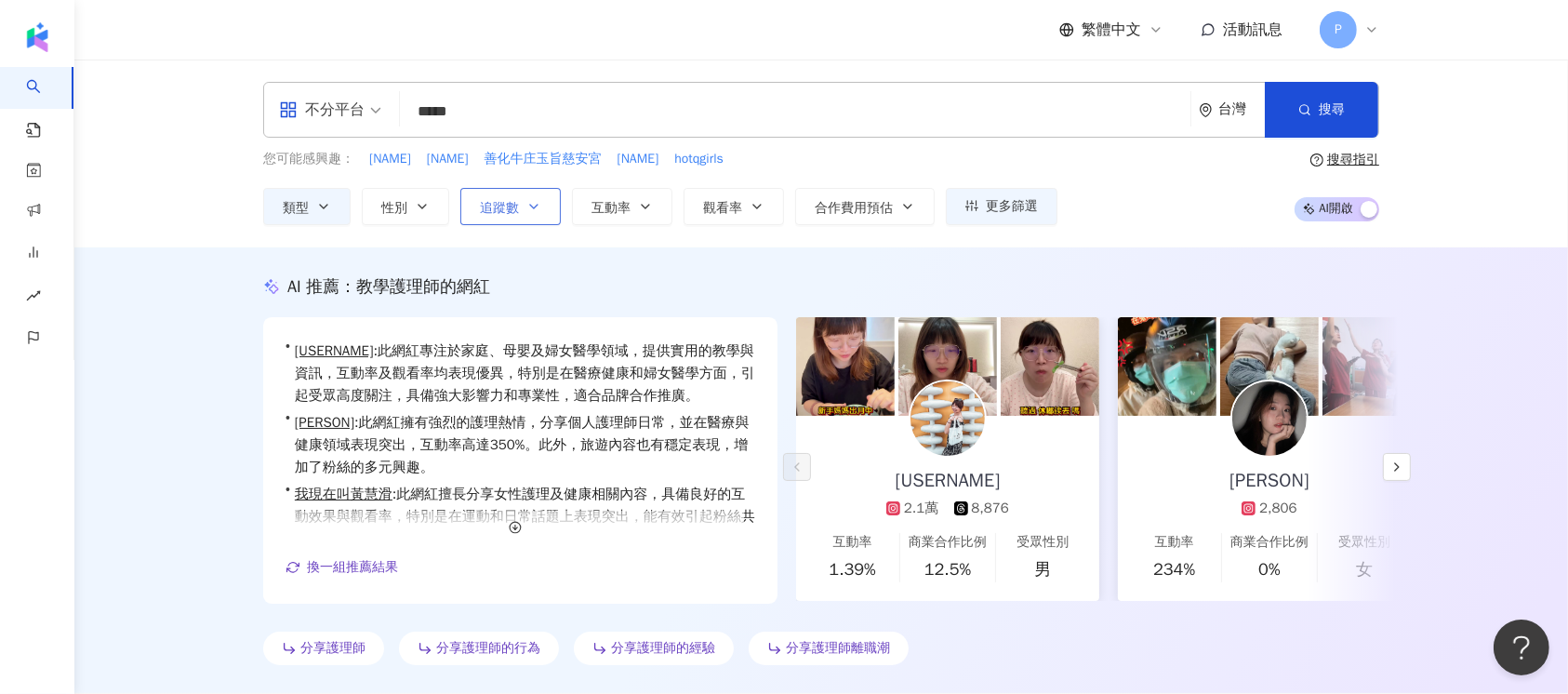 click on "追蹤數" at bounding box center [511, 207] 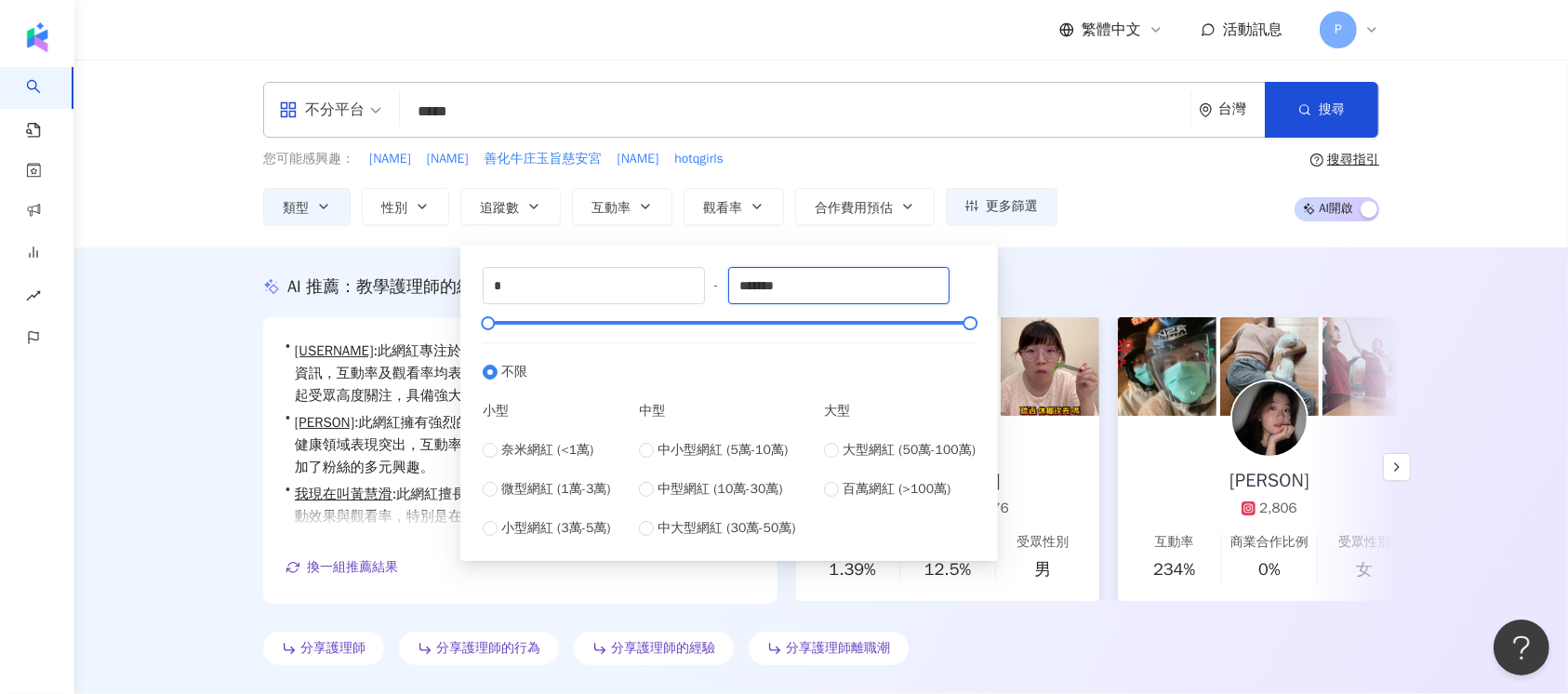 drag, startPoint x: 855, startPoint y: 283, endPoint x: 711, endPoint y: 287, distance: 144.05554 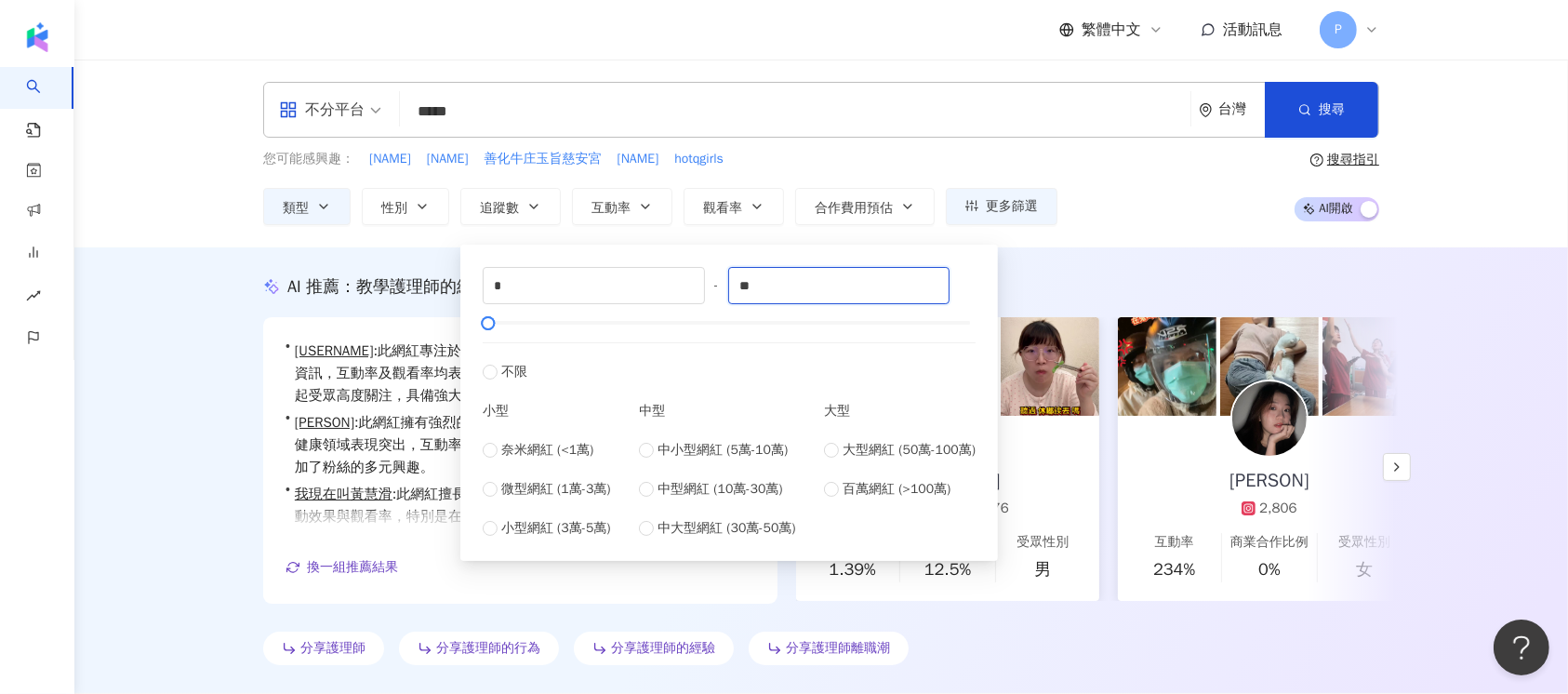 type on "*" 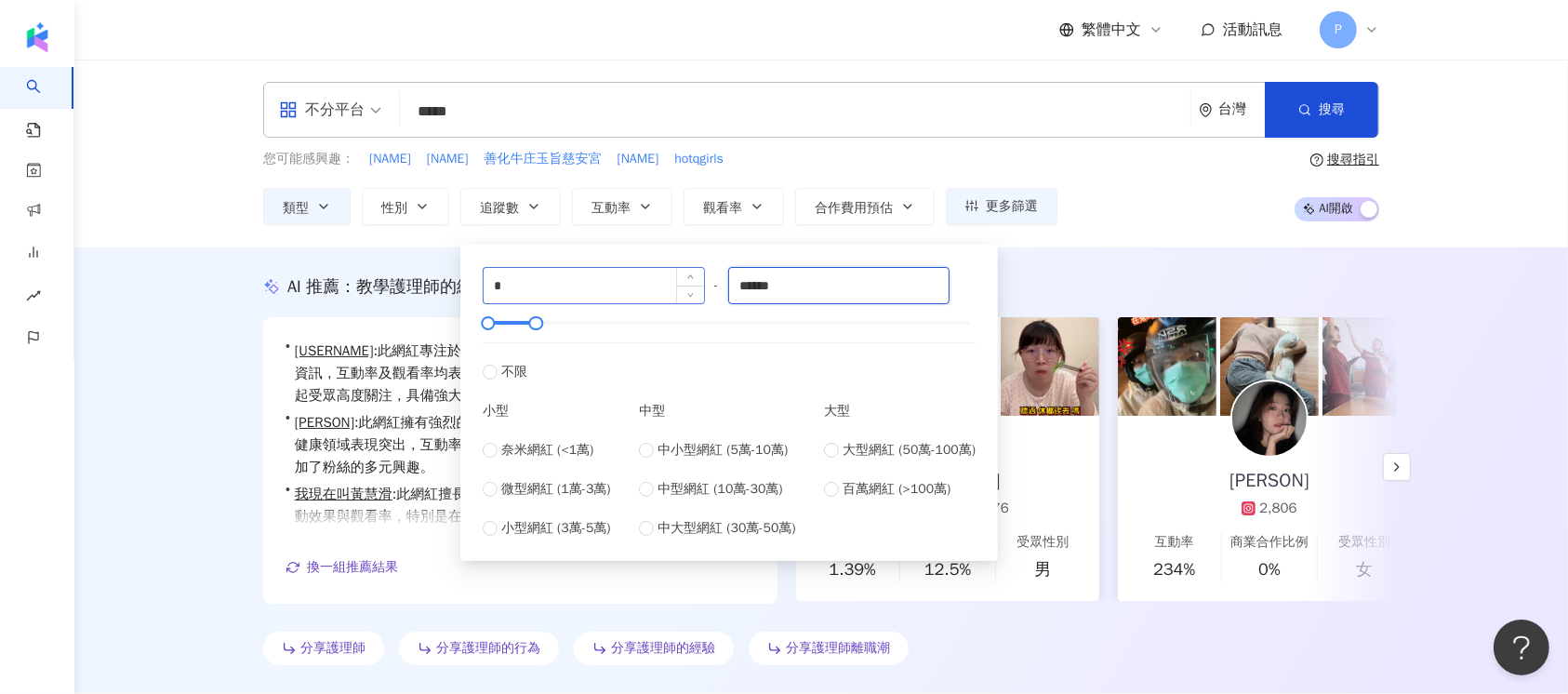 type on "******" 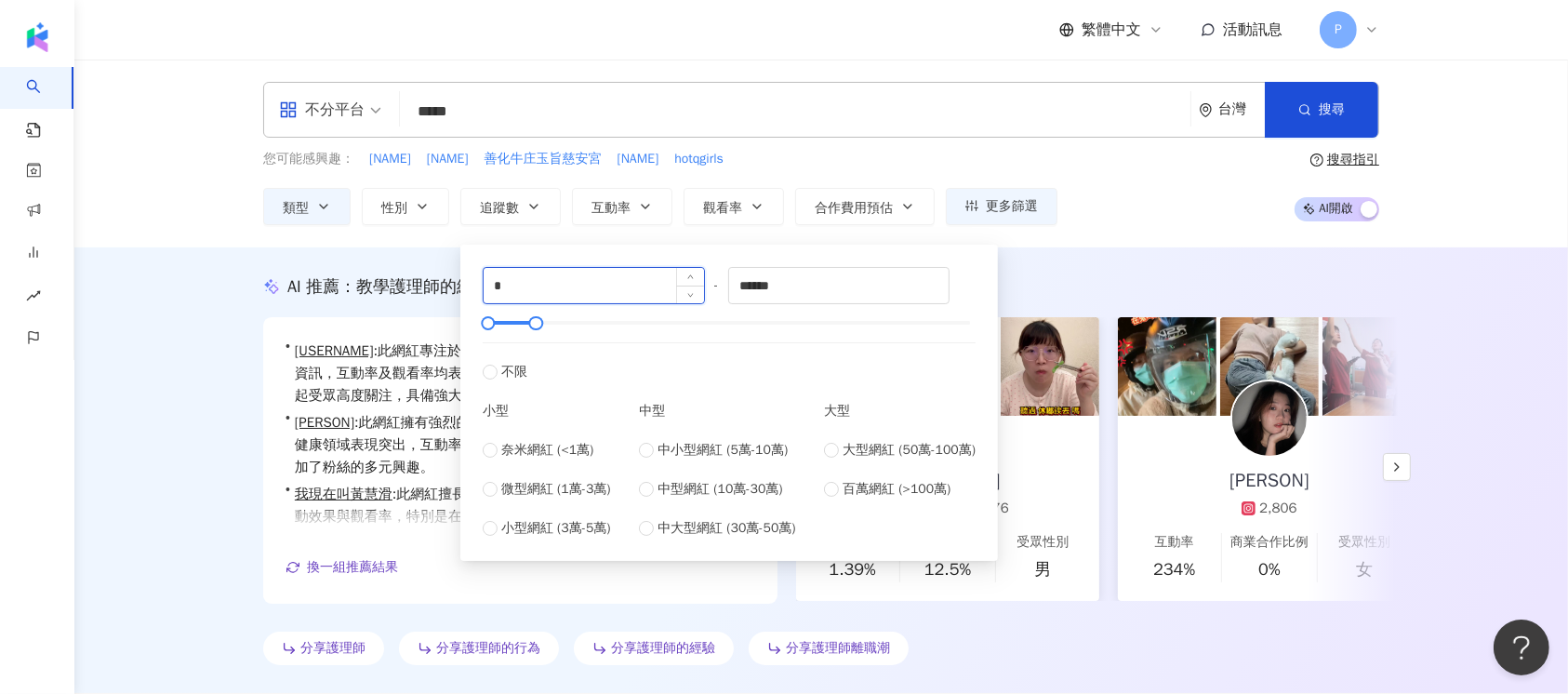 click on "*" at bounding box center [593, 286] 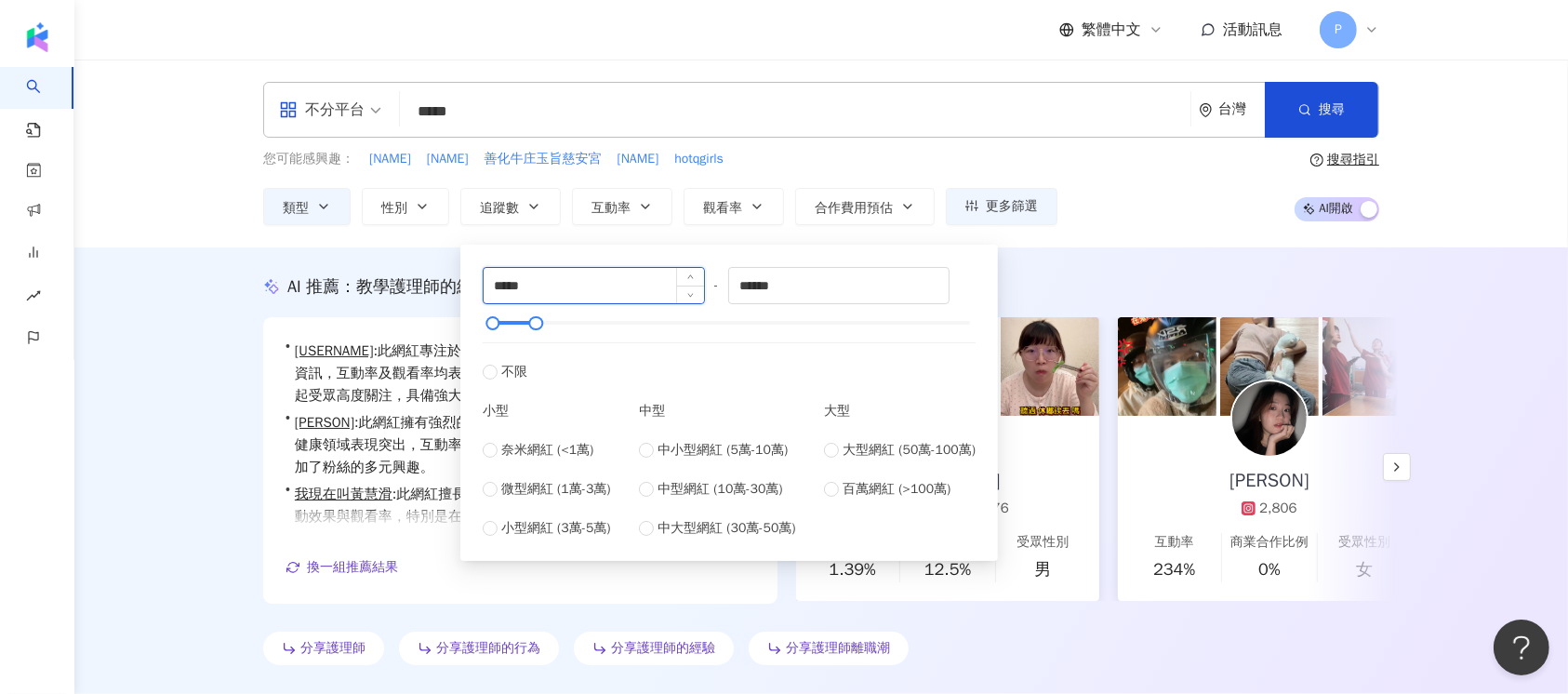 type on "*****" 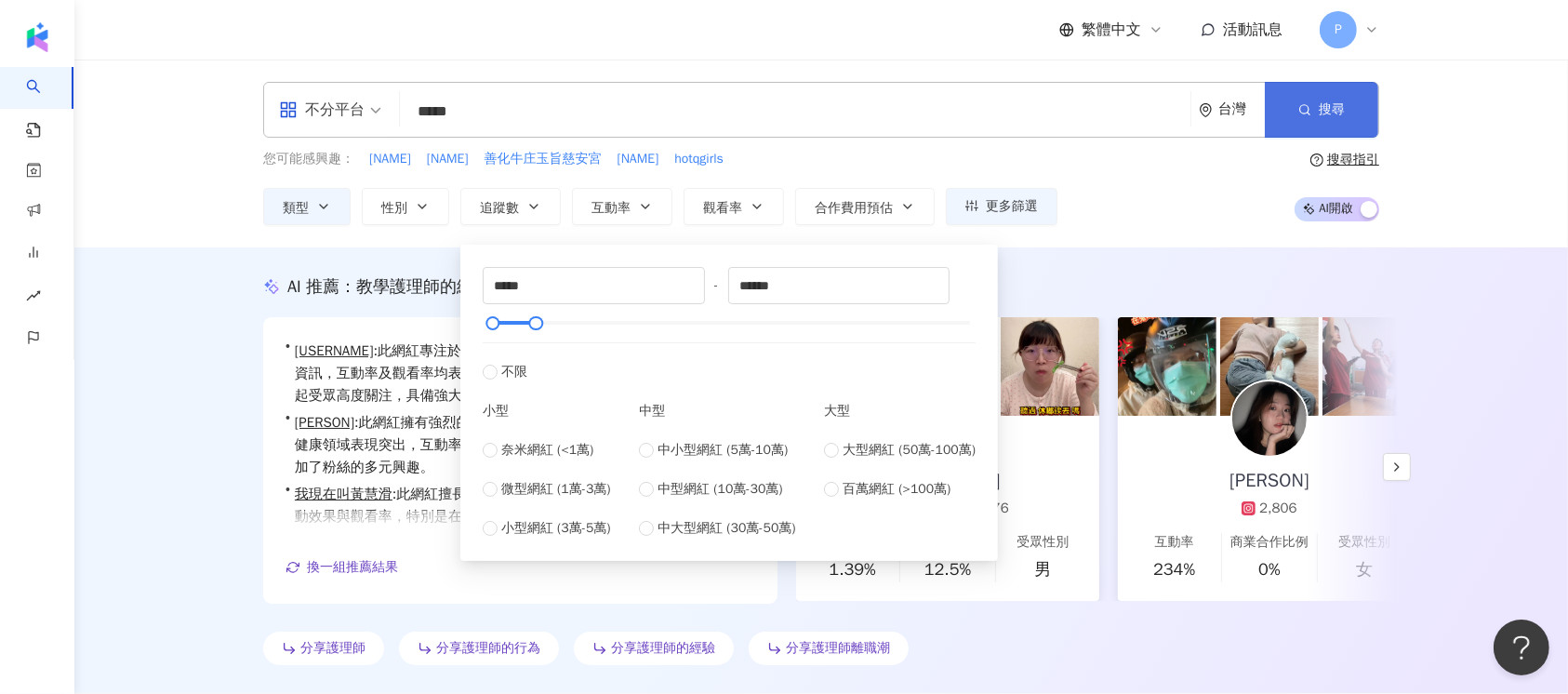 click on "搜尋" at bounding box center [1322, 110] 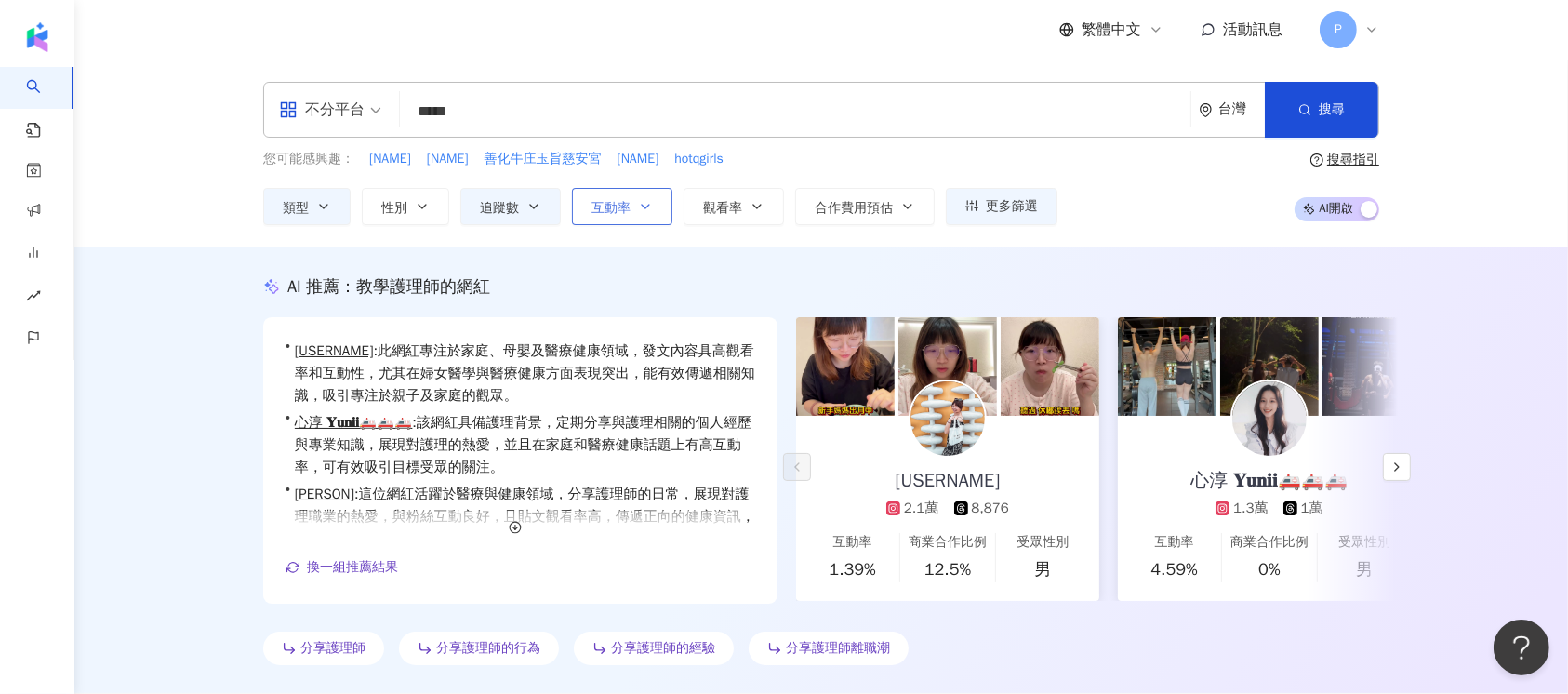 click on "互動率" at bounding box center (622, 207) 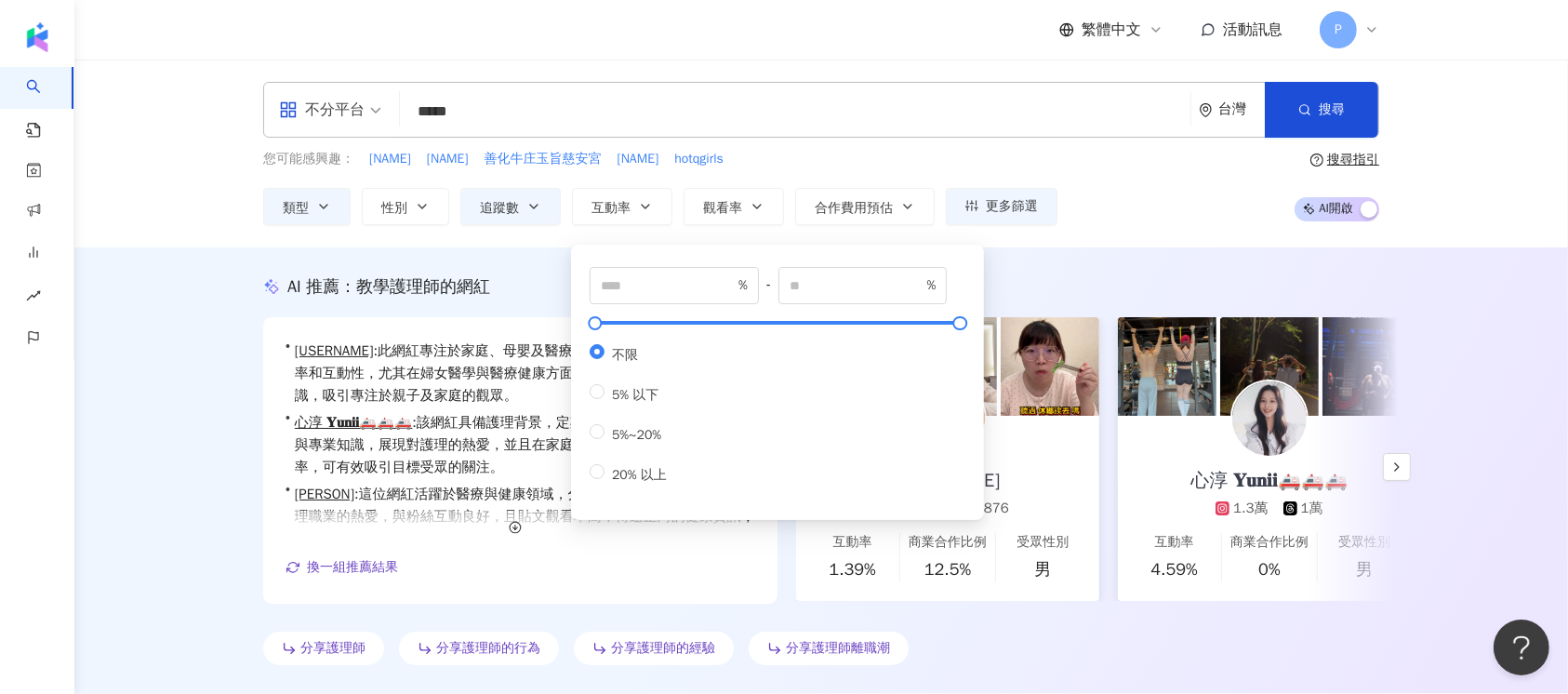 click on "不分平台 ***** 台灣 搜尋 0e726ec9-5eda-49bb-a901-2bb22d69cfb0 e14dc3fc-f303-4eb6-8a12-2a1a53e63a63 7ba1ae5b-972c-4725-8e7a-5732dd41cbb8 護理師_ tiktok-icon 117,900   追蹤者 Xuan💉護理師 tiktok-icon 102,500   追蹤者 KK護理師 2,950   追蹤者 奶ㄉㄟˊ護理師 tiktok-icon 17,700   追蹤者 KK護理師🌍💭✨ 4,379   追蹤者 您可能感興趣： 震威  阿賢跑廟會  善化牛庄玉旨慈安宮  禮生  hotqgirls  類型 性別 追蹤數 互動率 觀看率 合作費用預估  更多篩選 *****  -  ****** 不限 小型 奈米網紅 (<1萬) 微型網紅 (1萬-3萬) 小型網紅 (3萬-5萬) 中型 中小型網紅 (5萬-10萬) 中型網紅 (10萬-30萬) 中大型網紅 (30萬-50萬) 大型 大型網紅 (50萬-100萬) 百萬網紅 (>100萬) %  -  % 不限 5% 以下 5%~20% 20% 以上 搜尋指引 AI  開啟 AI  關閉" at bounding box center [821, 153] 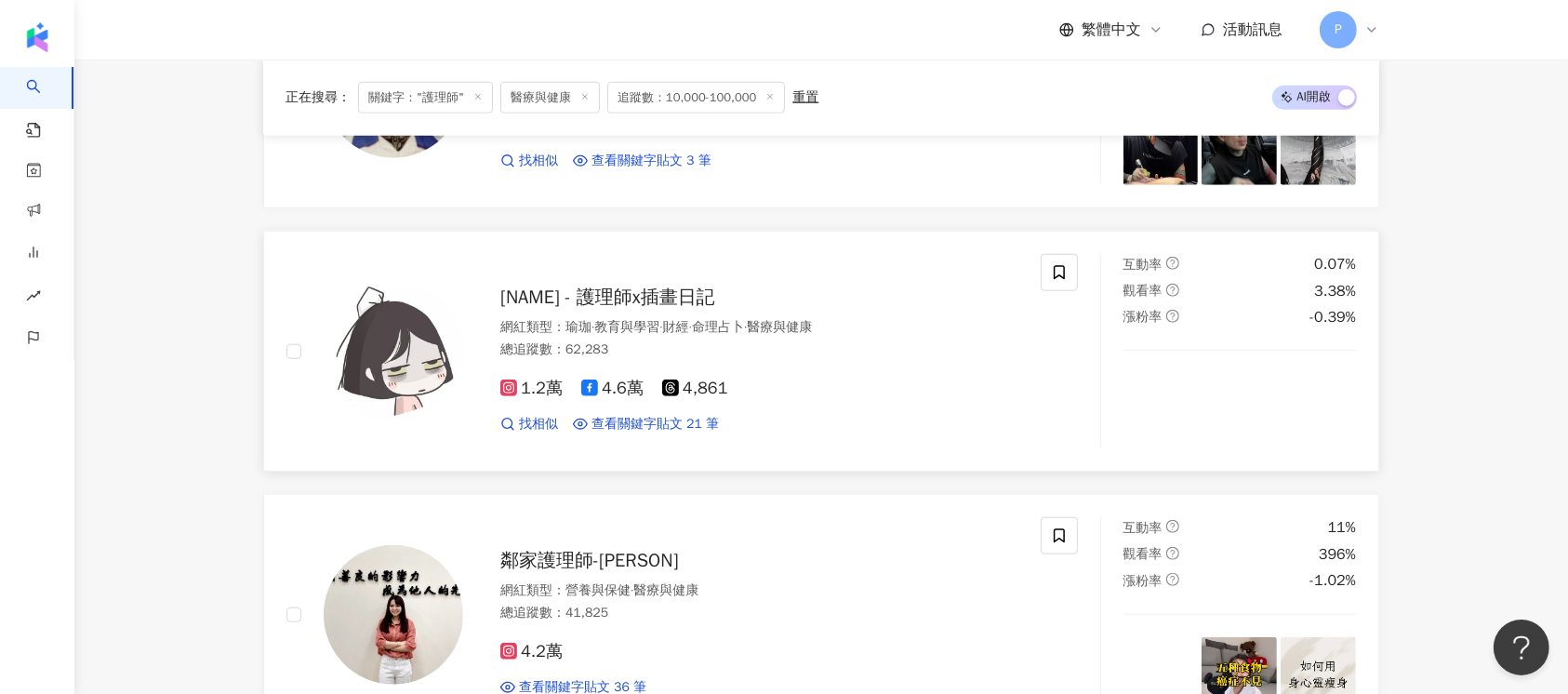 scroll, scrollTop: 1736, scrollLeft: 0, axis: vertical 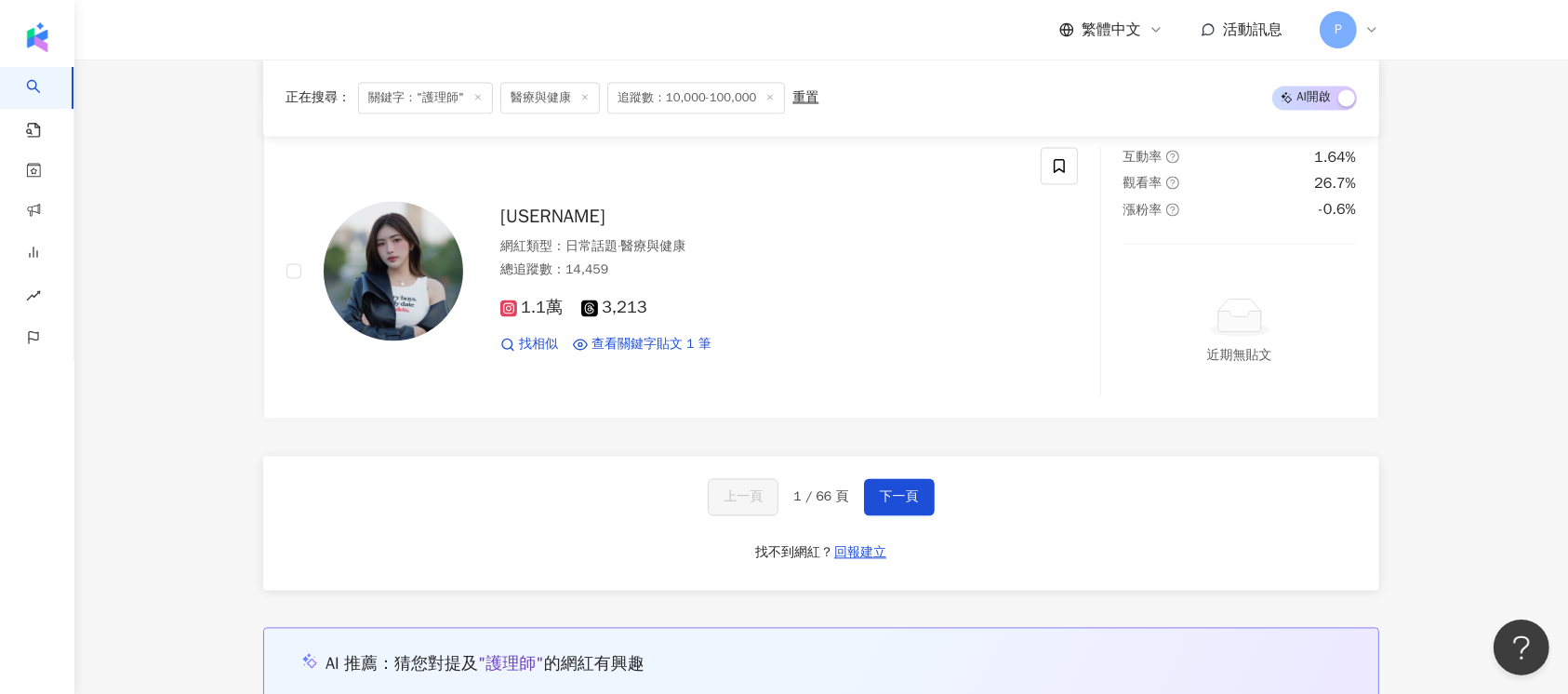 drag, startPoint x: 882, startPoint y: 487, endPoint x: 872, endPoint y: 460, distance: 28.79236 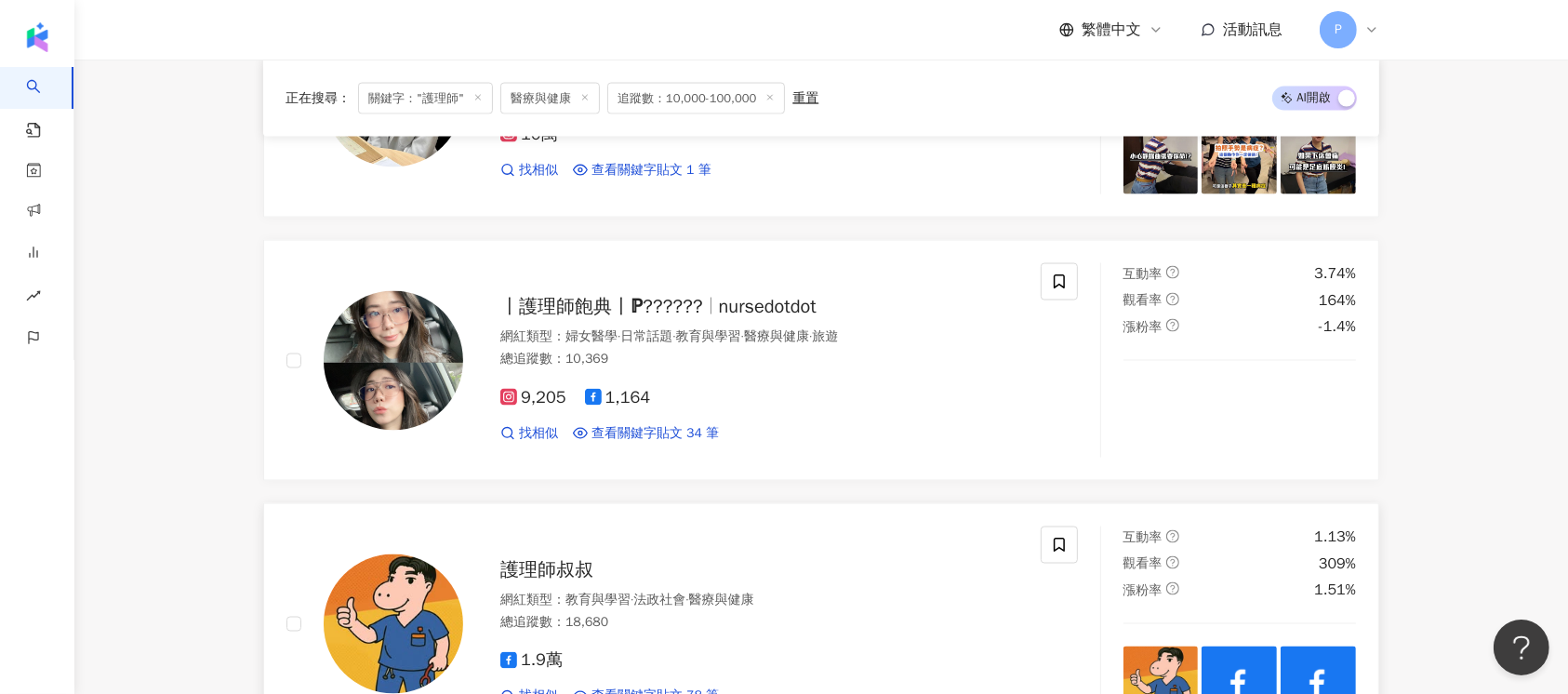 scroll, scrollTop: 2745, scrollLeft: 0, axis: vertical 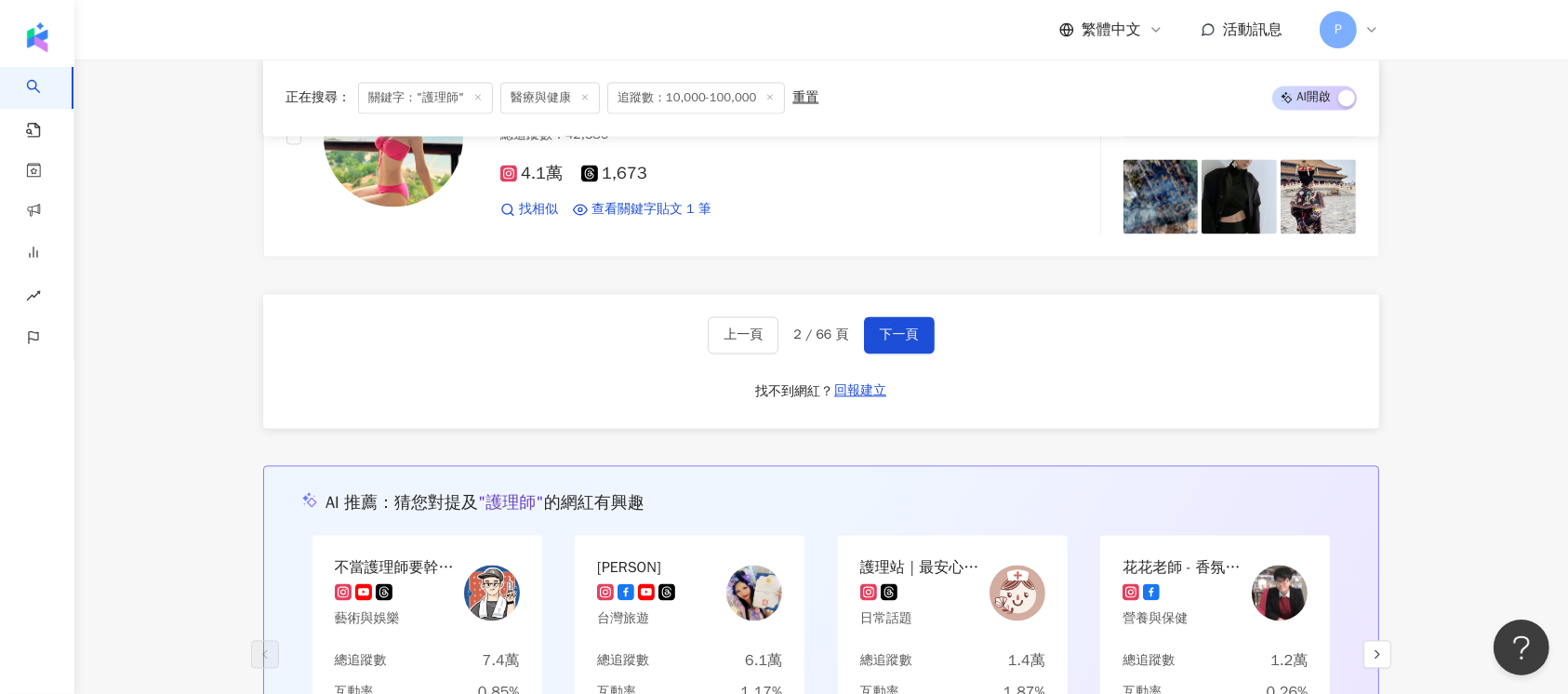 drag, startPoint x: 887, startPoint y: 342, endPoint x: 743, endPoint y: 77, distance: 301.59741 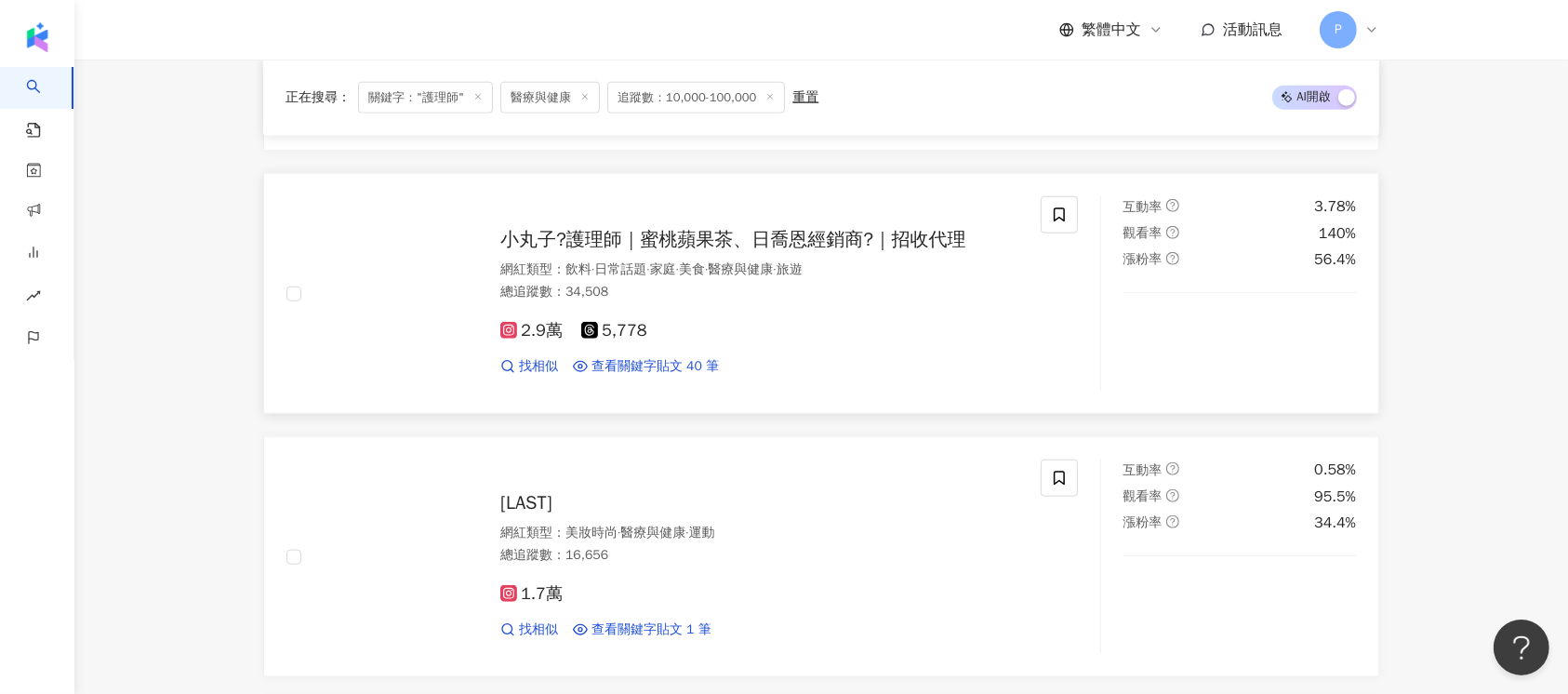 scroll, scrollTop: 1789, scrollLeft: 0, axis: vertical 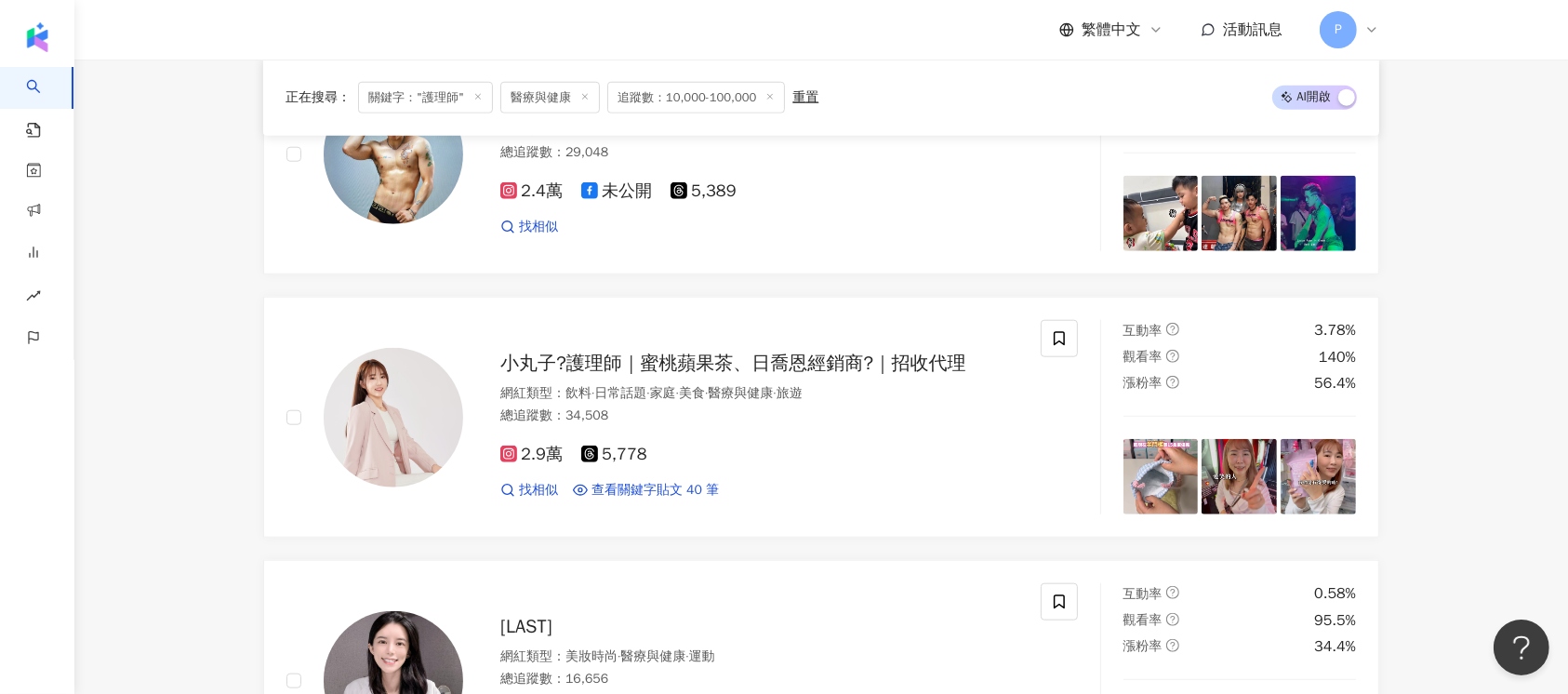 drag, startPoint x: 386, startPoint y: 414, endPoint x: 1562, endPoint y: 377, distance: 1176.5819 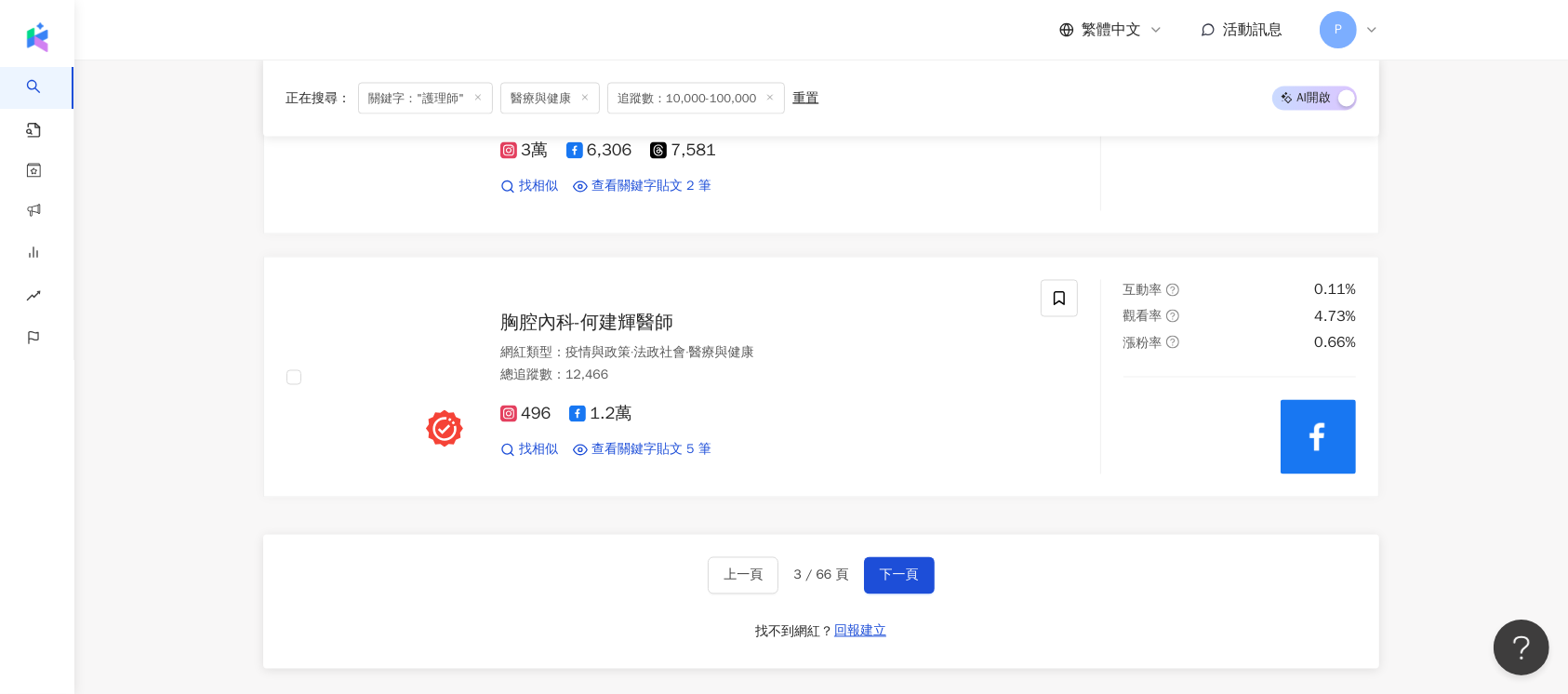 scroll, scrollTop: 3650, scrollLeft: 0, axis: vertical 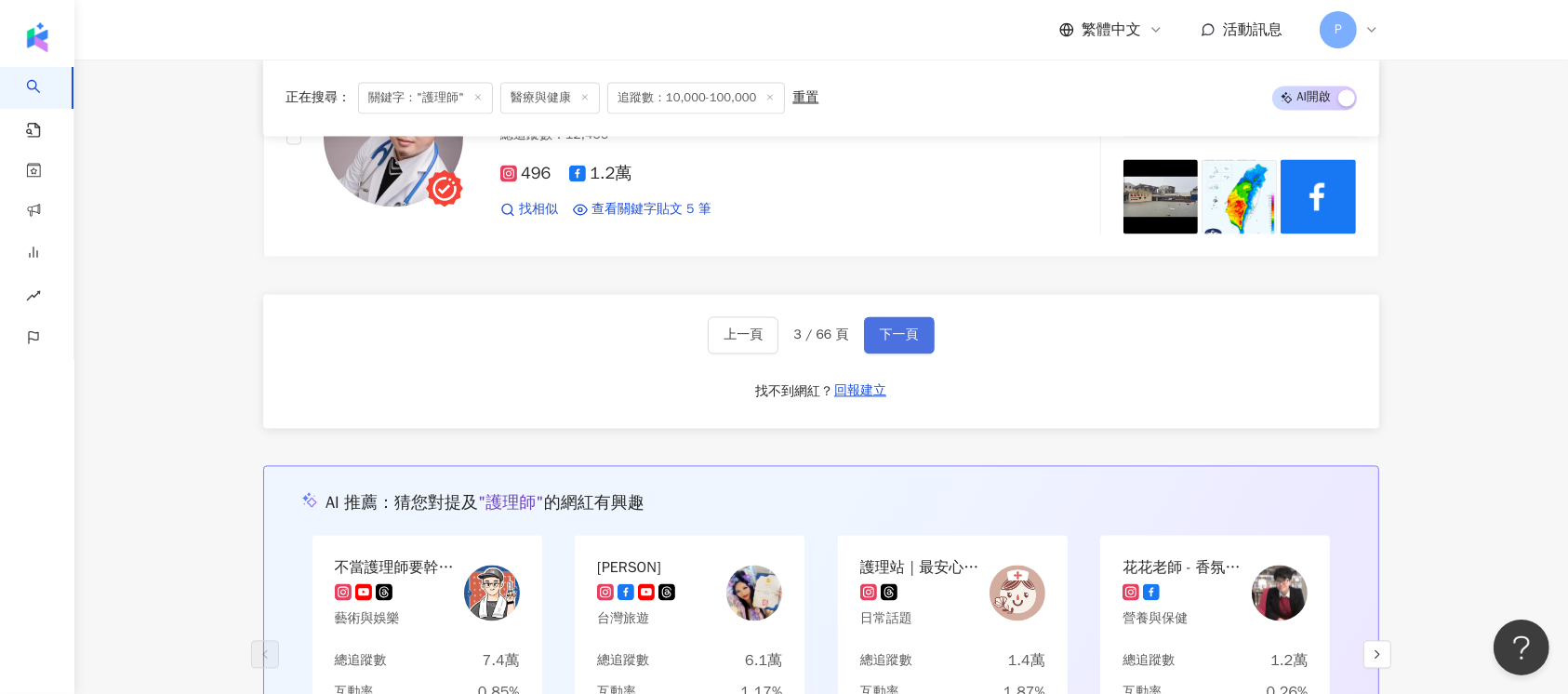 click on "下一頁" at bounding box center (899, 335) 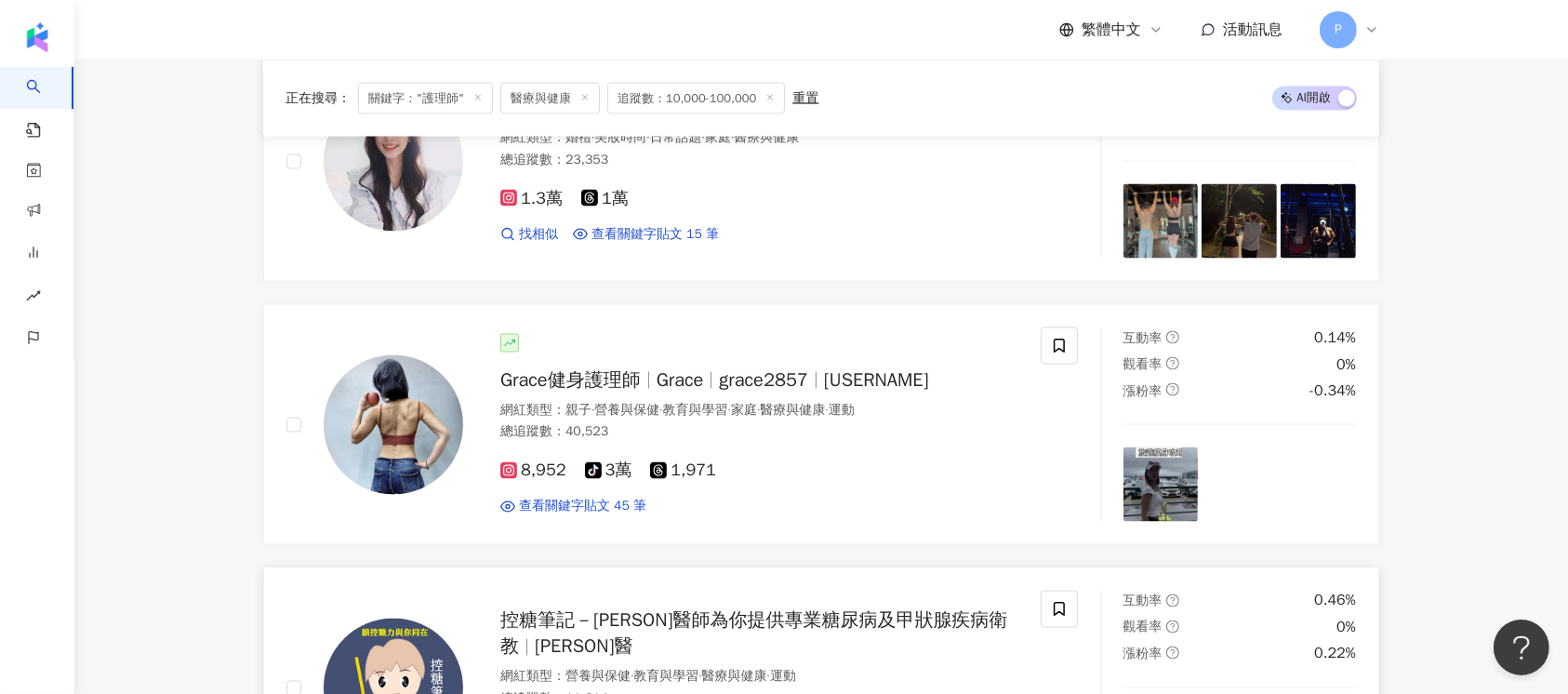 scroll, scrollTop: 3029, scrollLeft: 0, axis: vertical 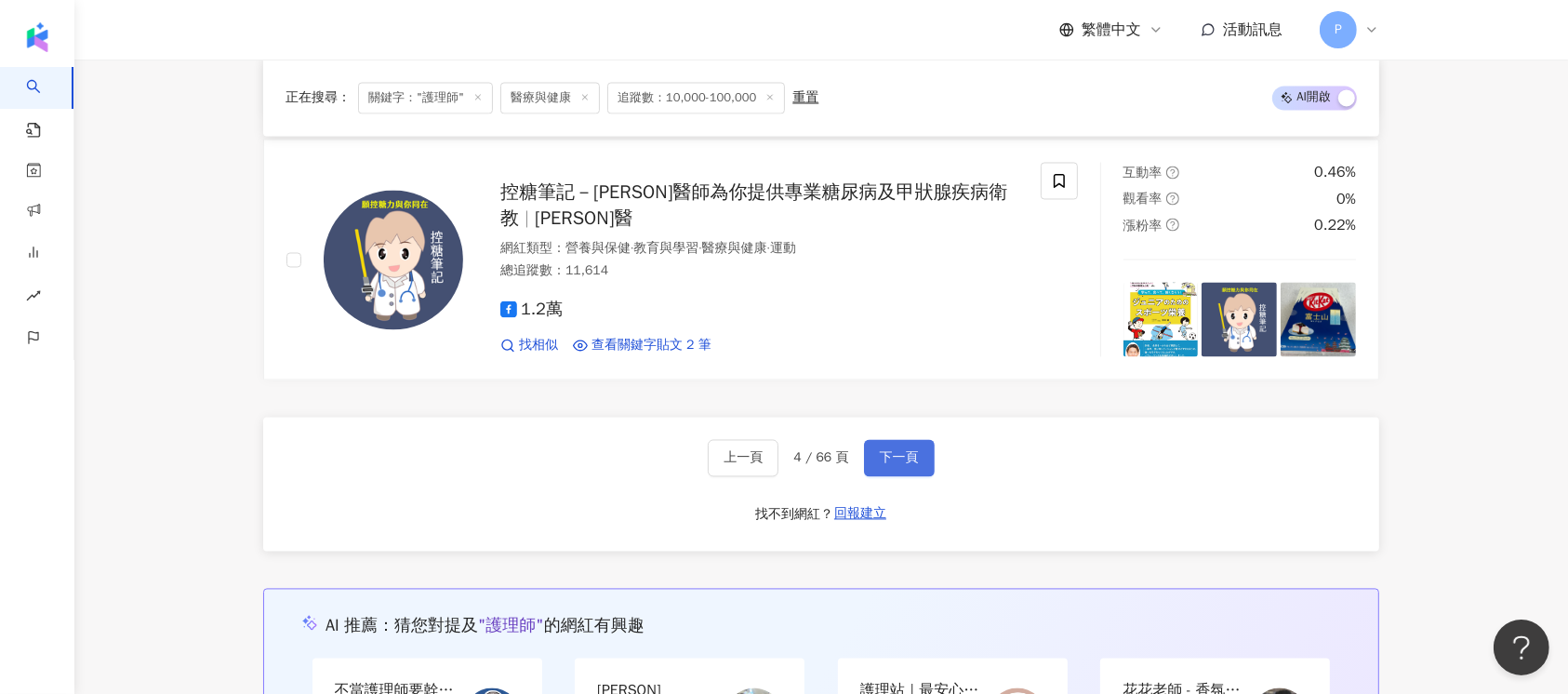 click on "下一頁" at bounding box center [899, 459] 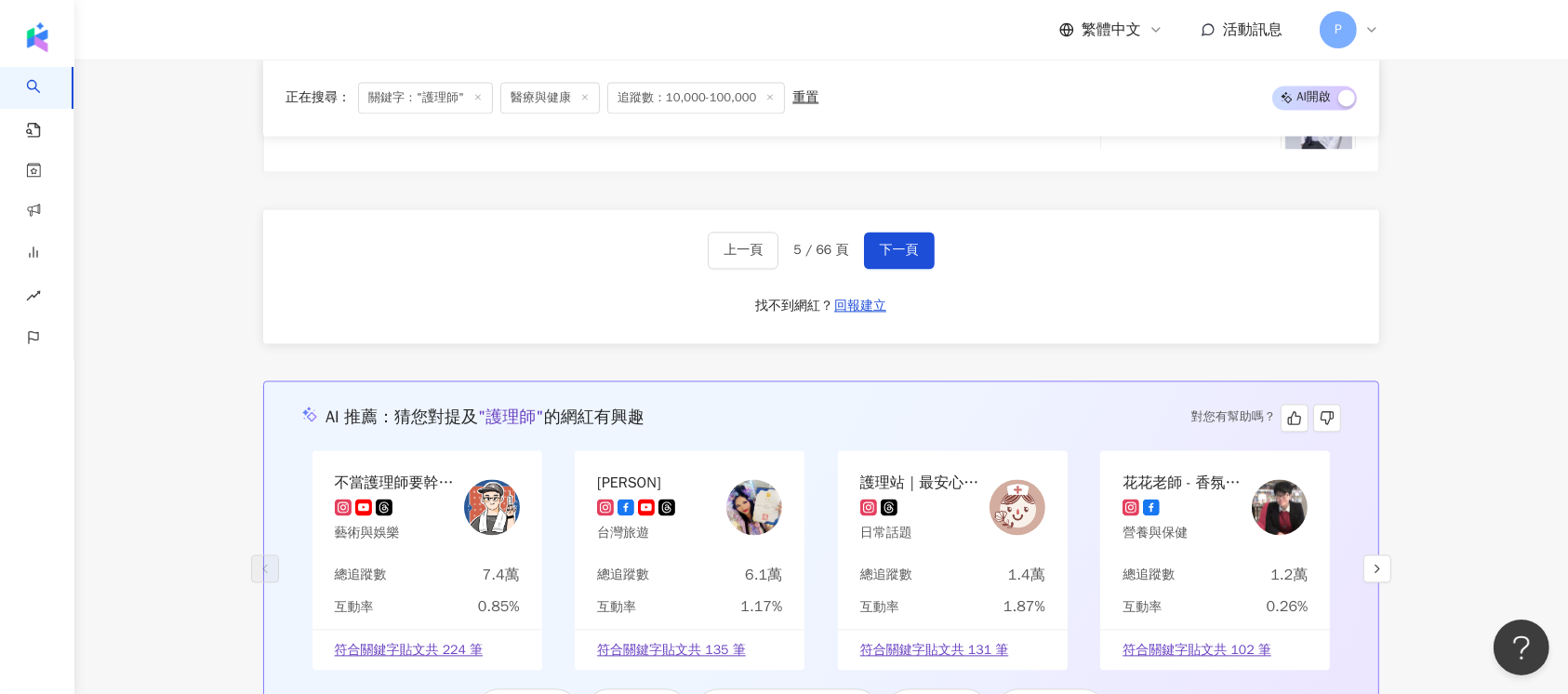 scroll, scrollTop: 3689, scrollLeft: 0, axis: vertical 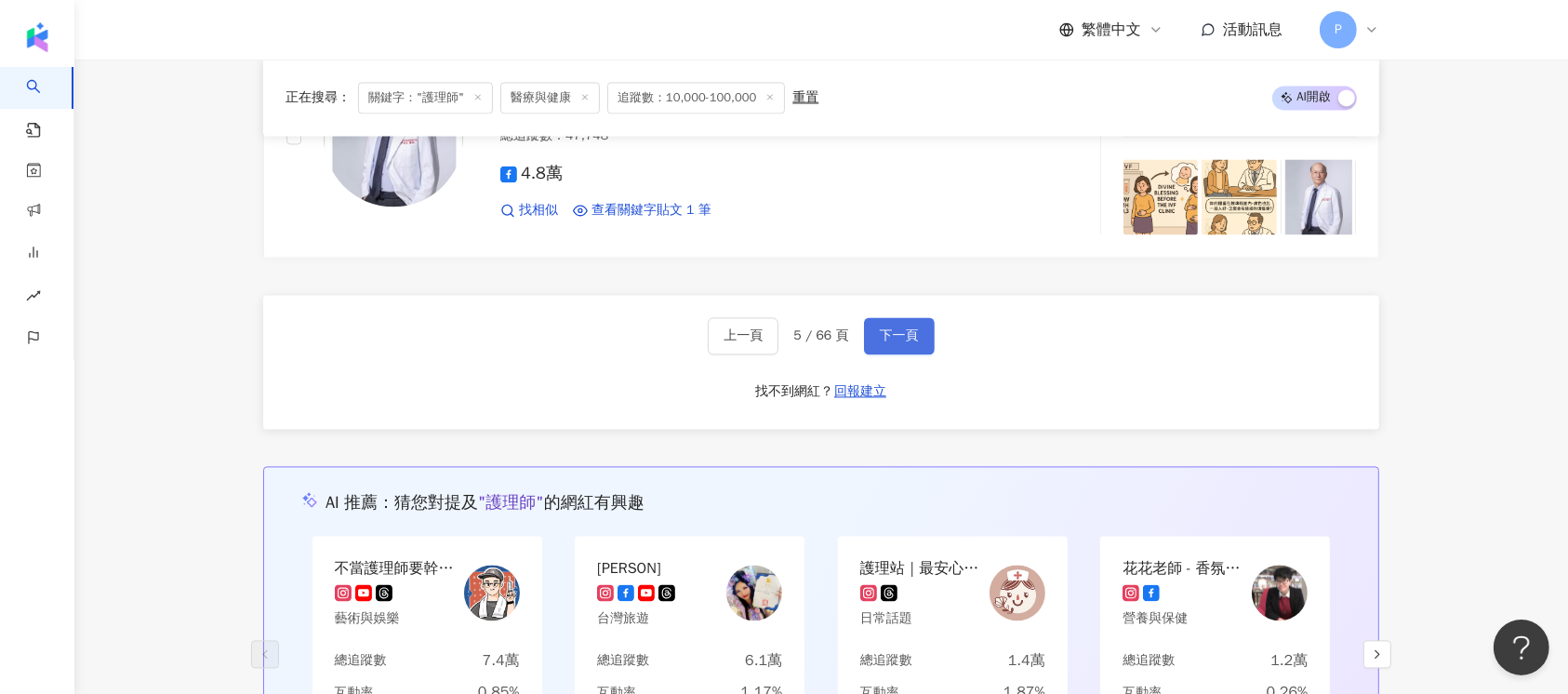 click on "下一頁" at bounding box center [899, 336] 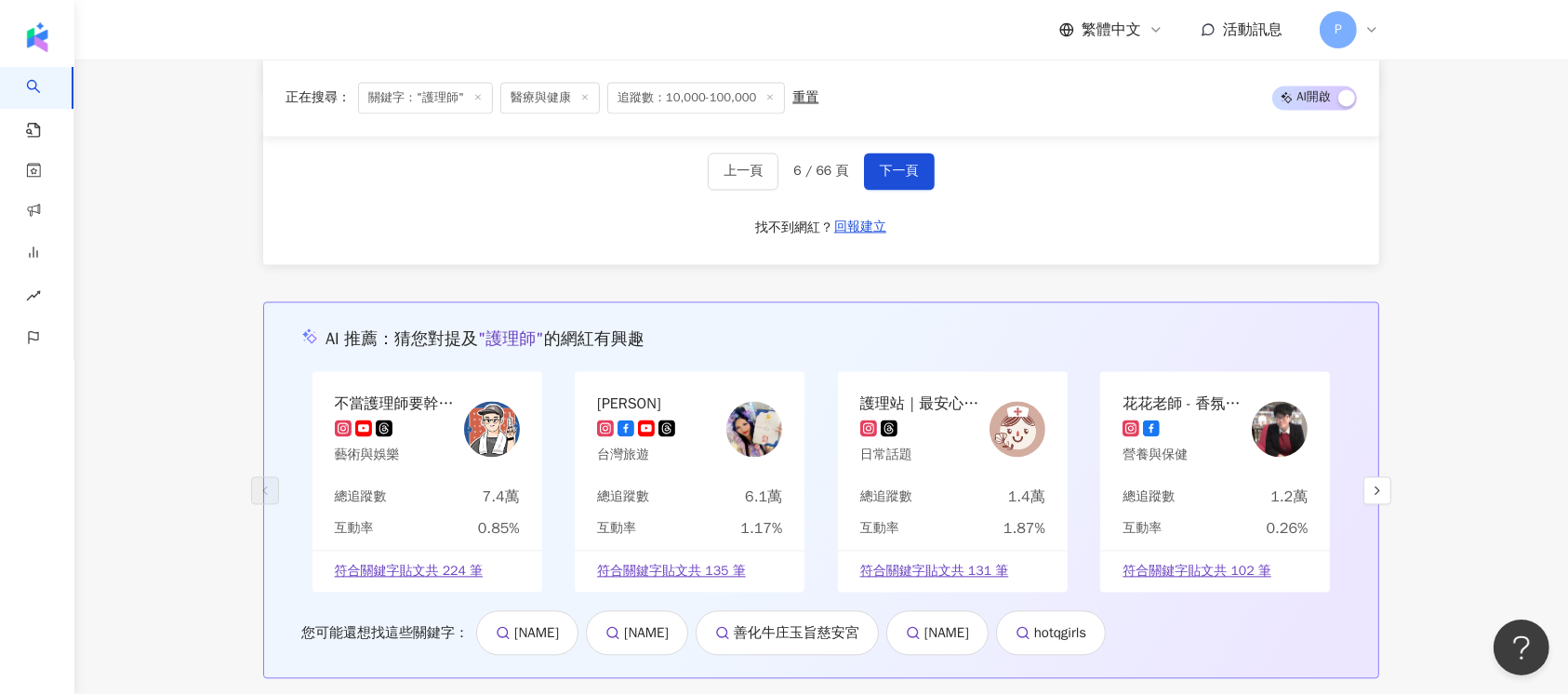 scroll, scrollTop: 3799, scrollLeft: 0, axis: vertical 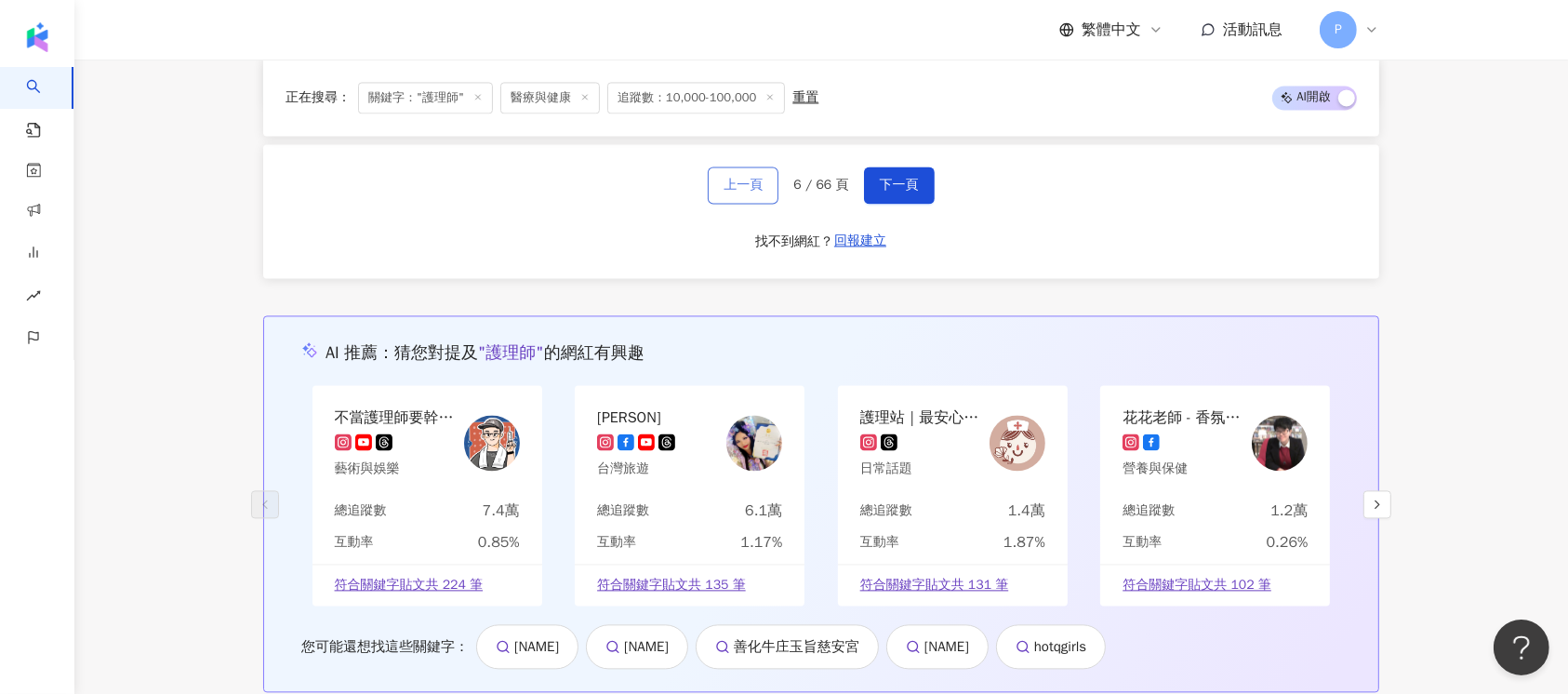 click on "上一頁" at bounding box center (743, 185) 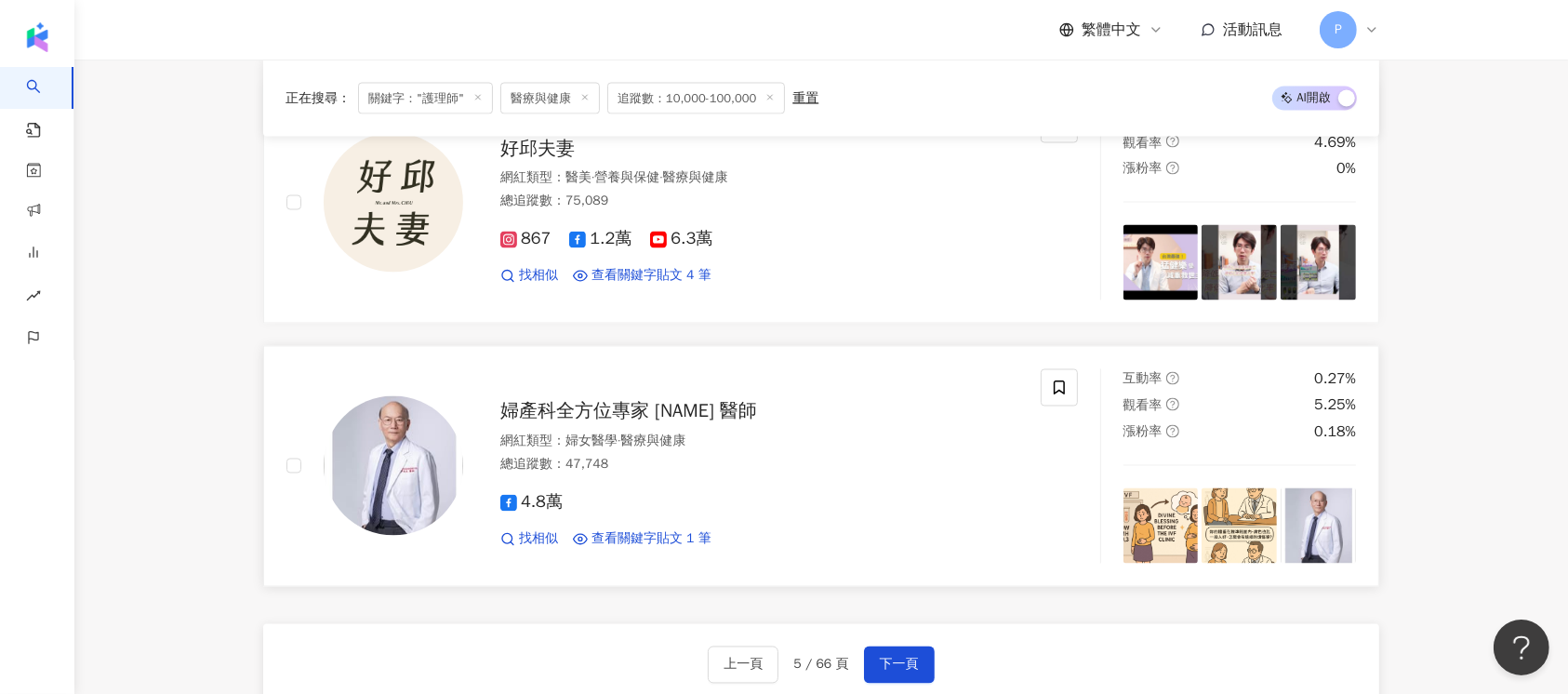 scroll, scrollTop: 3690, scrollLeft: 0, axis: vertical 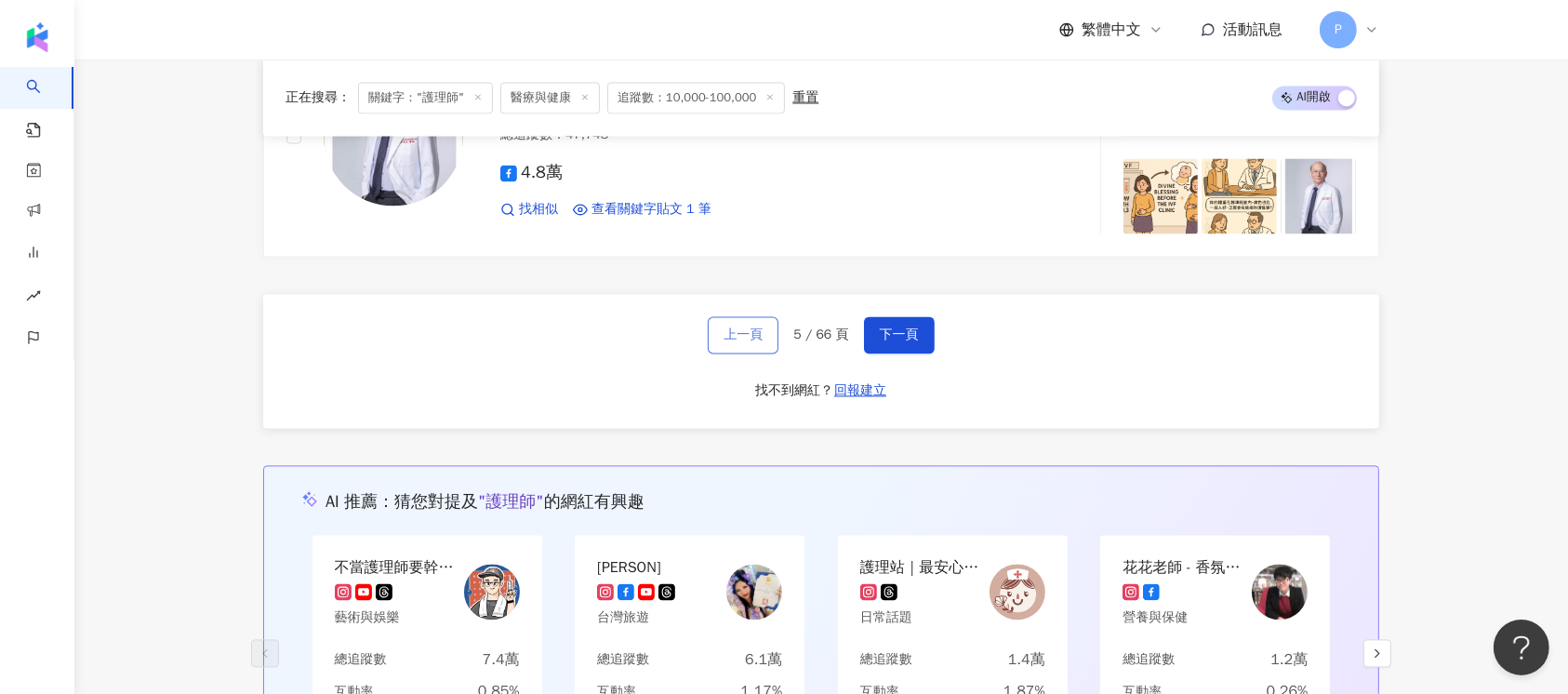 click on "上一頁" at bounding box center [743, 335] 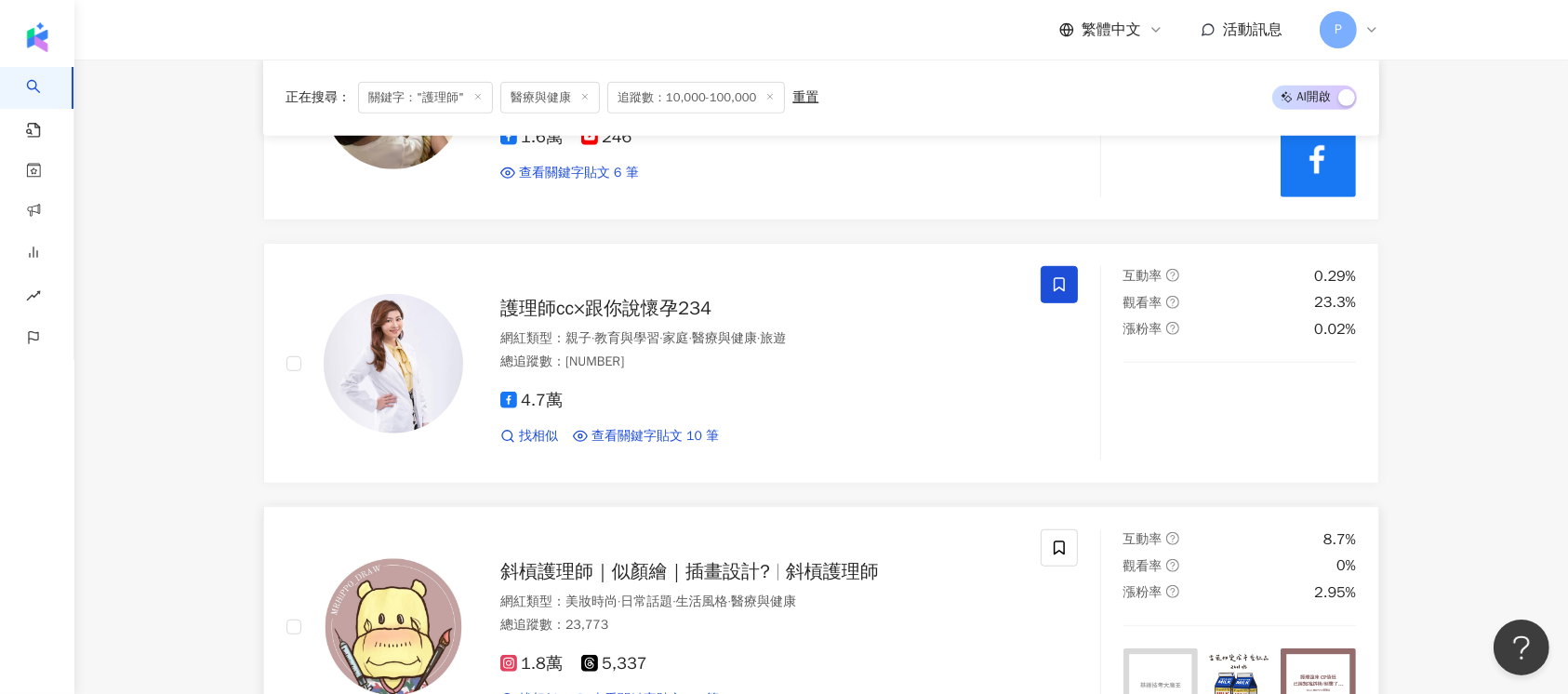 scroll, scrollTop: 922, scrollLeft: 0, axis: vertical 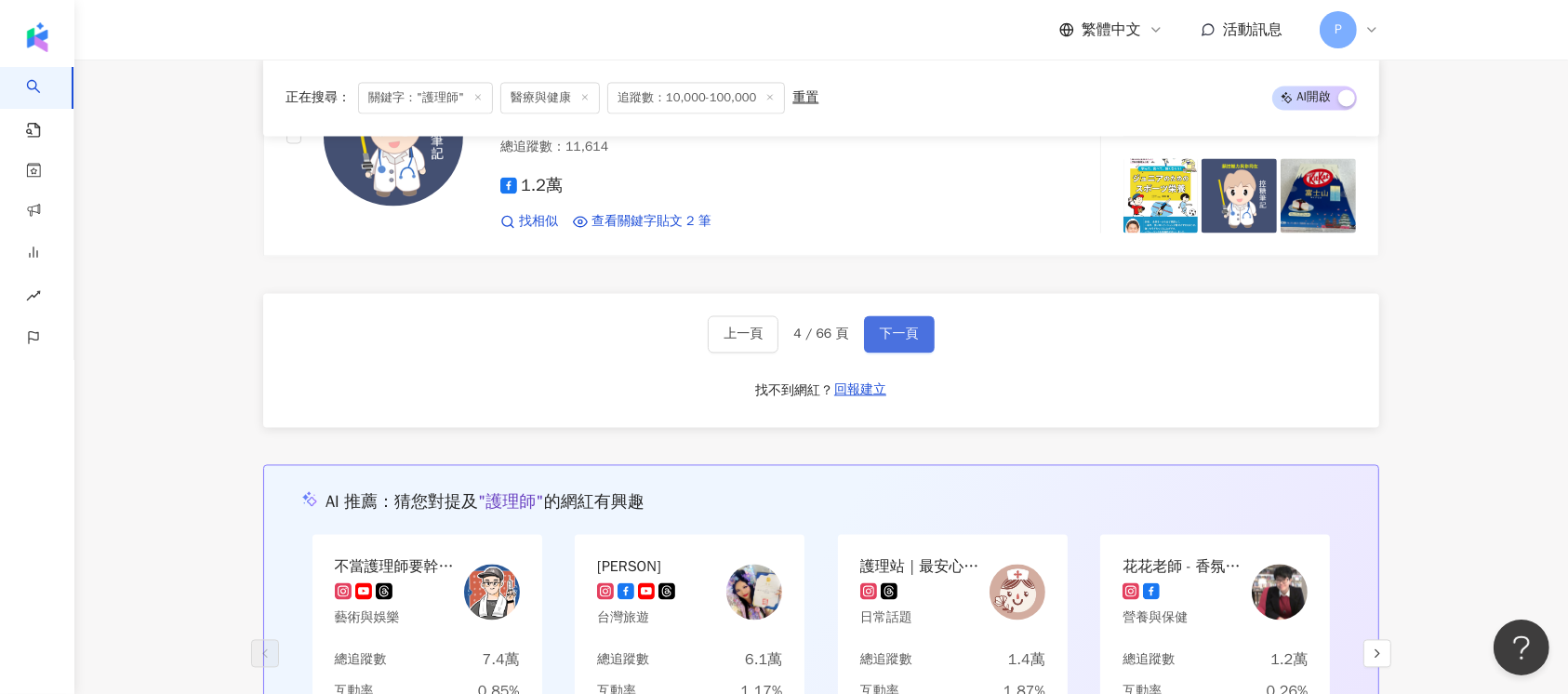 click on "下一頁" at bounding box center [899, 334] 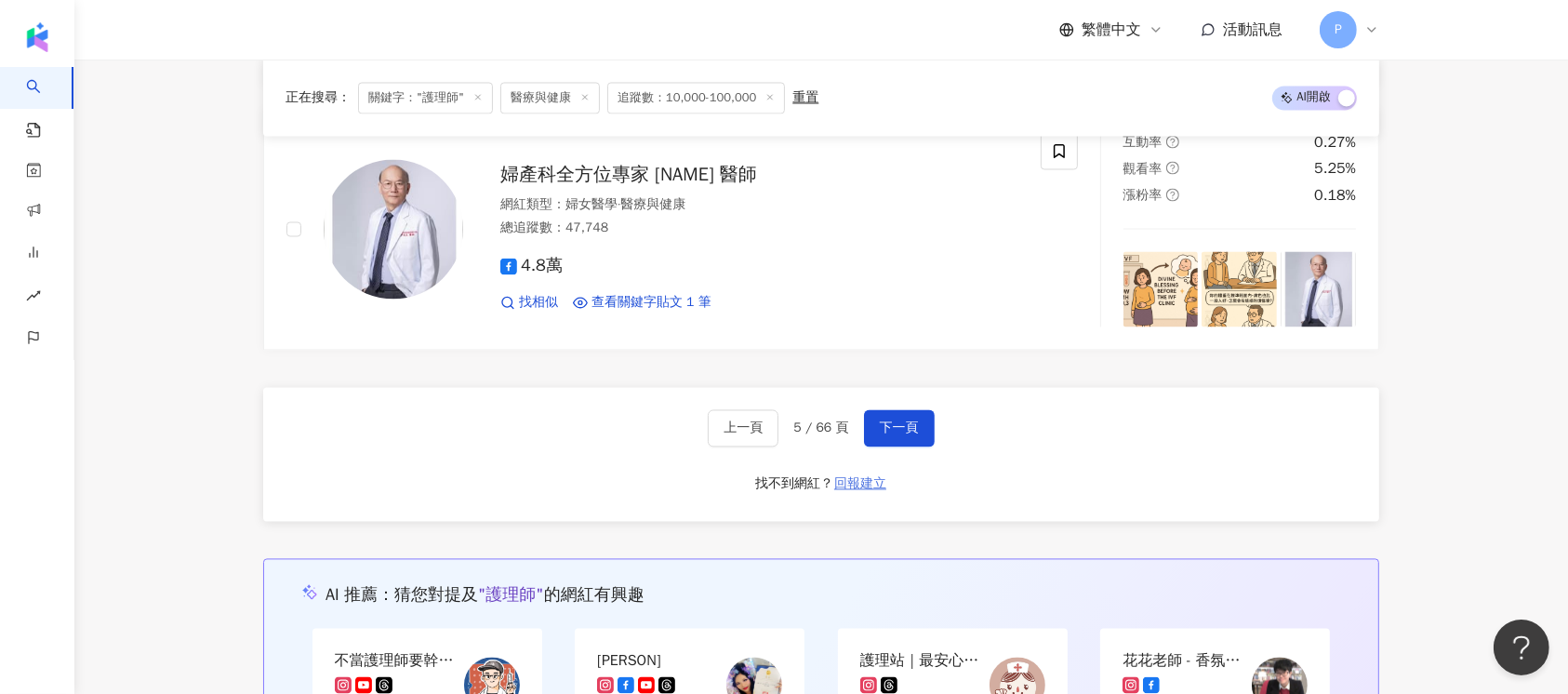 scroll, scrollTop: 3441, scrollLeft: 0, axis: vertical 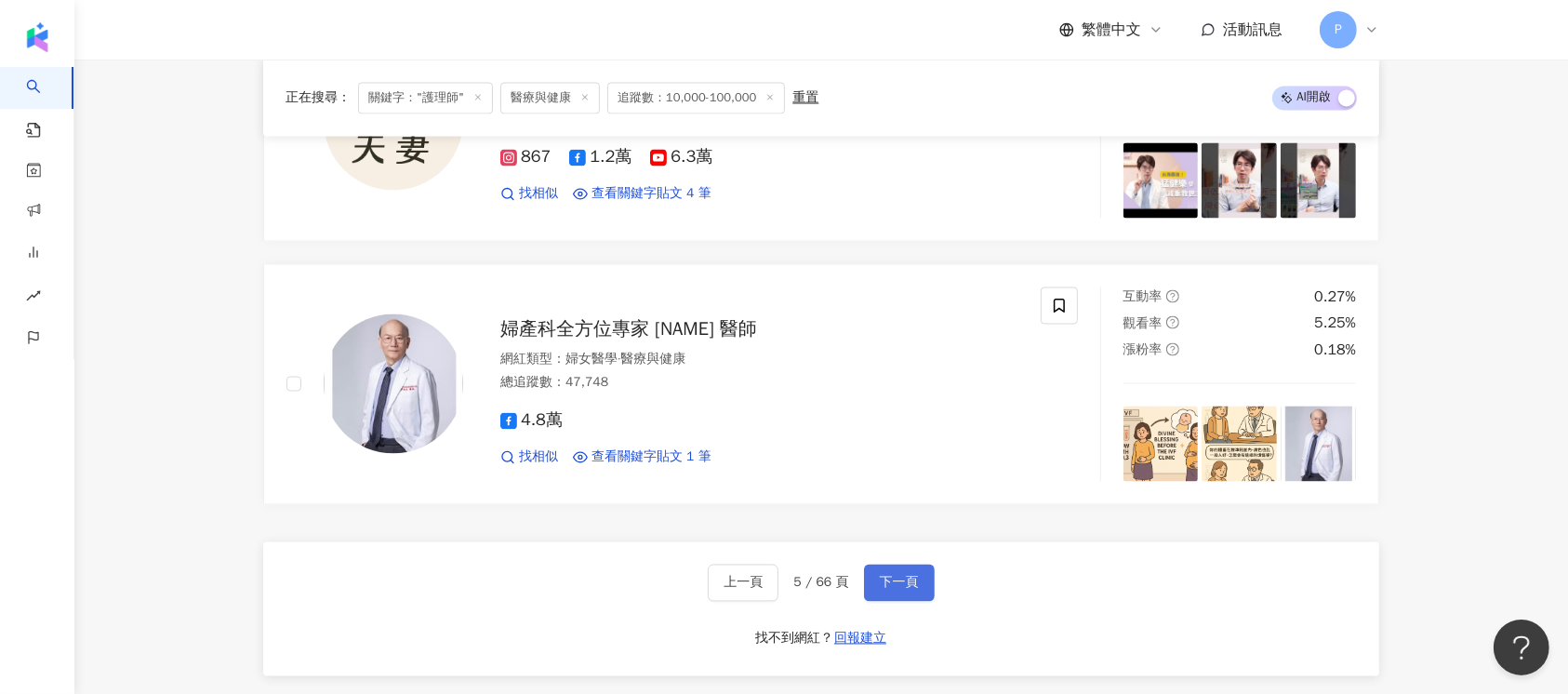 click on "下一頁" at bounding box center (899, 583) 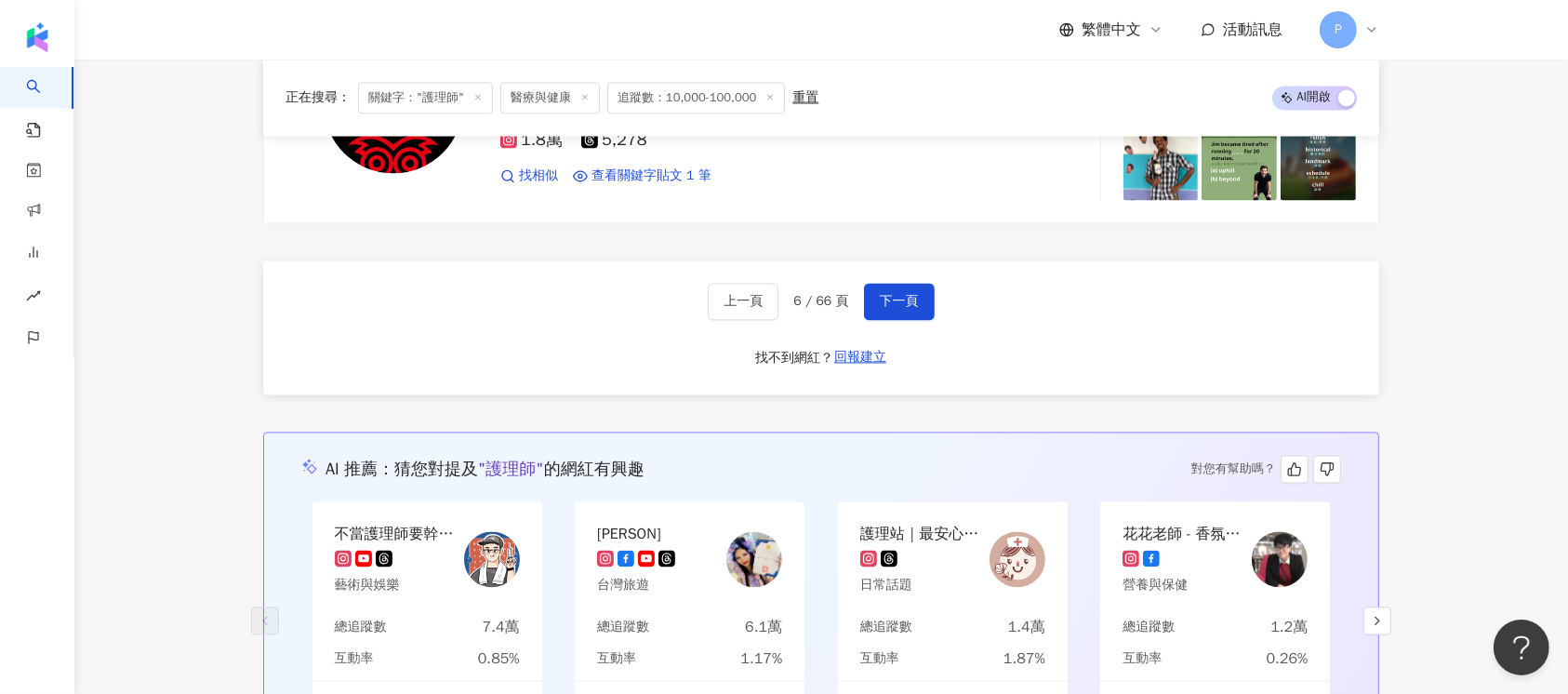 scroll, scrollTop: 3676, scrollLeft: 0, axis: vertical 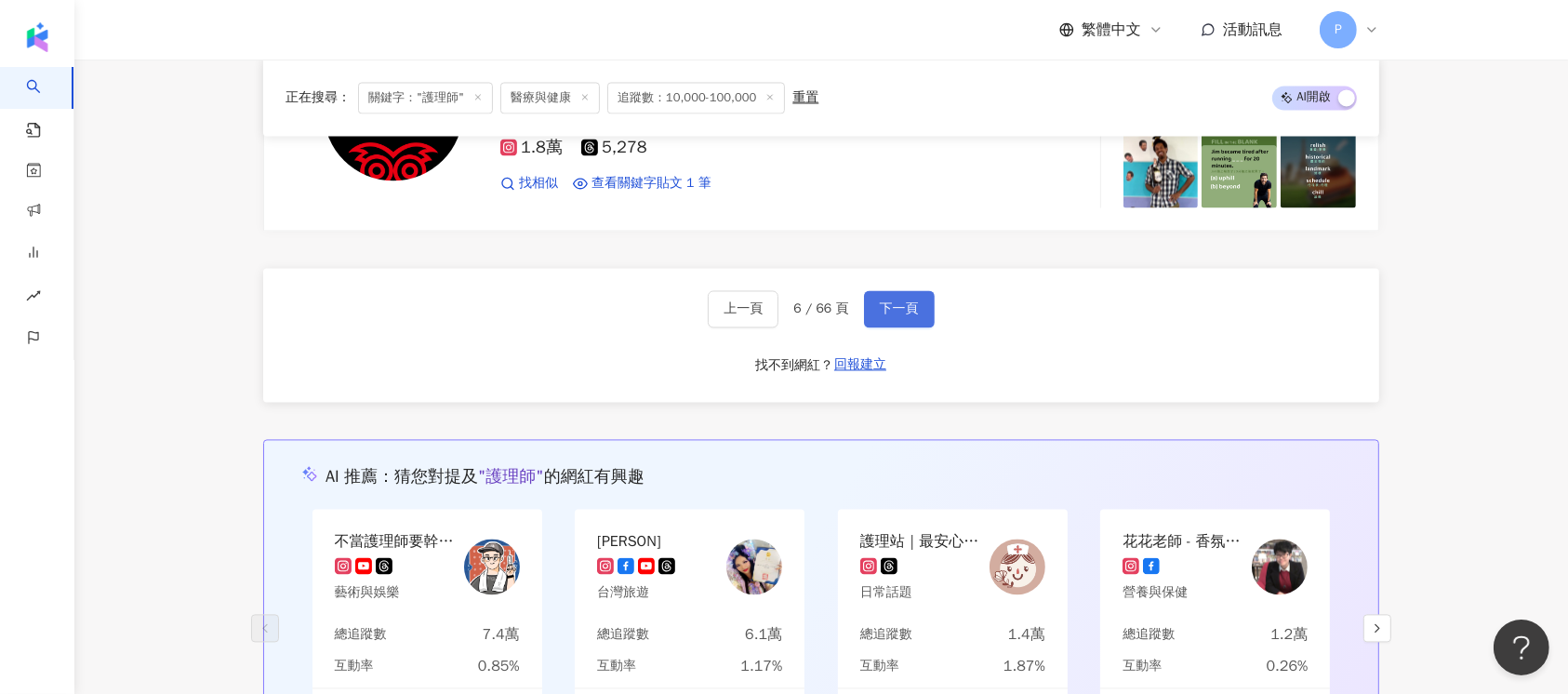click on "下一頁" at bounding box center (899, 309) 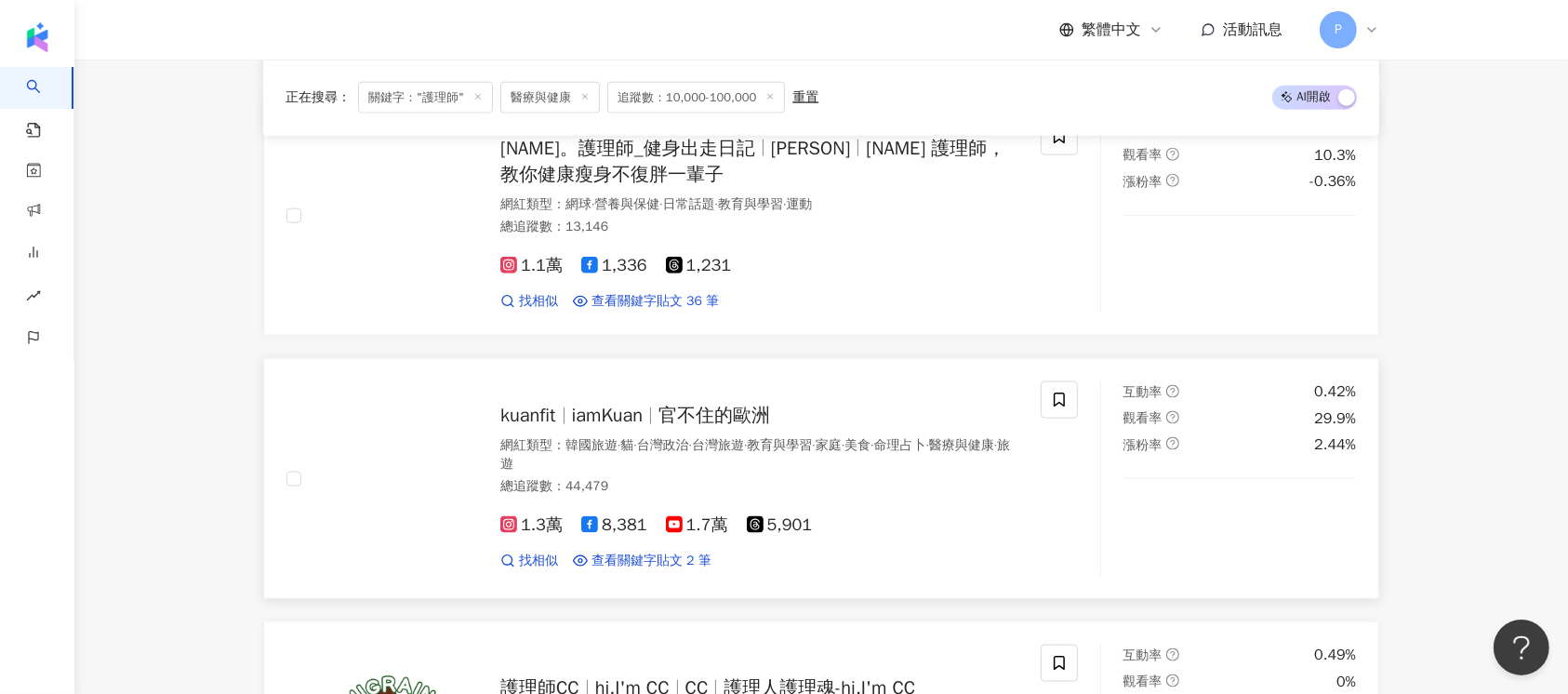 scroll, scrollTop: 2176, scrollLeft: 0, axis: vertical 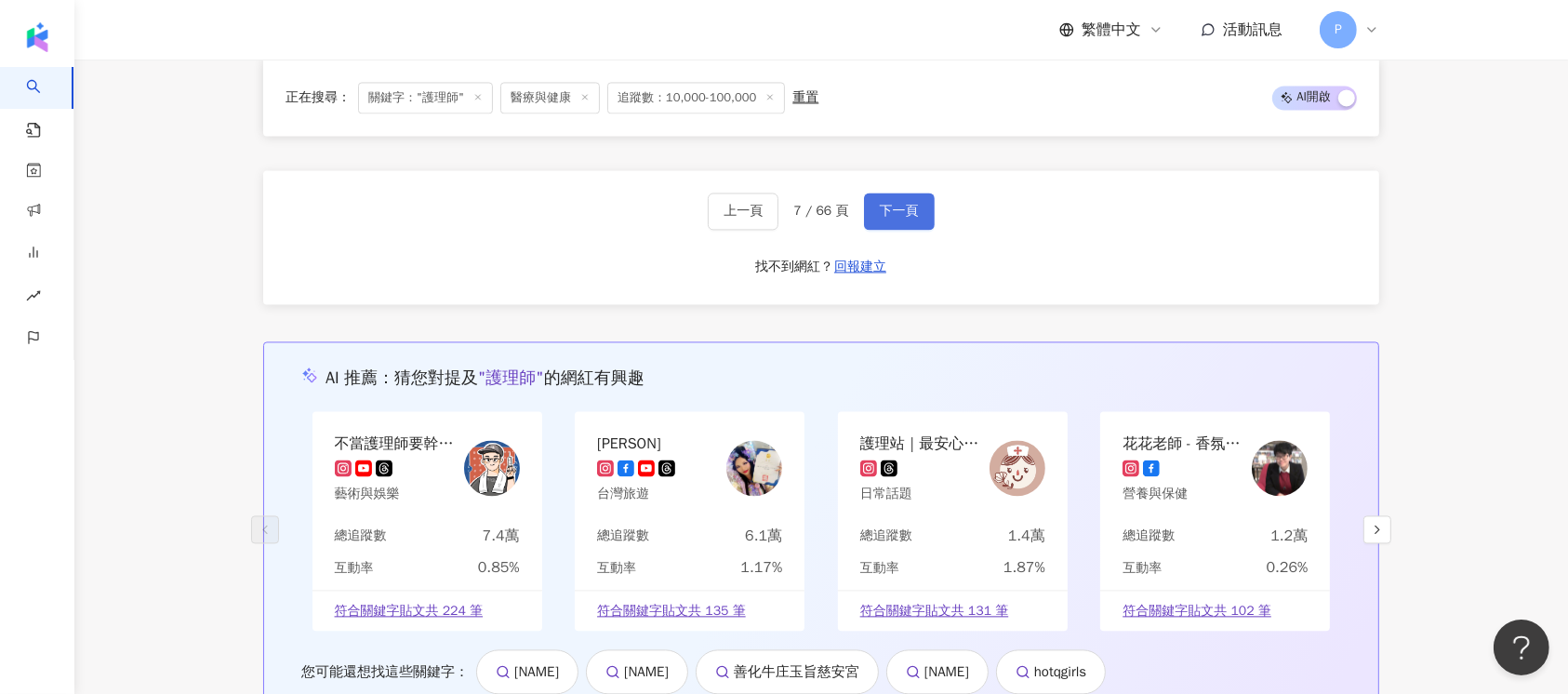 click on "下一頁" at bounding box center [899, 211] 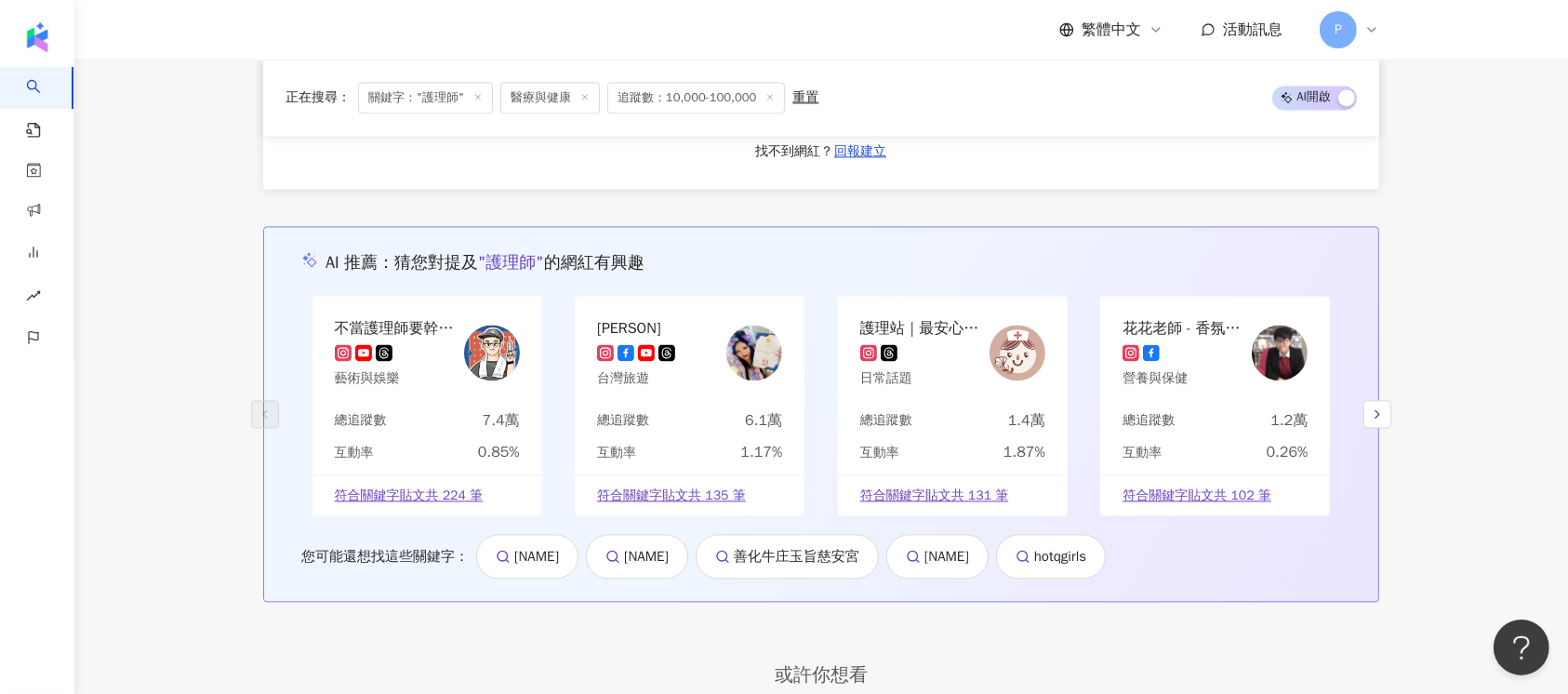 scroll, scrollTop: 3663, scrollLeft: 0, axis: vertical 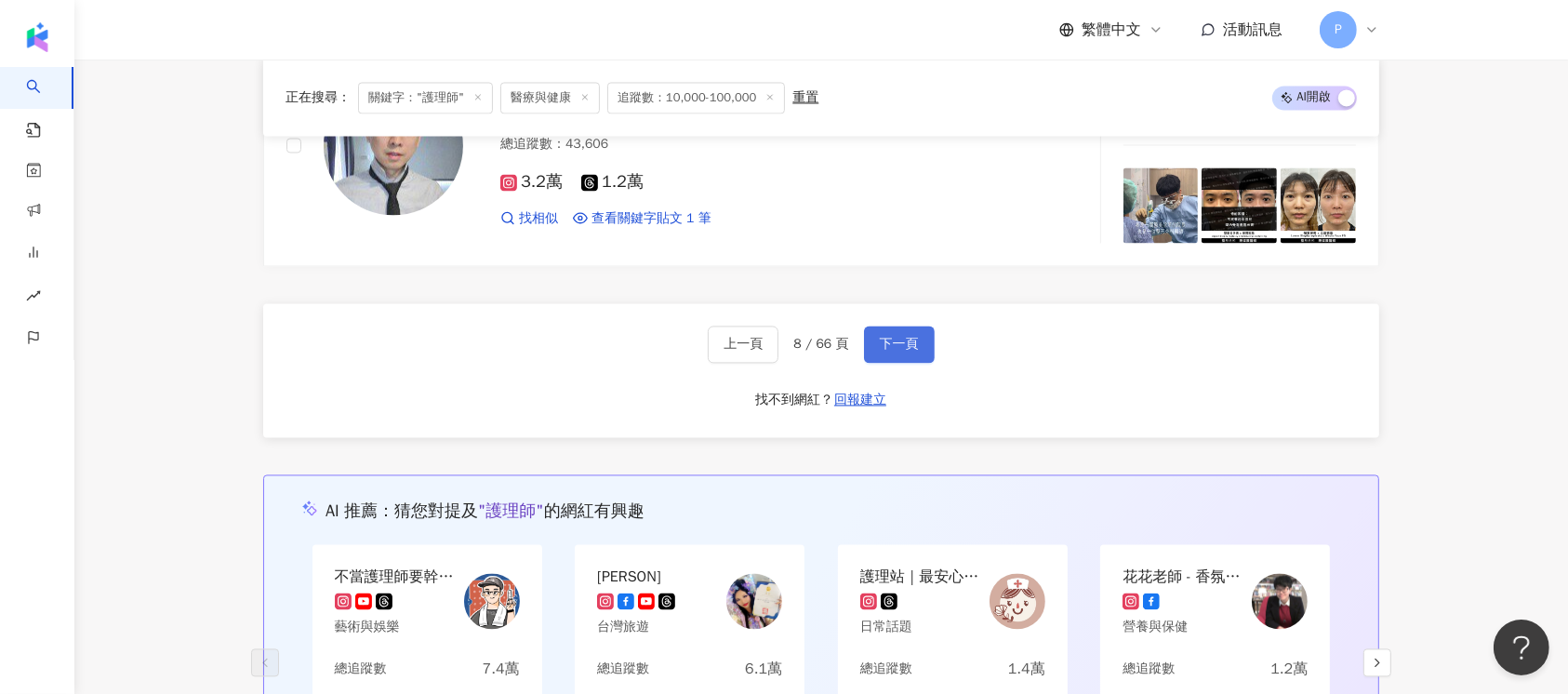 click on "下一頁" at bounding box center (899, 344) 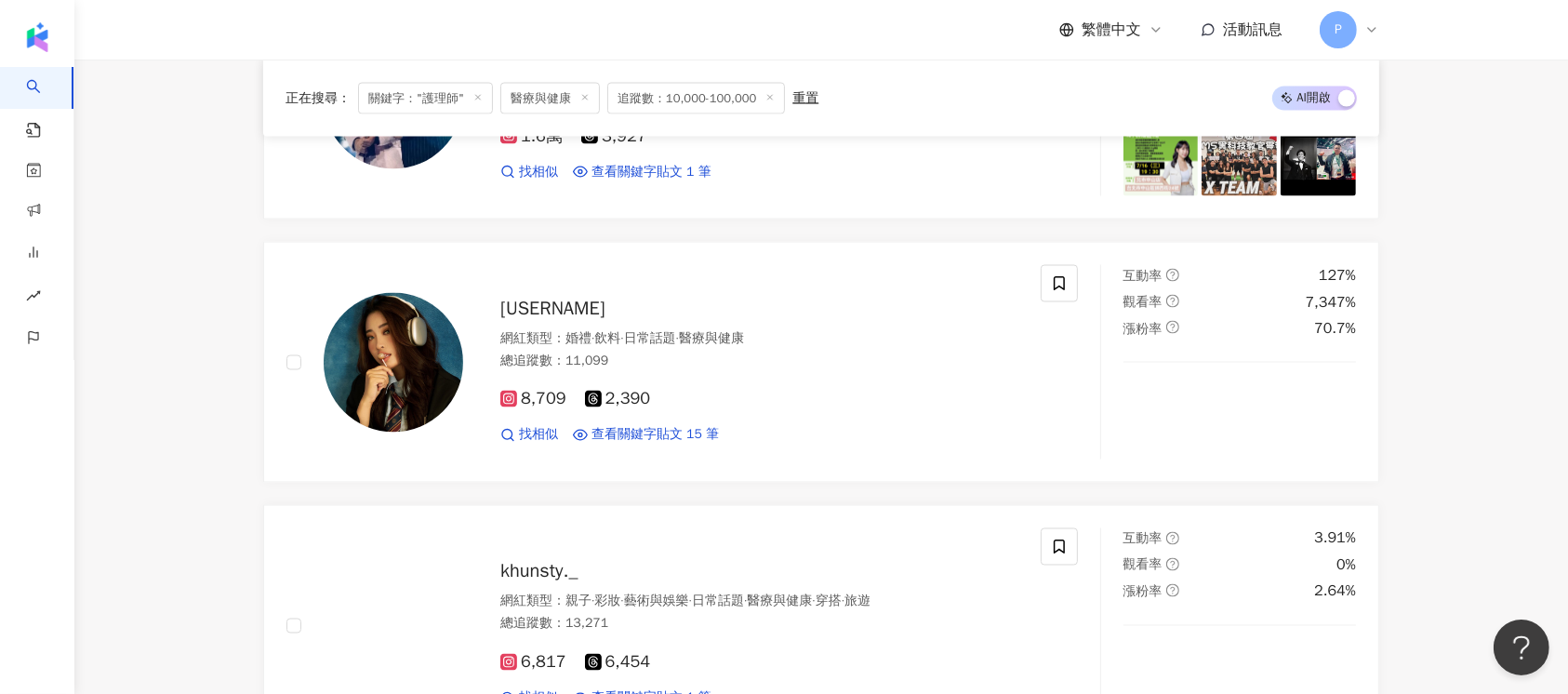 scroll, scrollTop: 3482, scrollLeft: 0, axis: vertical 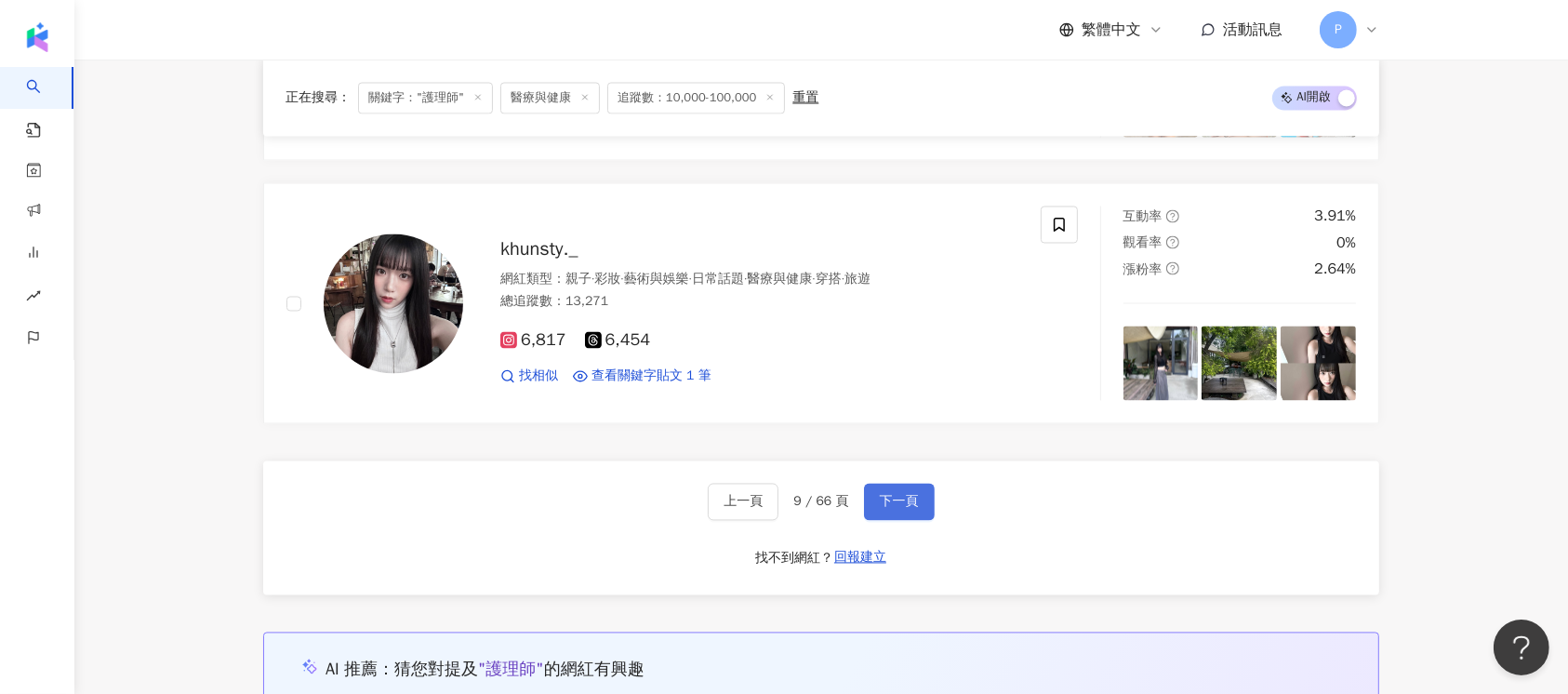 click on "下一頁" at bounding box center (899, 502) 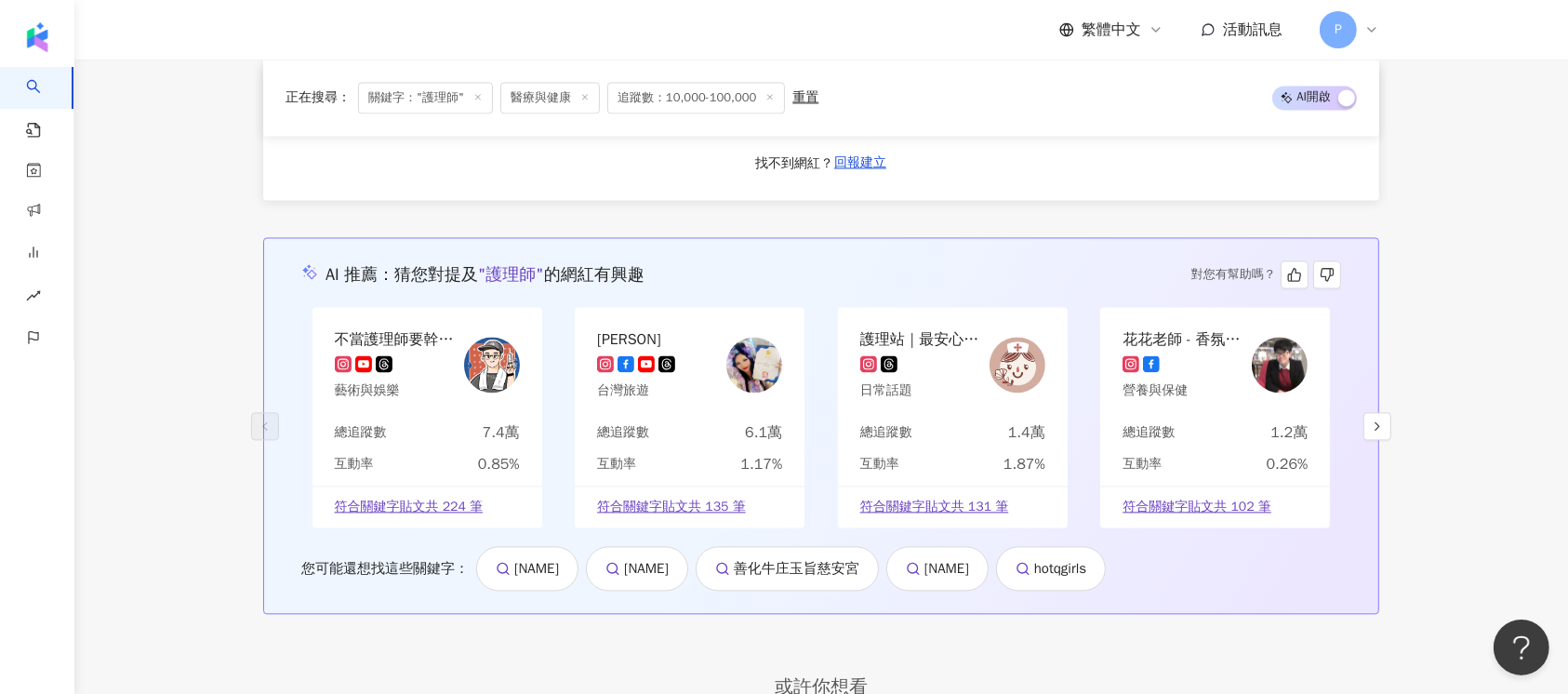 scroll, scrollTop: 3650, scrollLeft: 0, axis: vertical 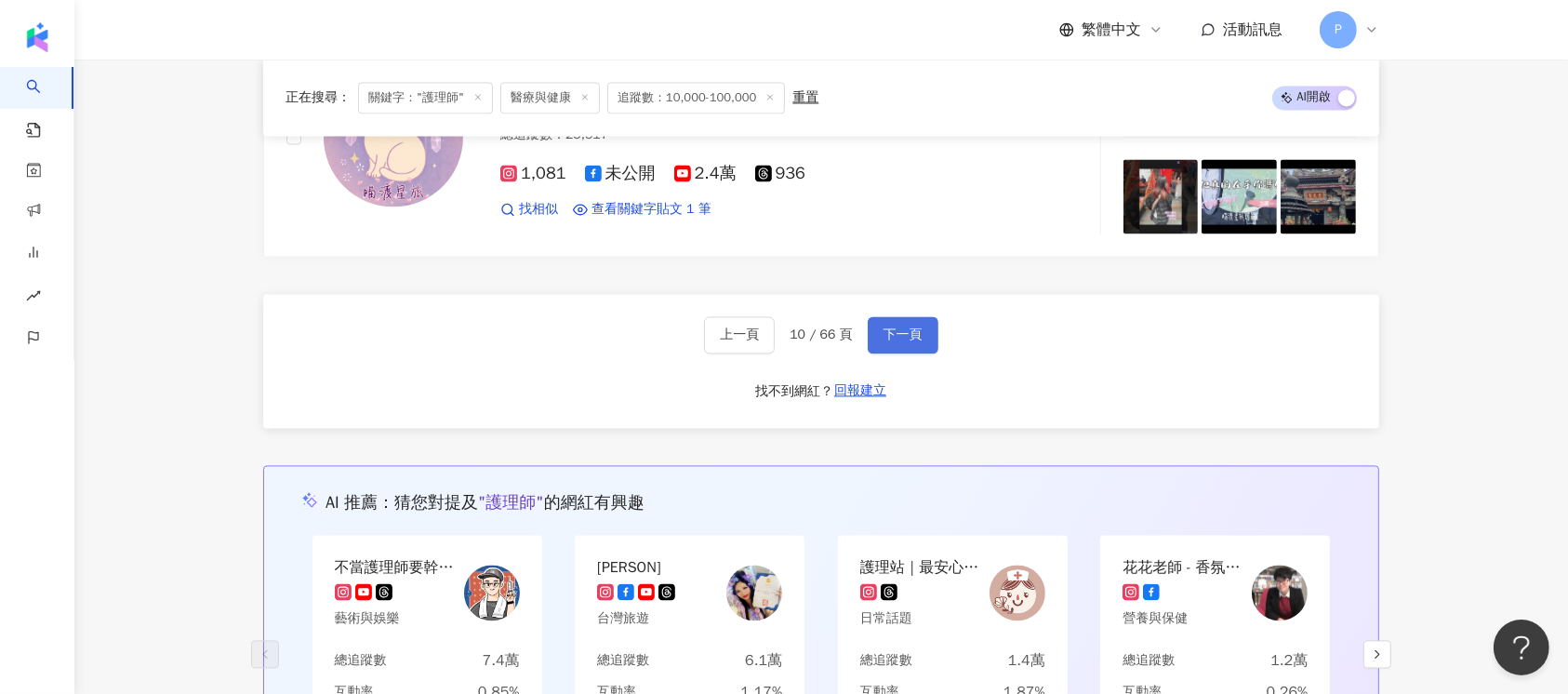 click on "下一頁" at bounding box center (903, 335) 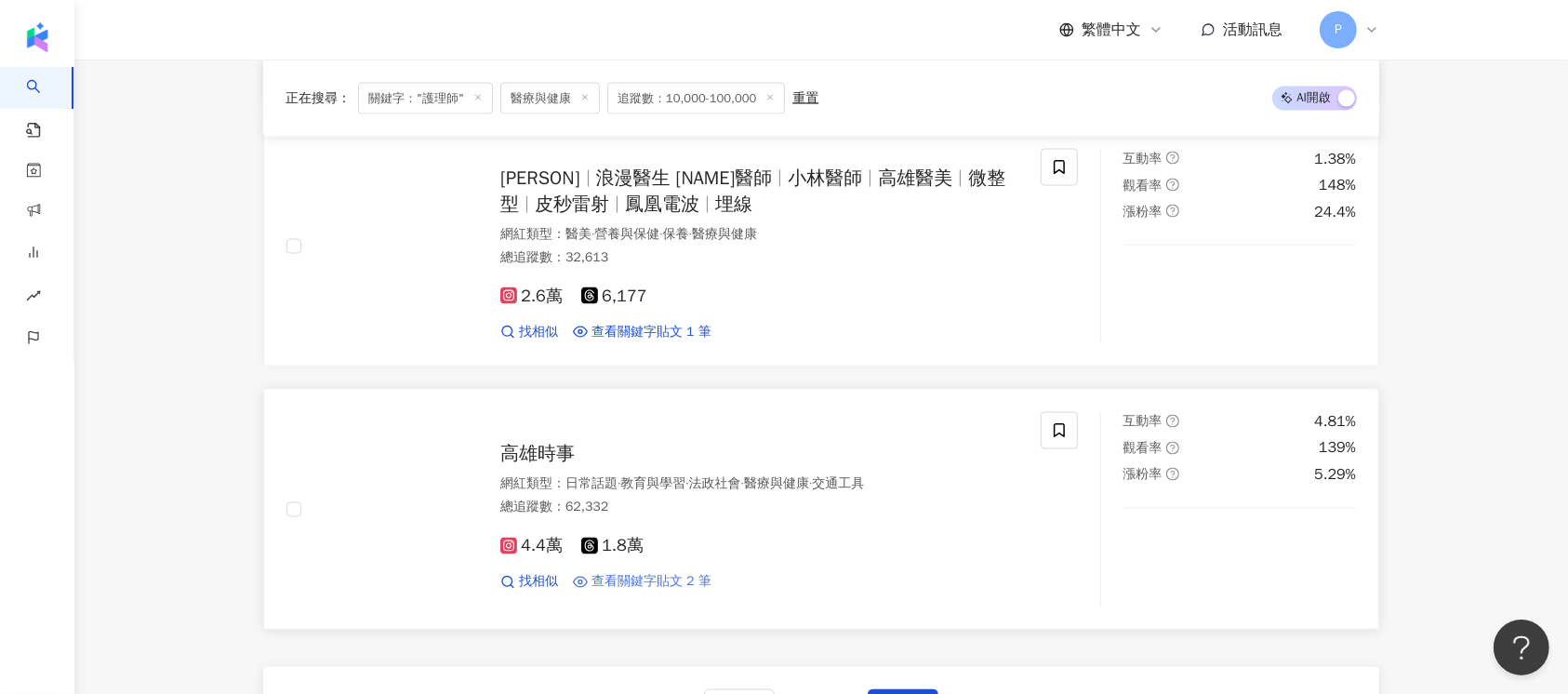 scroll, scrollTop: 3349, scrollLeft: 0, axis: vertical 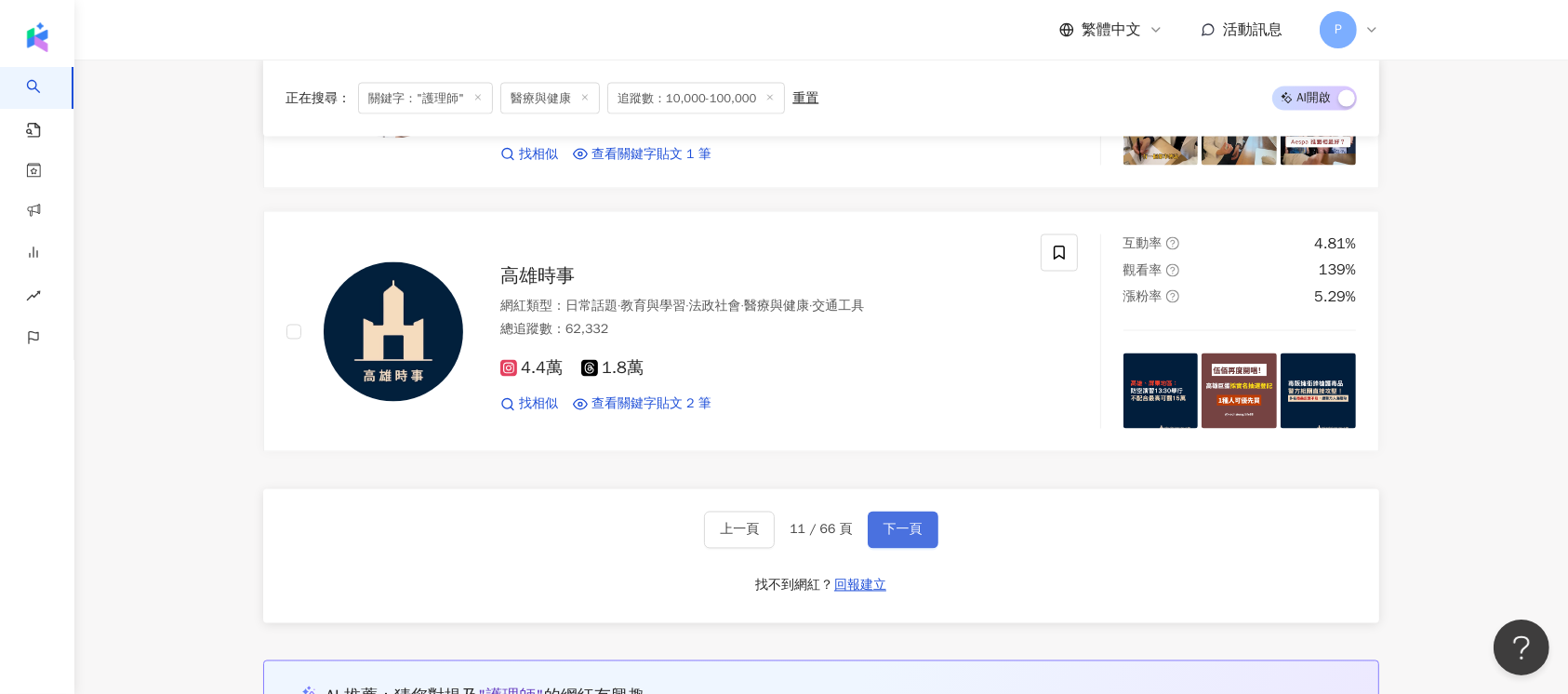 click on "下一頁" at bounding box center [903, 530] 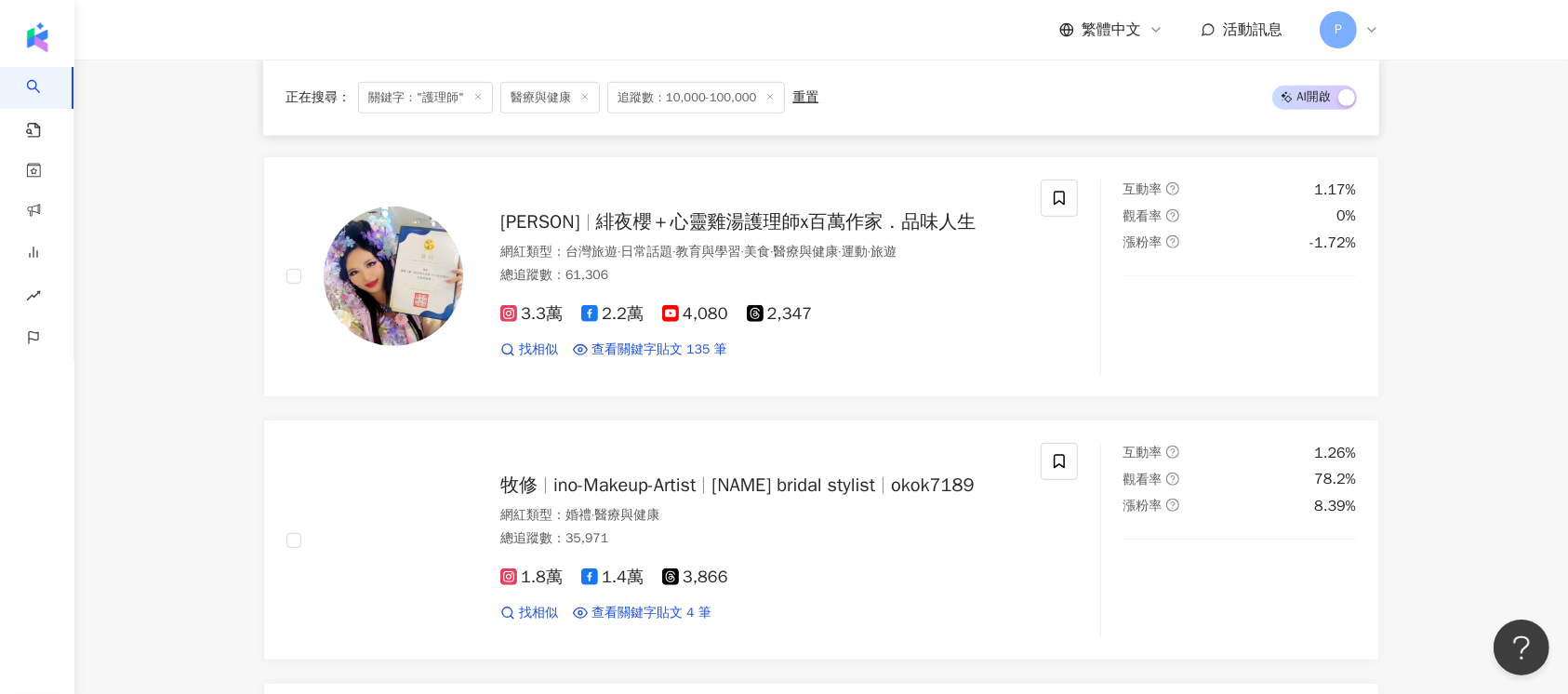 scroll, scrollTop: 0, scrollLeft: 0, axis: both 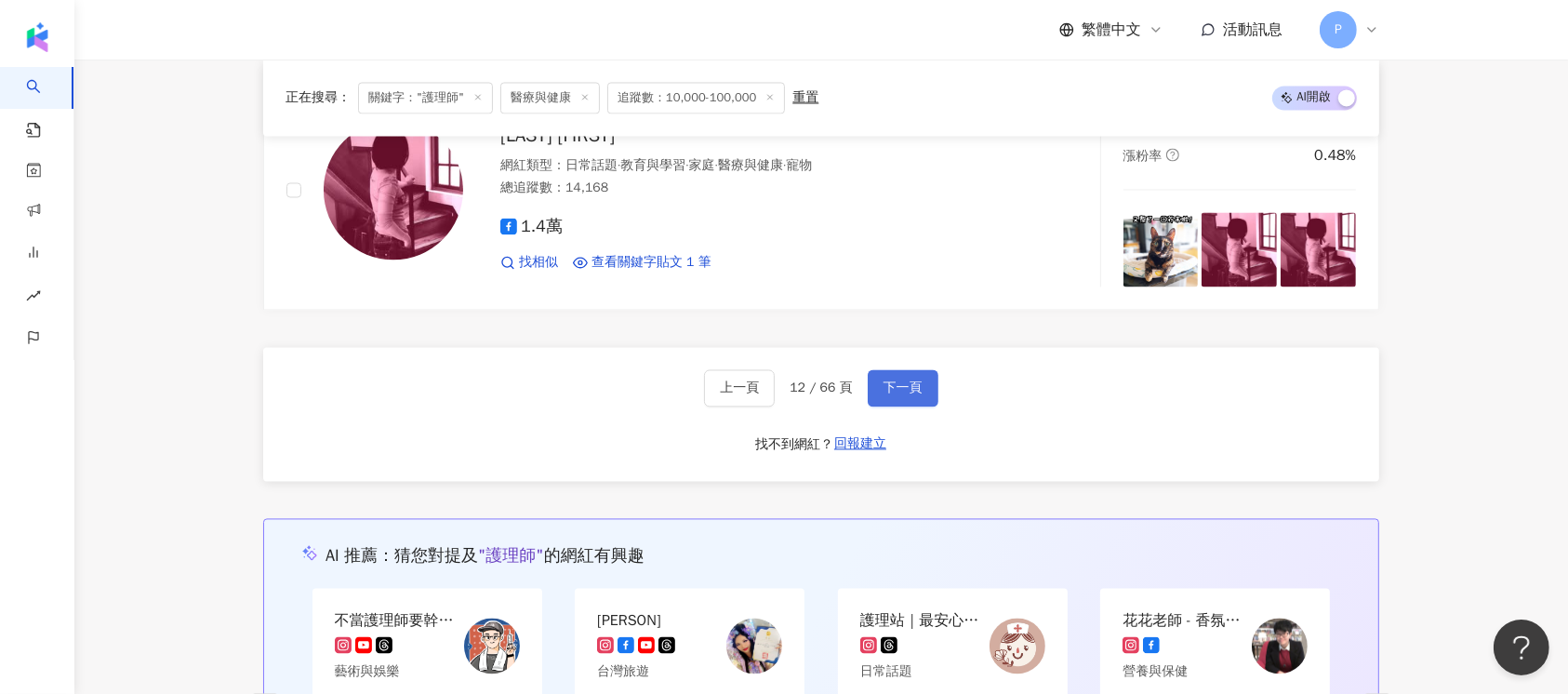 click on "下一頁" at bounding box center (903, 388) 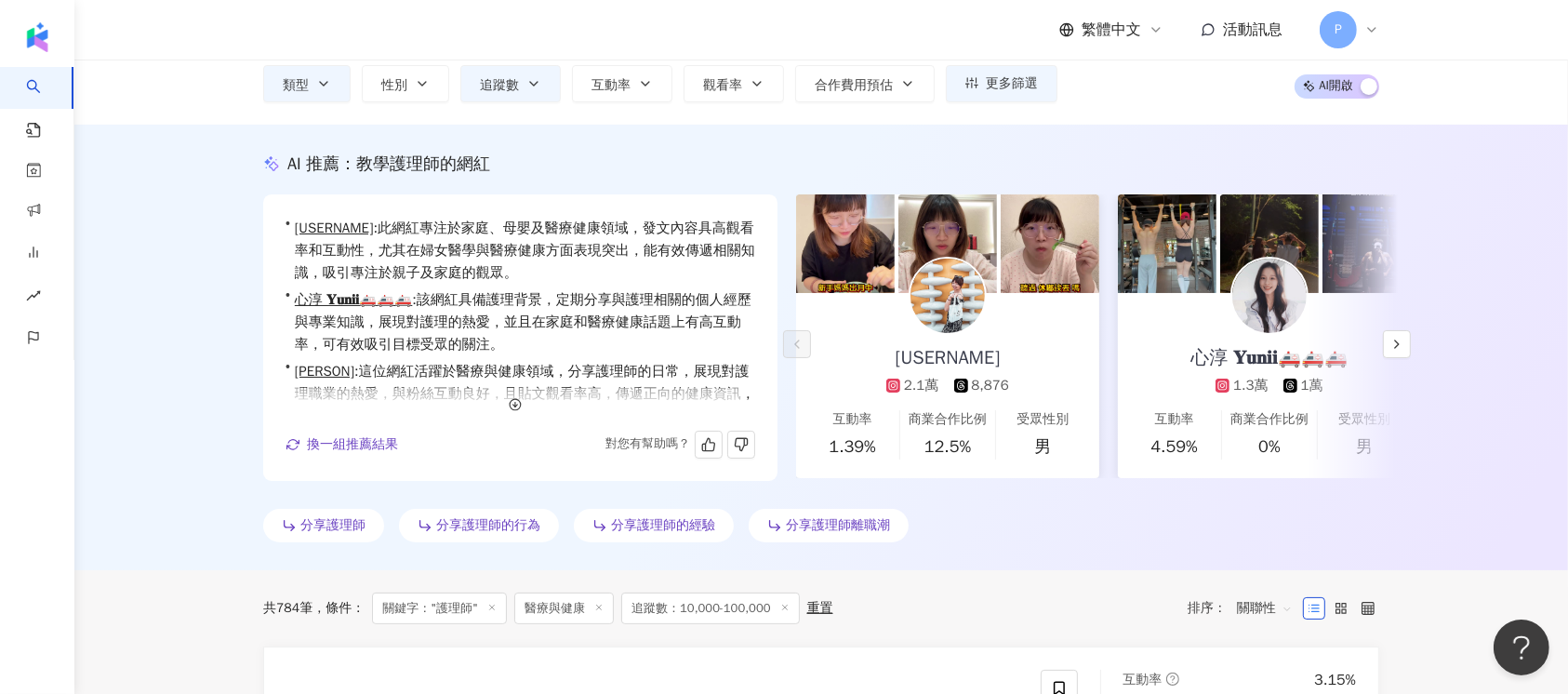 scroll, scrollTop: 0, scrollLeft: 0, axis: both 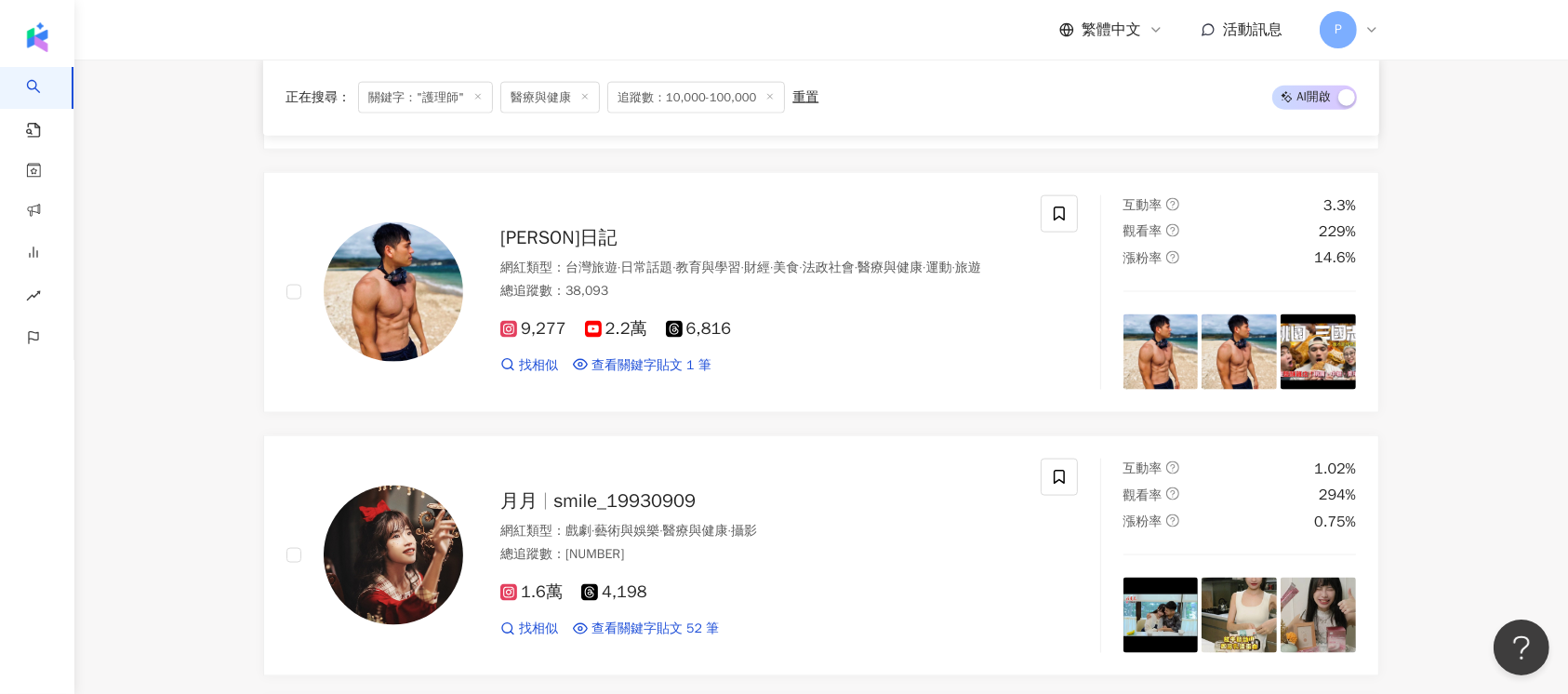 click on "繁體中文 活動訊息 P" at bounding box center [821, 30] 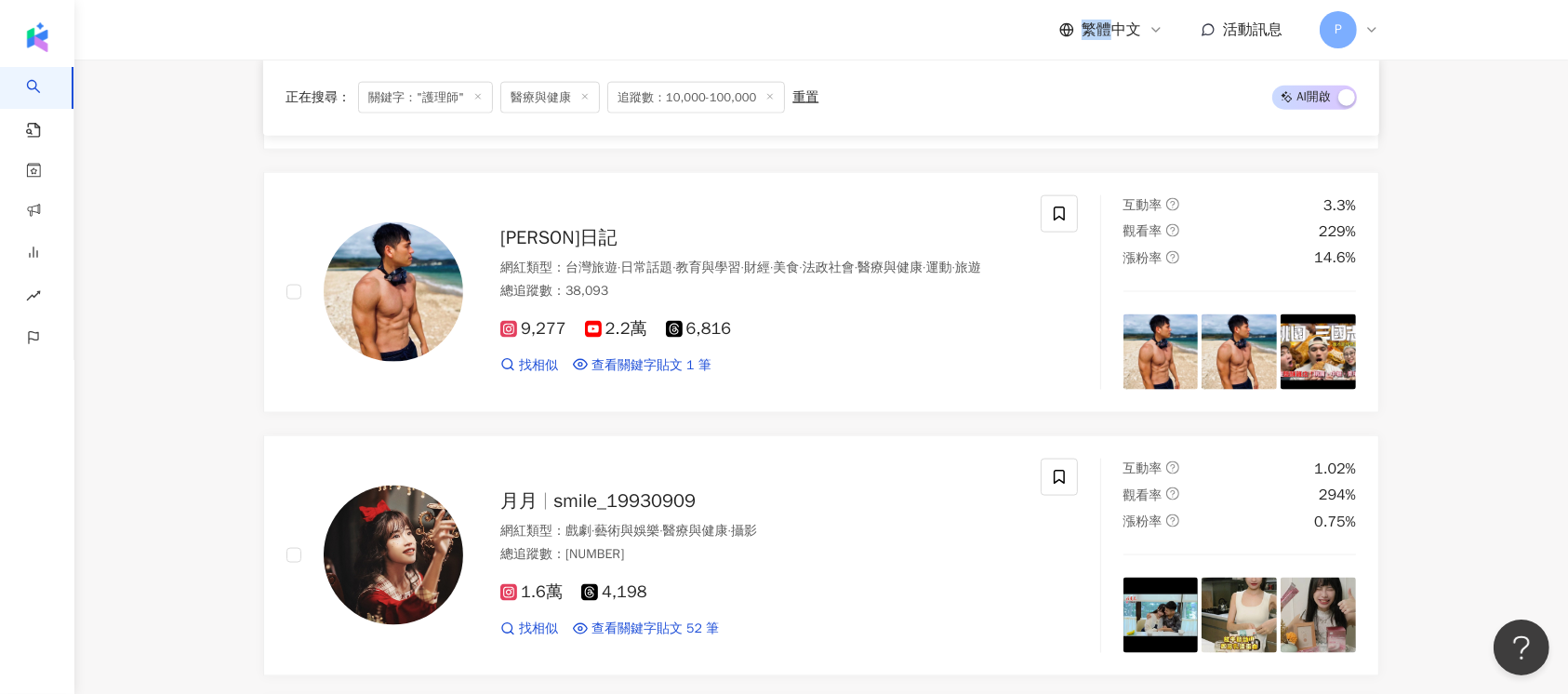 click on "繁體中文 活動訊息 P" at bounding box center [821, 30] 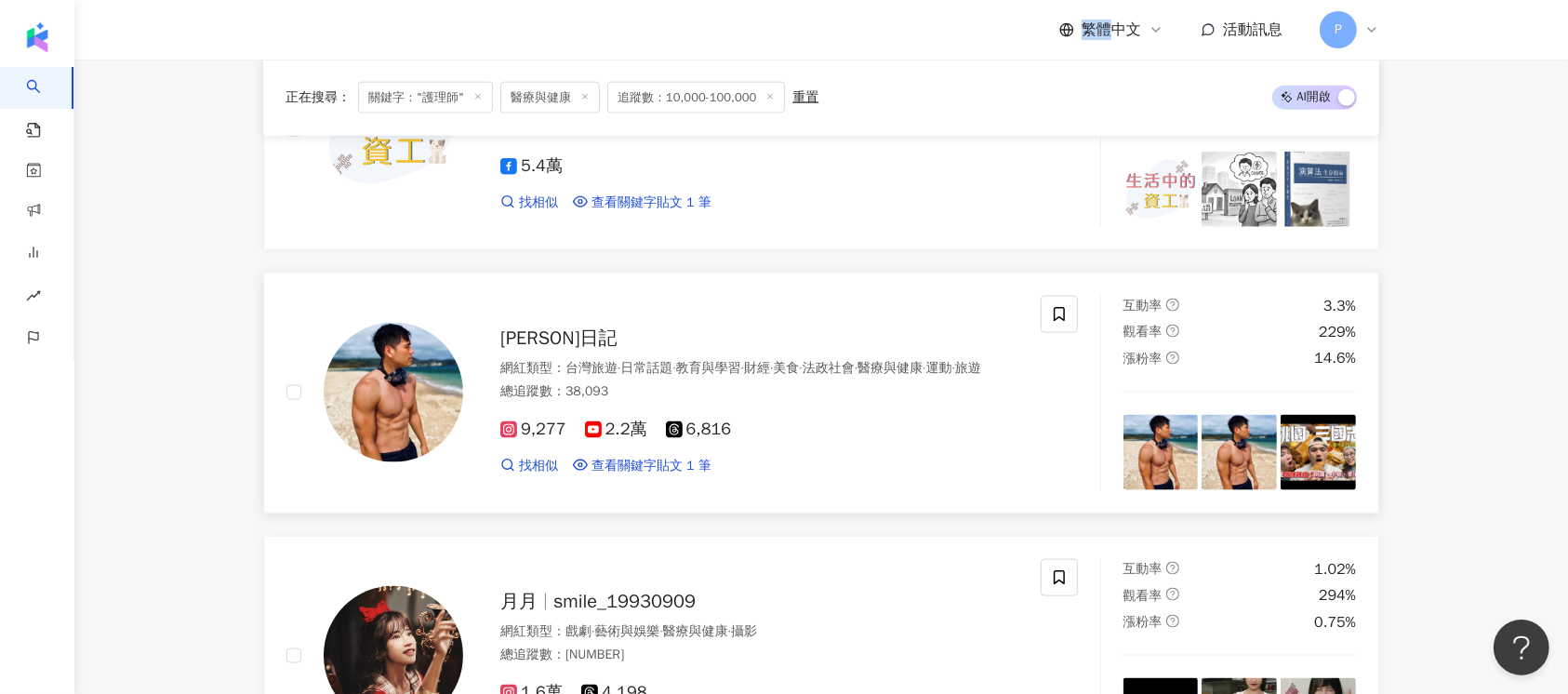 scroll, scrollTop: 2356, scrollLeft: 0, axis: vertical 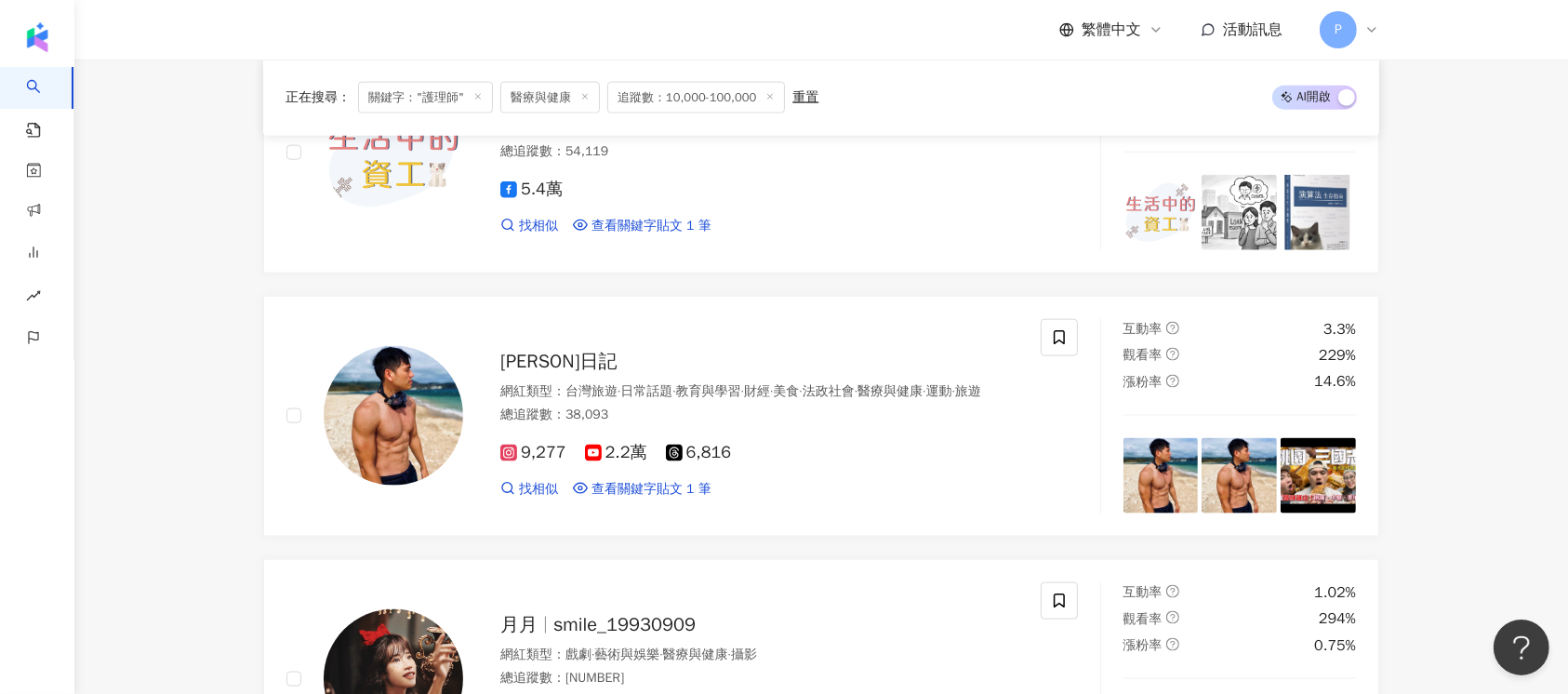 click on "不分平台 ***** 台灣 搜尋 0e726ec9-5eda-49bb-a901-2bb22d69cfb0 e14dc3fc-f303-4eb6-8a12-2a1a53e63a63 7ba1ae5b-972c-4725-8e7a-5732dd41cbb8 護理師_ tiktok-icon 117,900   追蹤者 Xuan💉護理師 tiktok-icon 102,500   追蹤者 KK護理師 2,950   追蹤者 奶ㄉㄟˊ護理師 tiktok-icon 17,700   追蹤者 KK護理師🌍💭✨ 4,379   追蹤者 您可能感興趣： 震威  阿賢跑廟會  善化牛庄玉旨慈安宮  禮生  hotqgirls  類型 性別 追蹤數 互動率 觀看率 合作費用預估  更多篩選 *****  -  ****** 不限 小型 奈米網紅 (<1萬) 微型網紅 (1萬-3萬) 小型網紅 (3萬-5萬) 中型 中小型網紅 (5萬-10萬) 中型網紅 (10萬-30萬) 中大型網紅 (30萬-50萬) 大型 大型網紅 (50萬-100萬) 百萬網紅 (>100萬) %  -  % 不限 5% 以下 5%~20% 20% 以上 搜尋指引 AI  開啟 AI  關閉 AI 推薦 ： 教學護理師的網紅 • hsuan_hsuan84  :  • 心淳 𝐘𝐮𝐧𝐢𝐢🚑🚑🚑  :  • Rex   :  換一組推薦結果 hsuan_hsuan84 男" at bounding box center (821, 73) 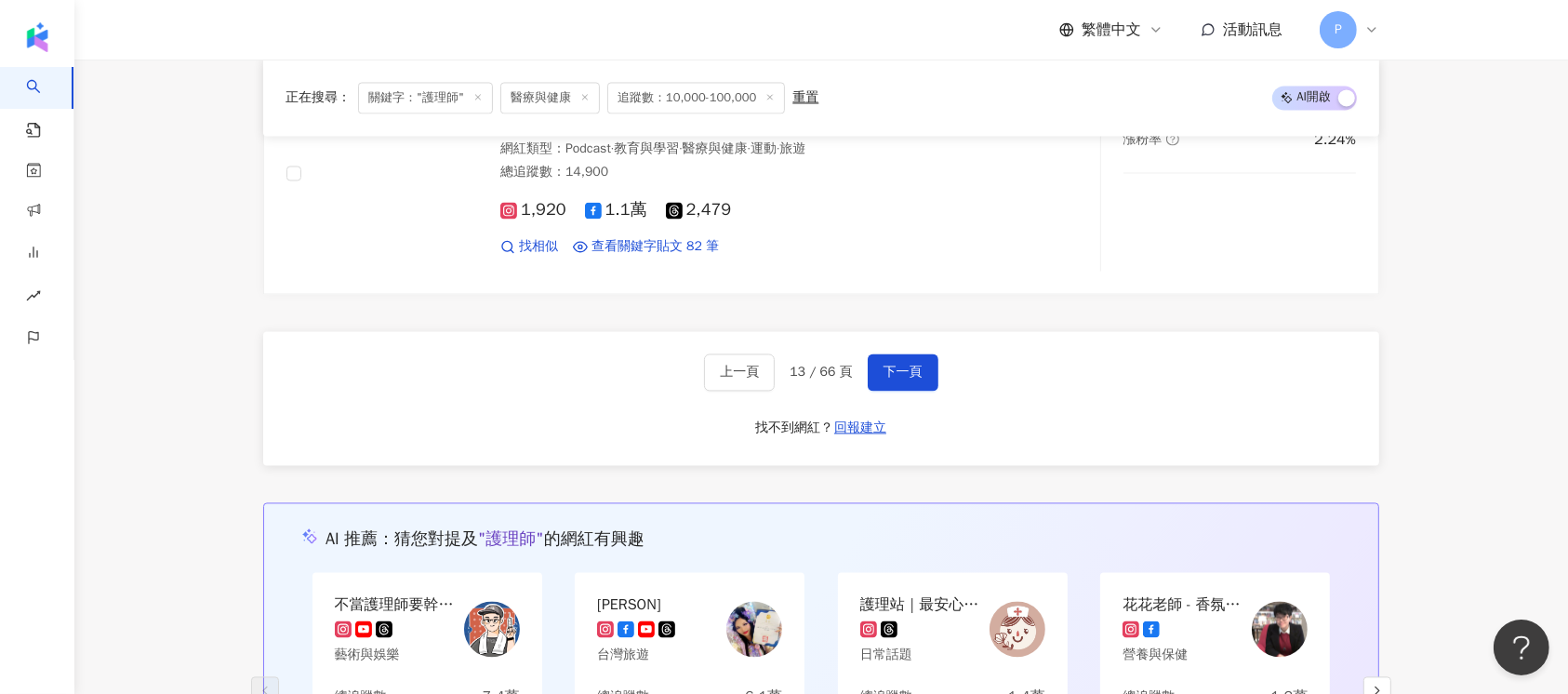 scroll, scrollTop: 3597, scrollLeft: 0, axis: vertical 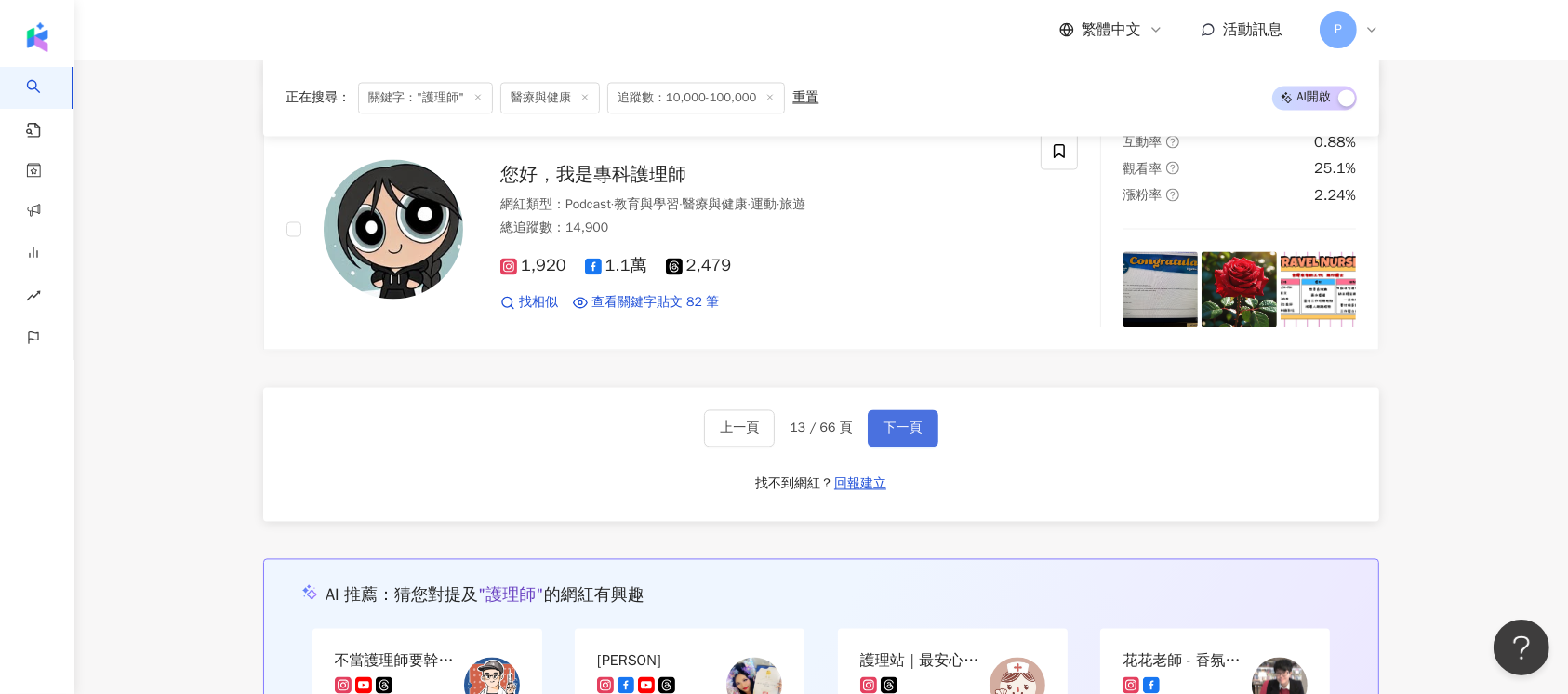 click on "下一頁" at bounding box center [903, 428] 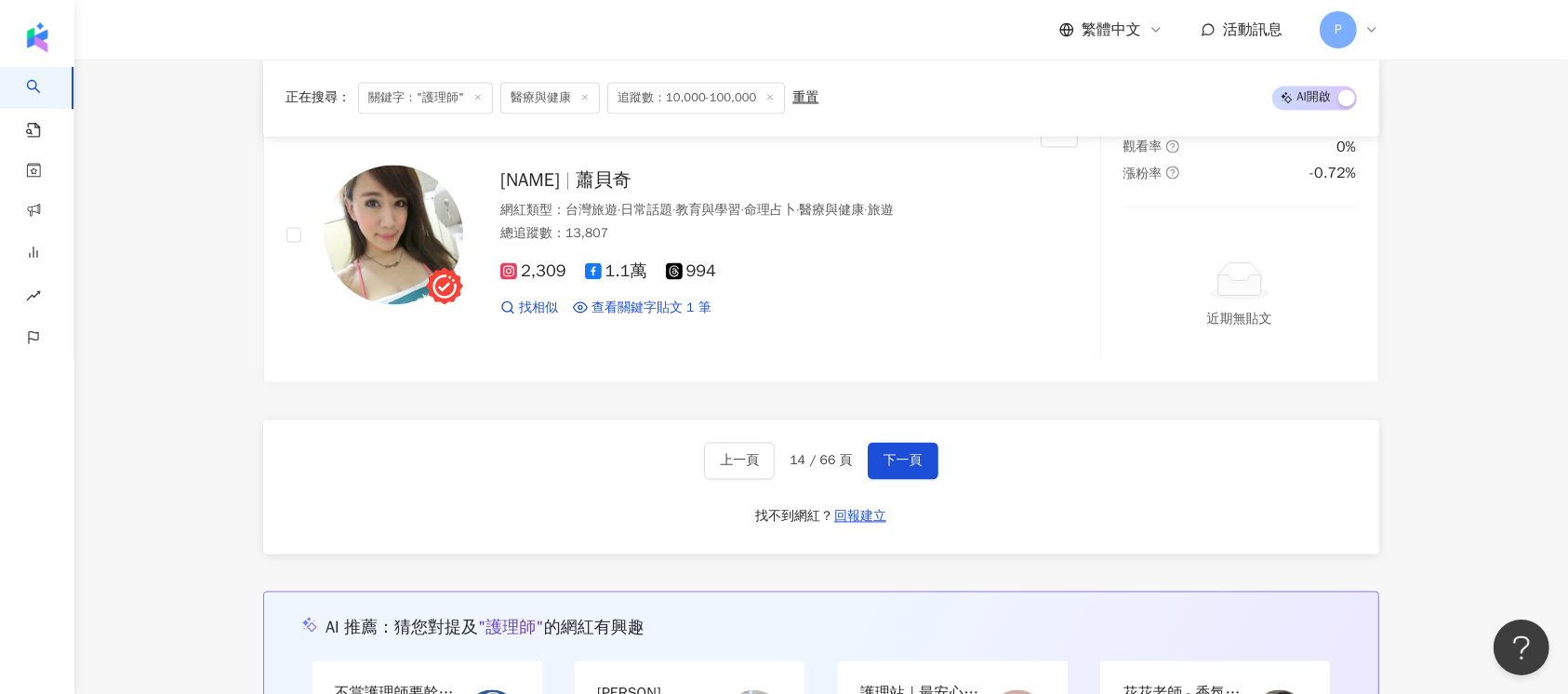 scroll, scrollTop: 3597, scrollLeft: 0, axis: vertical 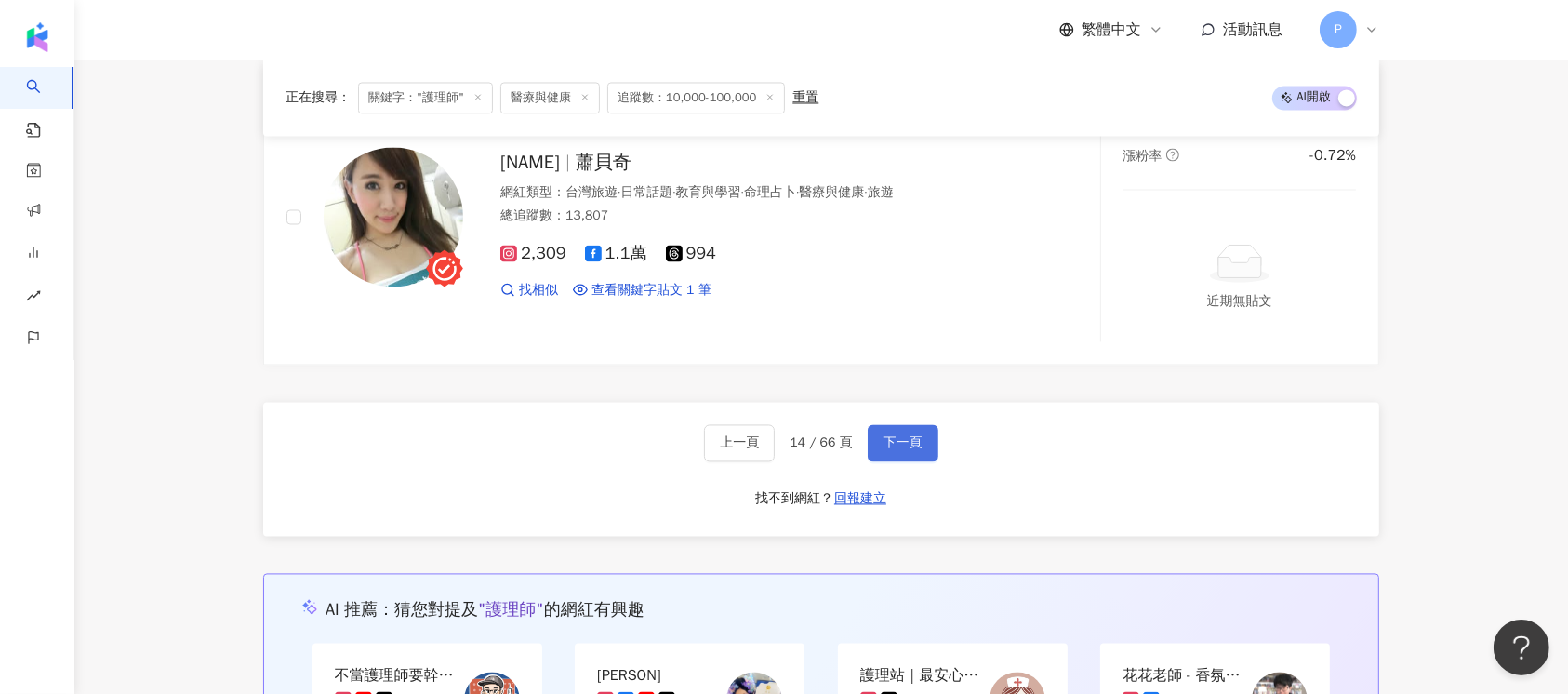 click on "下一頁" at bounding box center [903, 443] 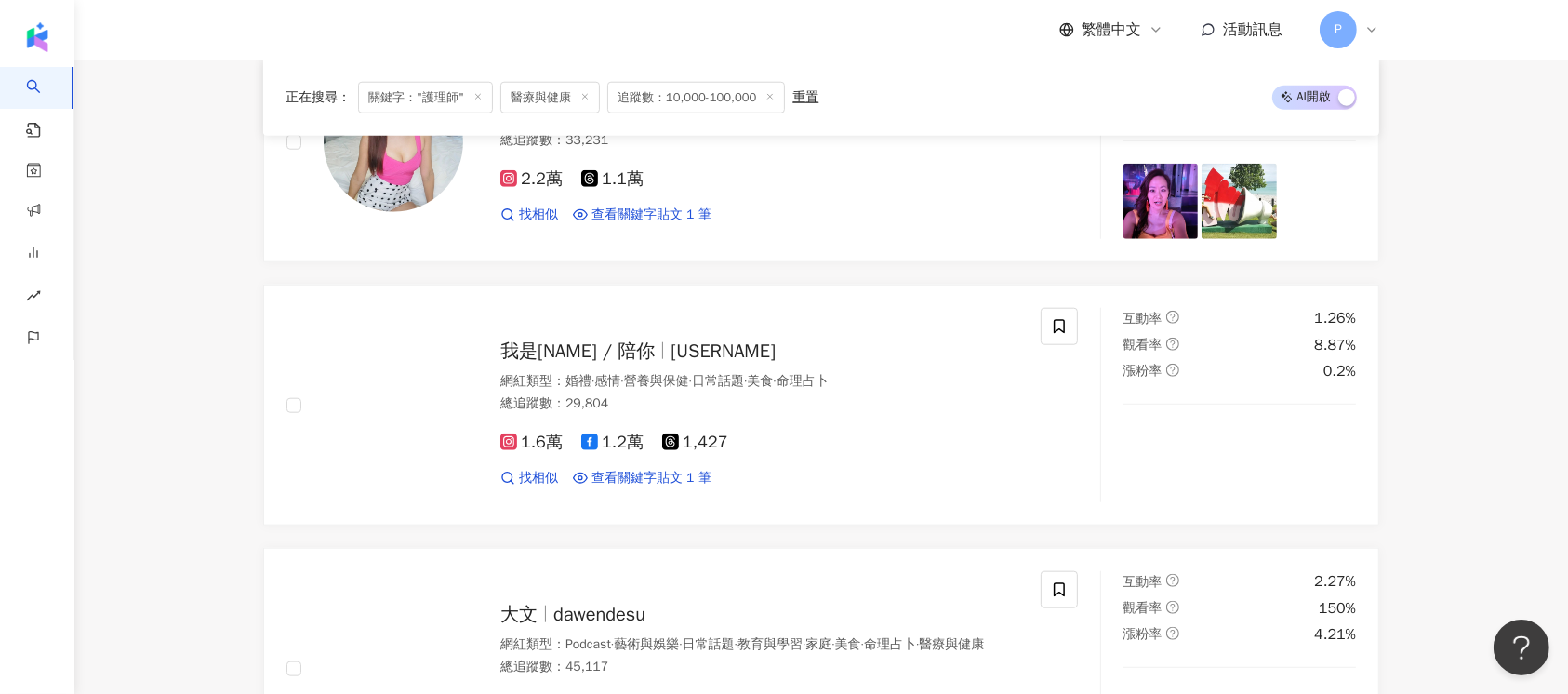 scroll, scrollTop: 1488, scrollLeft: 0, axis: vertical 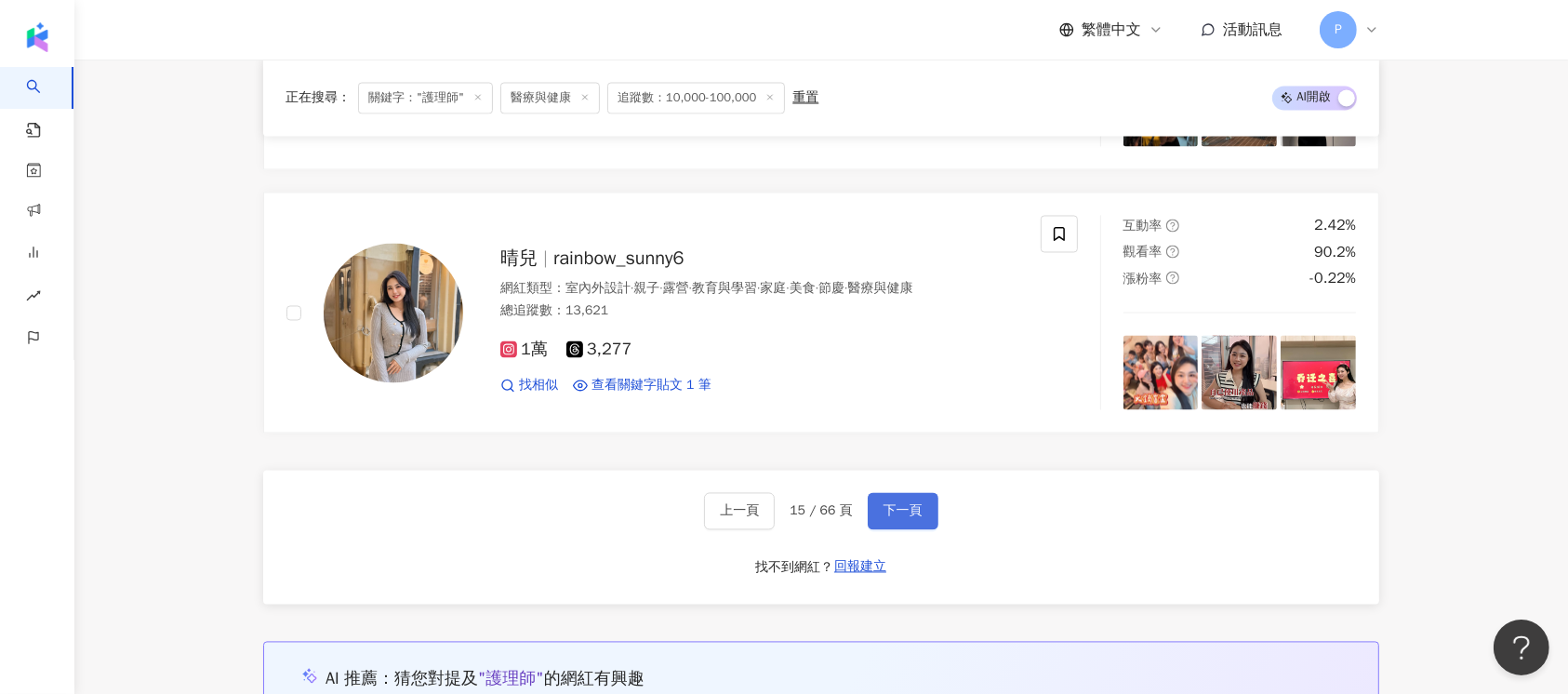 click on "下一頁" at bounding box center (903, 512) 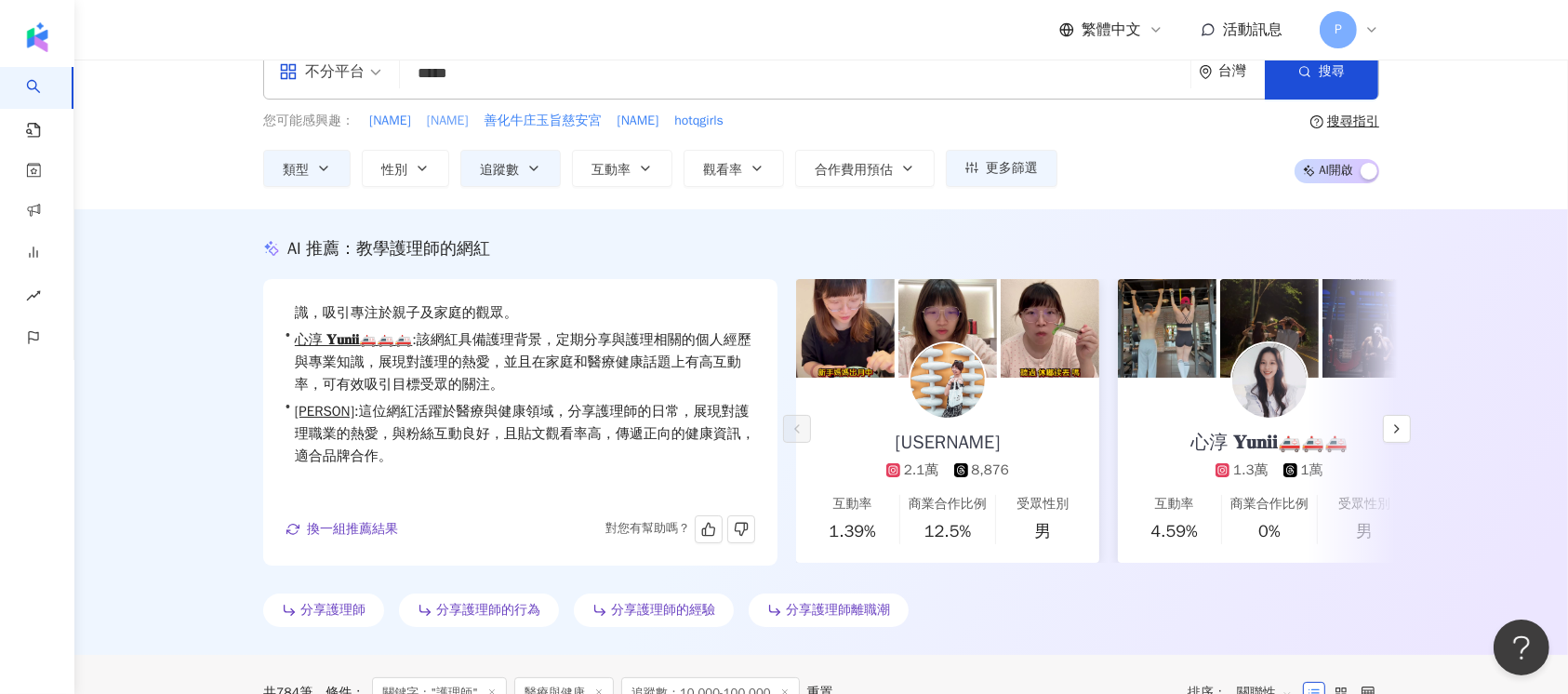 scroll, scrollTop: 0, scrollLeft: 0, axis: both 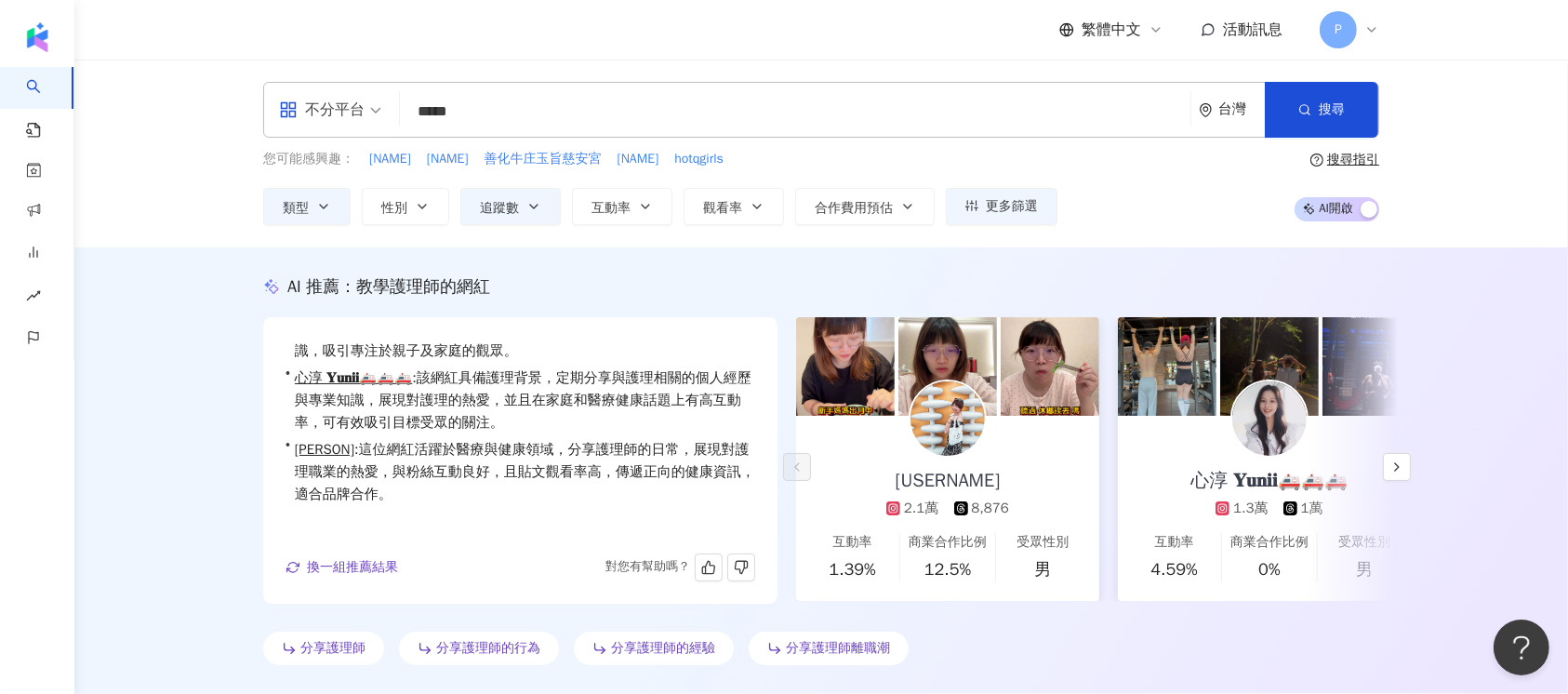 drag, startPoint x: 476, startPoint y: 111, endPoint x: 326, endPoint y: 113, distance: 150.01333 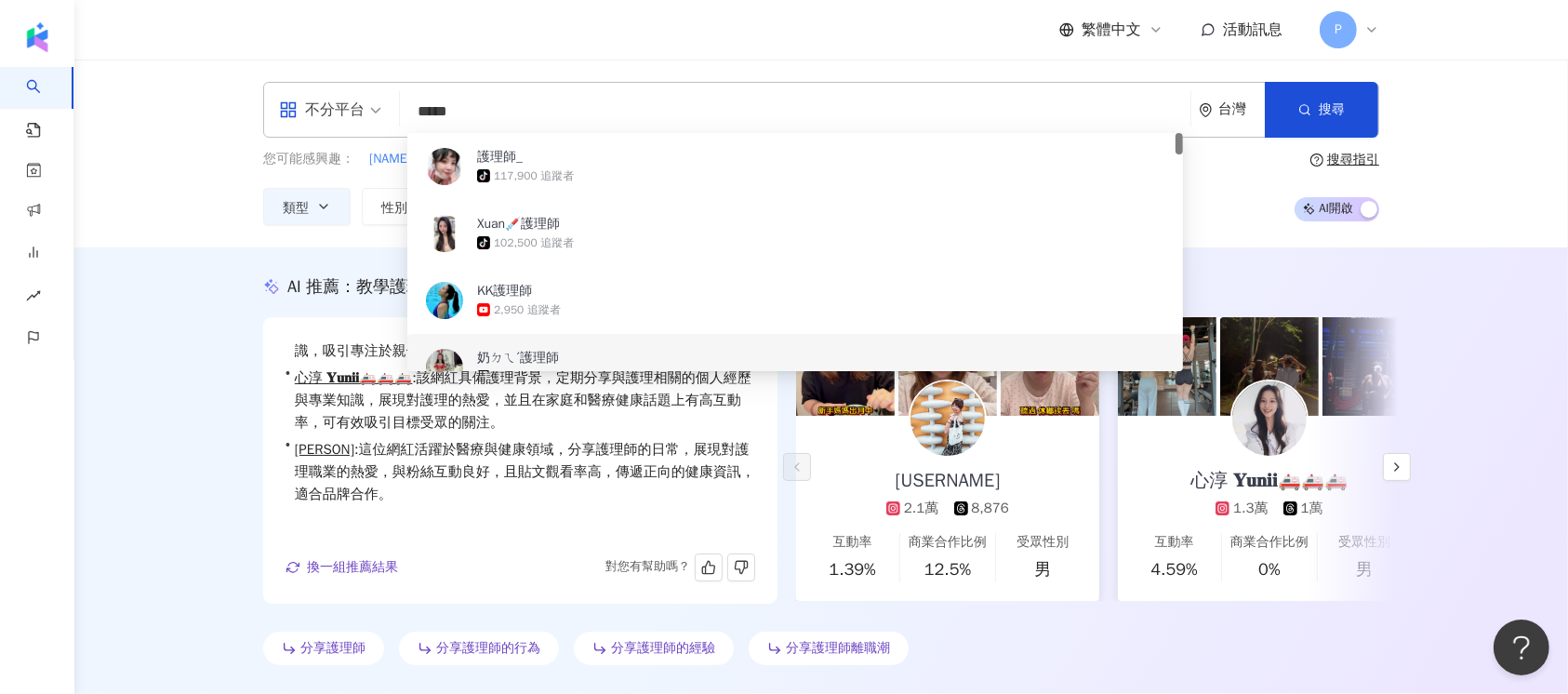 paste on "****" 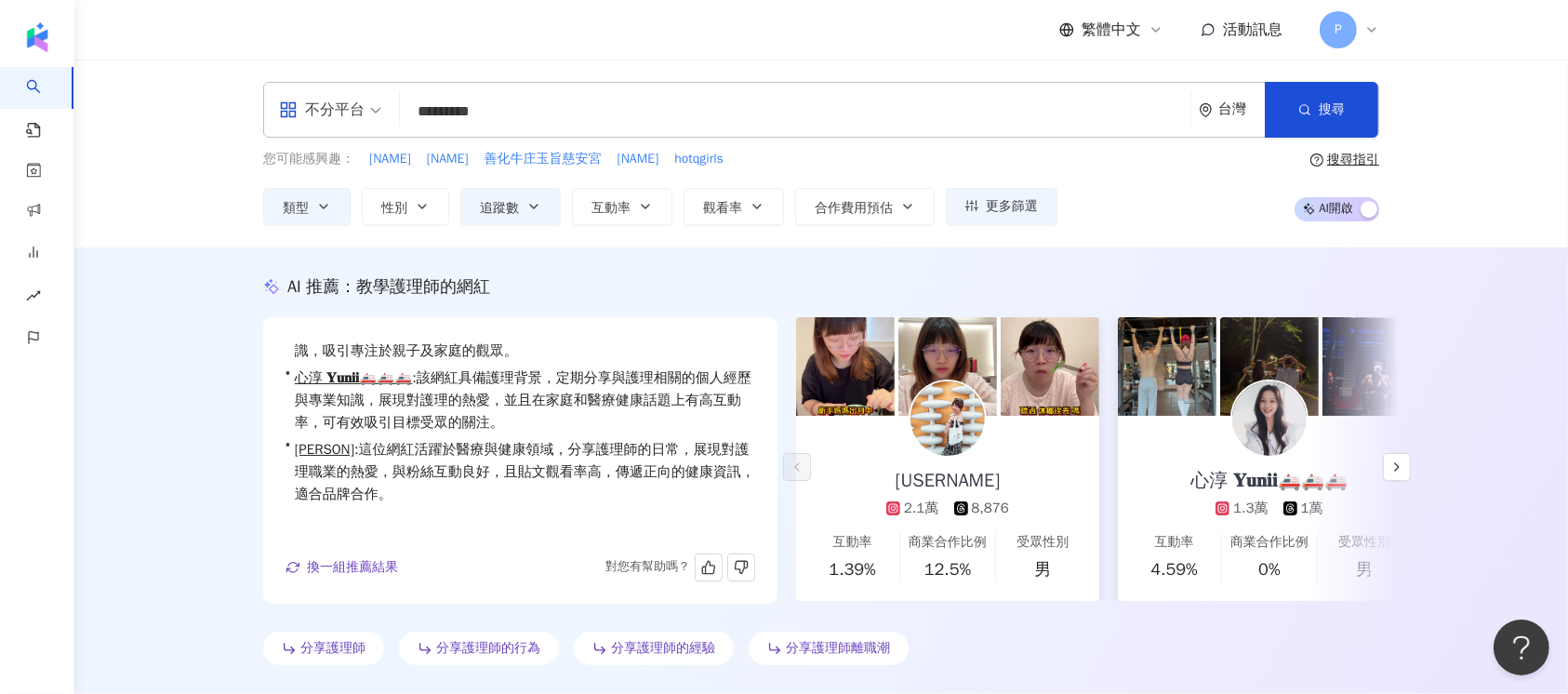 type on "*********" 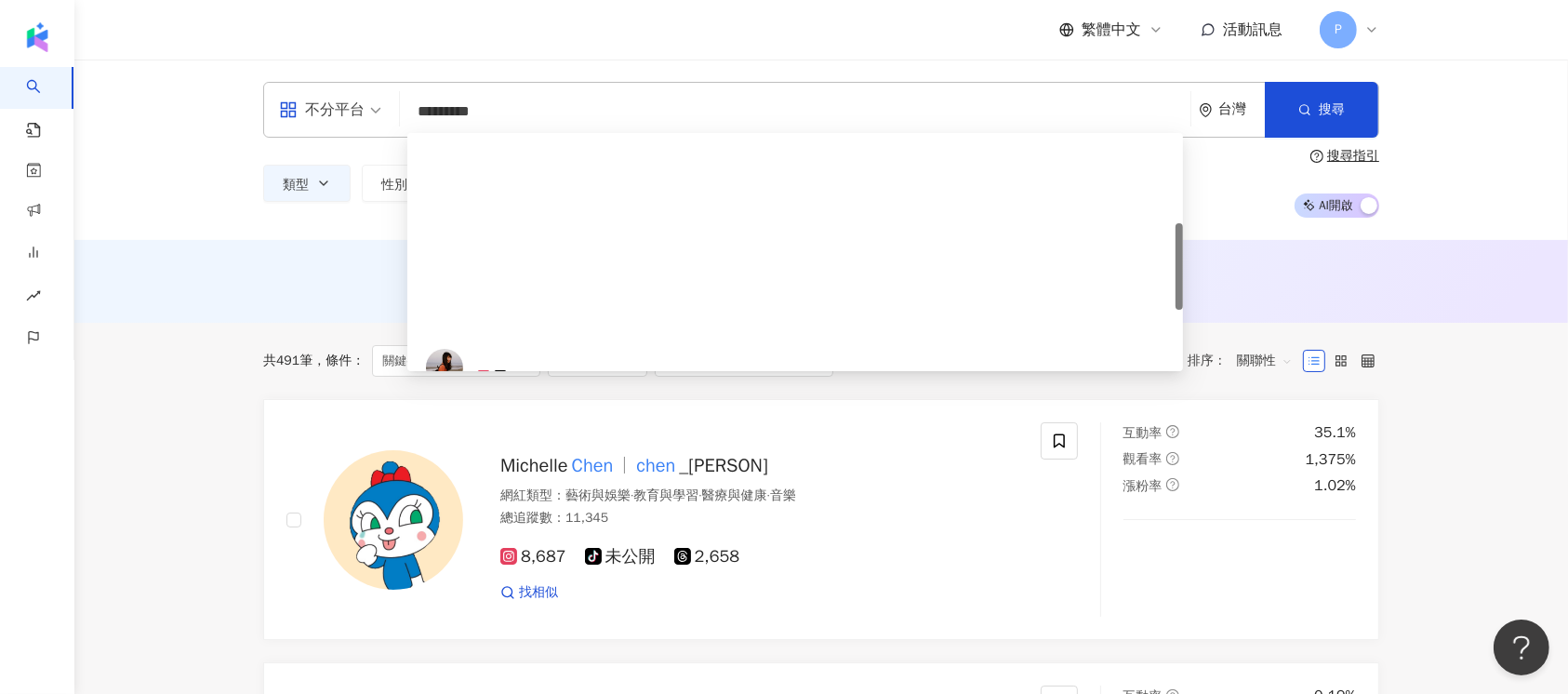 scroll, scrollTop: 247, scrollLeft: 0, axis: vertical 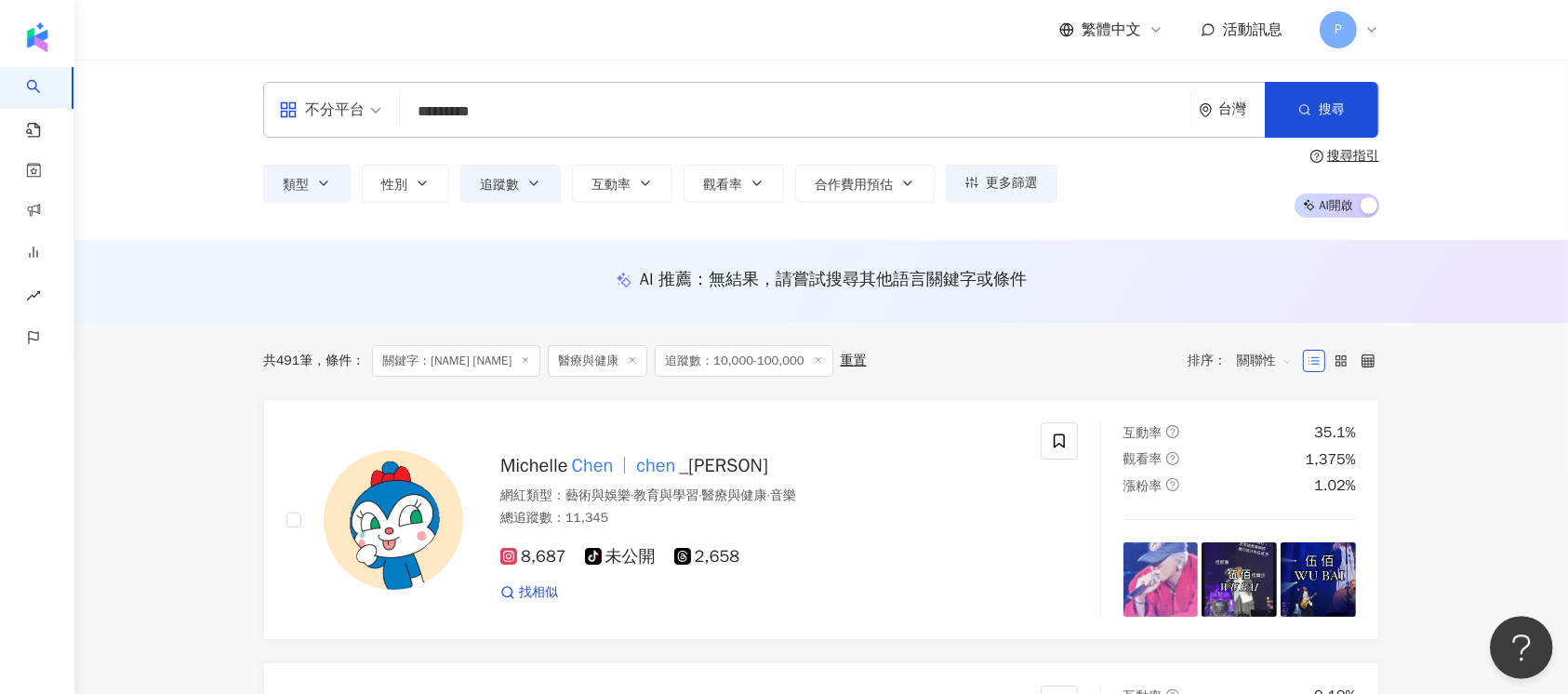 click at bounding box center (1518, 644) 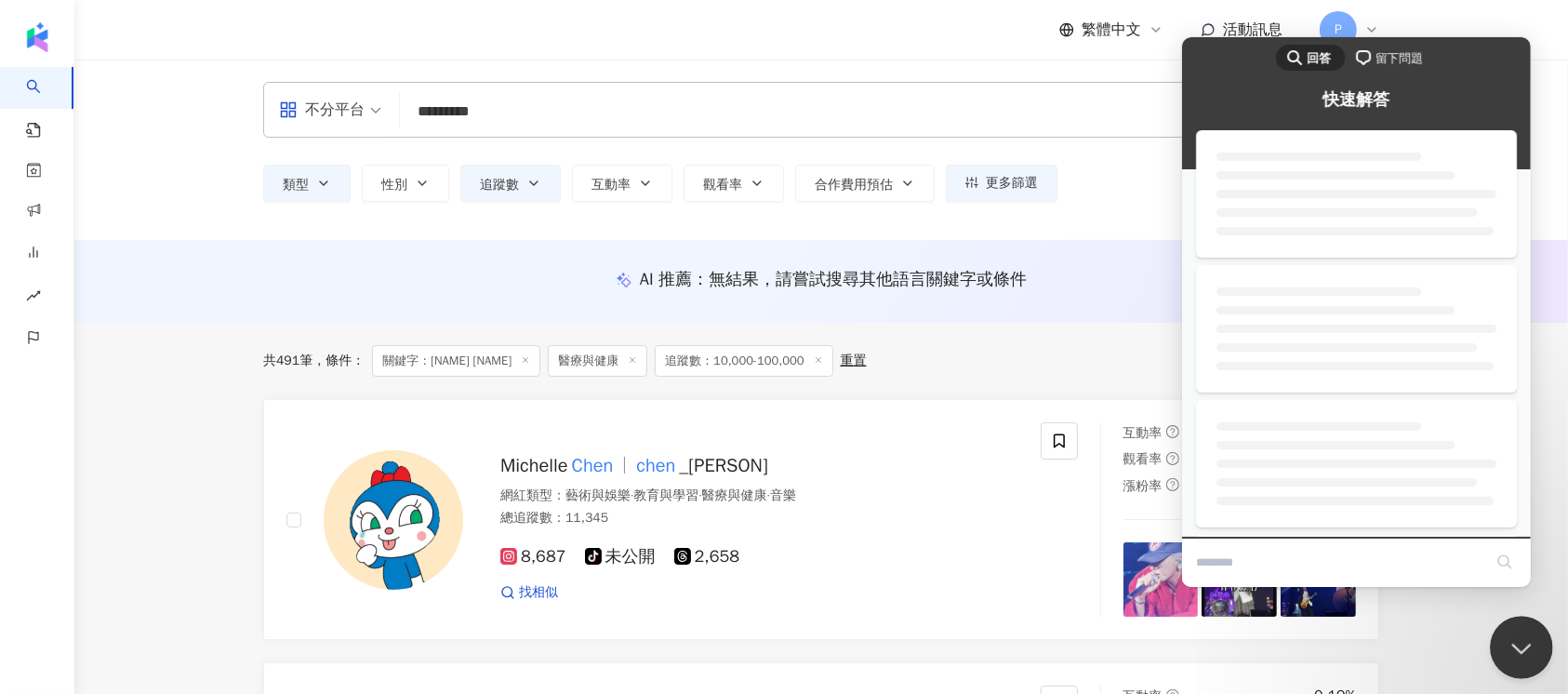 scroll, scrollTop: 0, scrollLeft: 0, axis: both 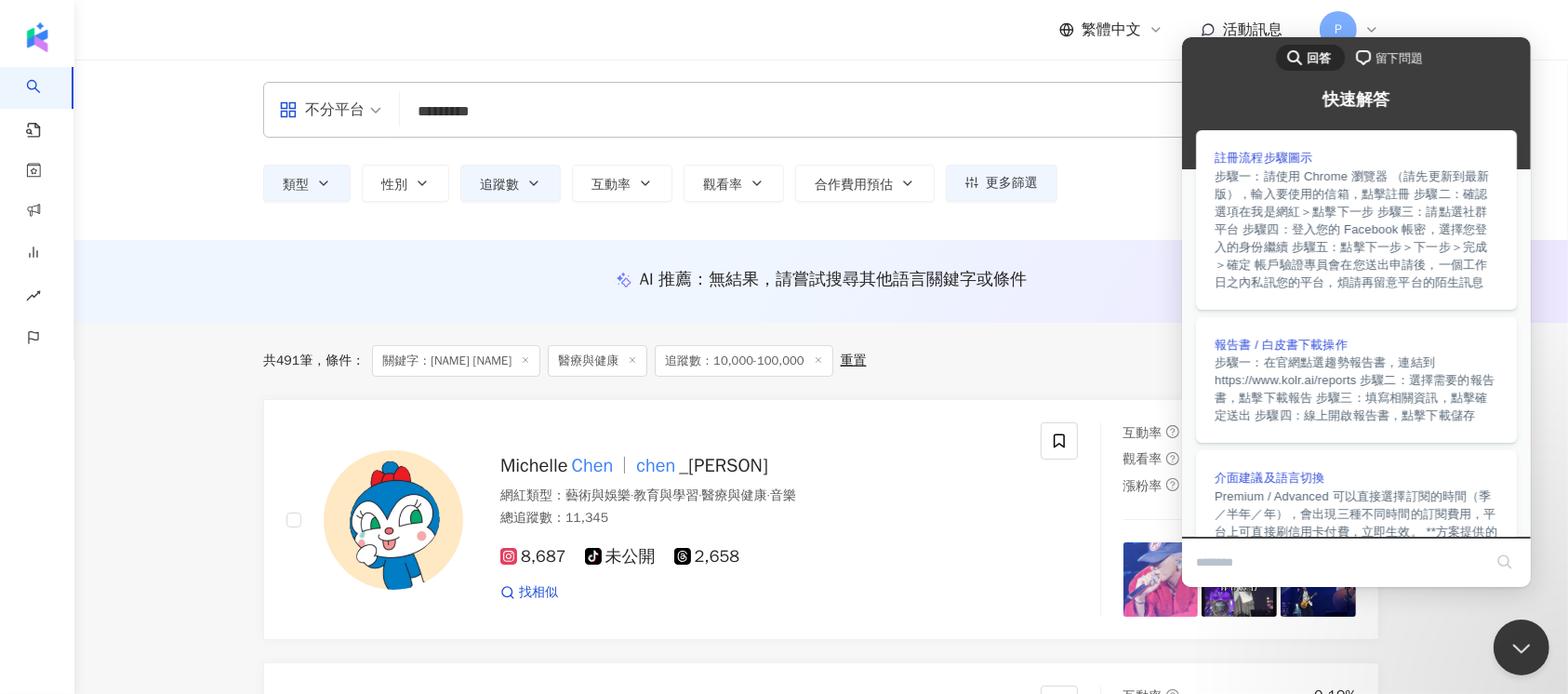 click at bounding box center (1338, 563) 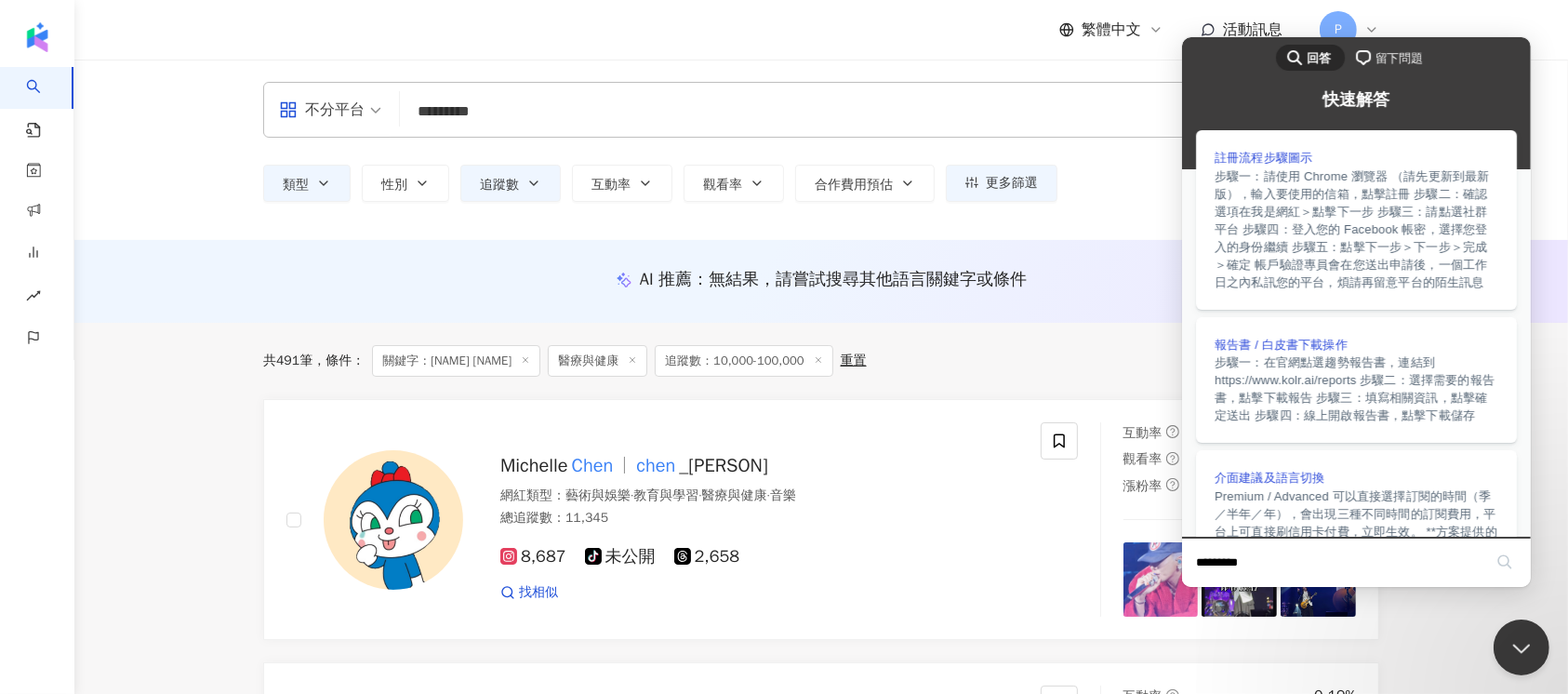 paste on "**********" 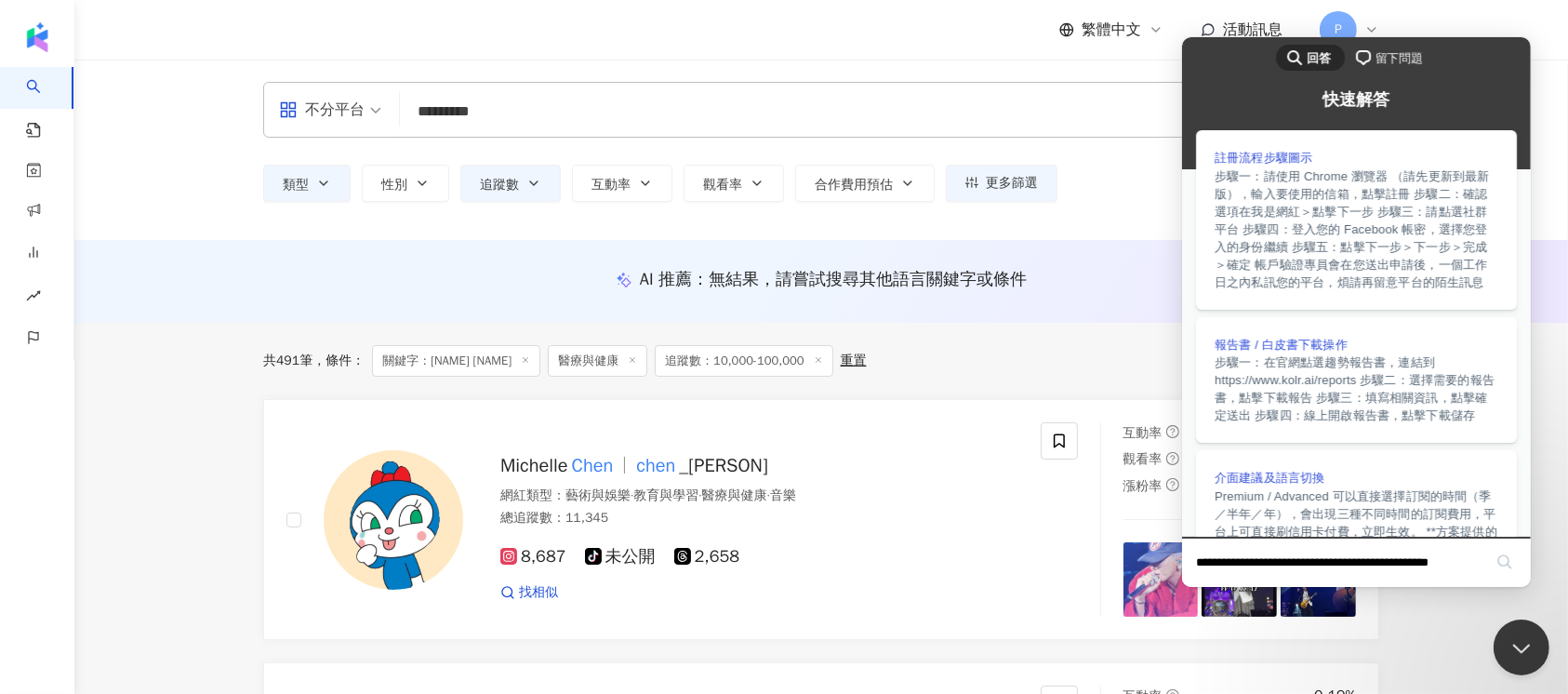 scroll, scrollTop: 0, scrollLeft: 7, axis: horizontal 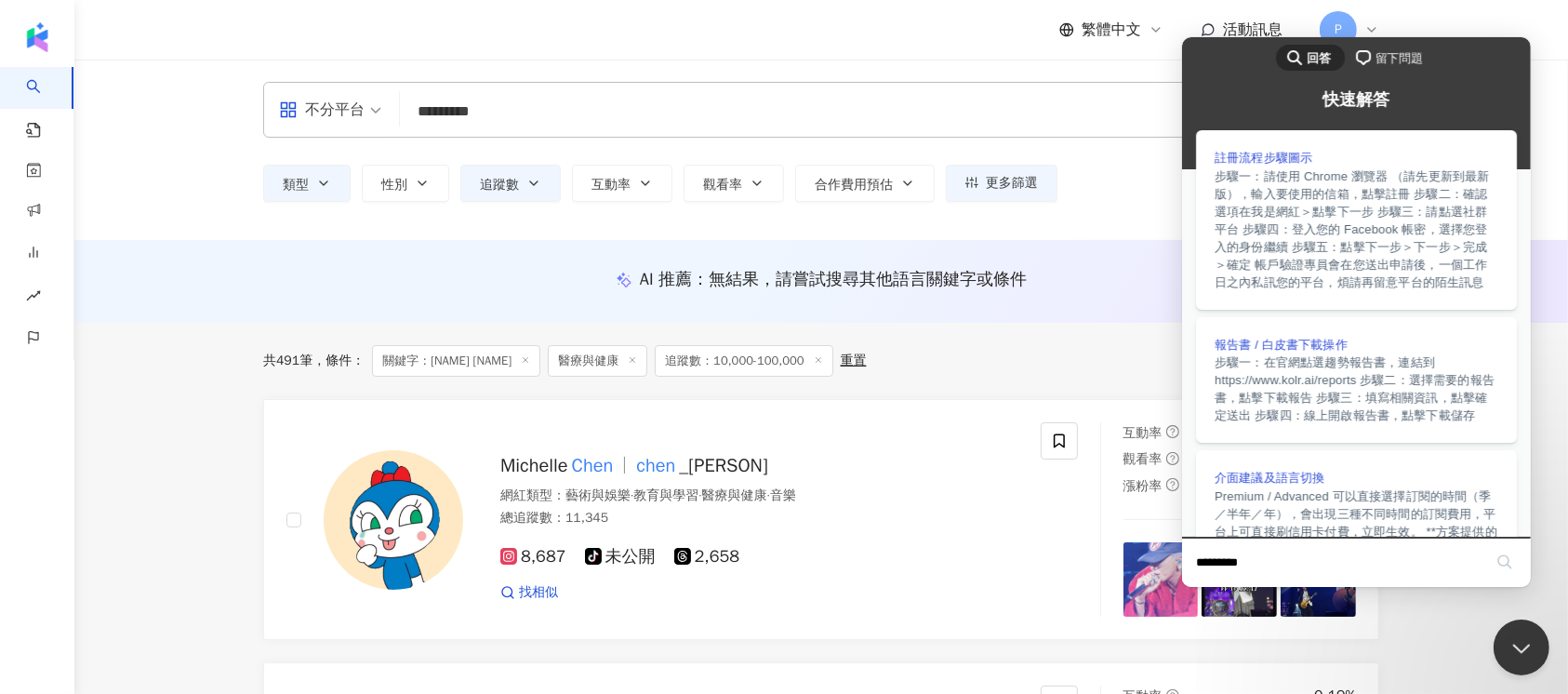 click on "search" at bounding box center [1504, 562] 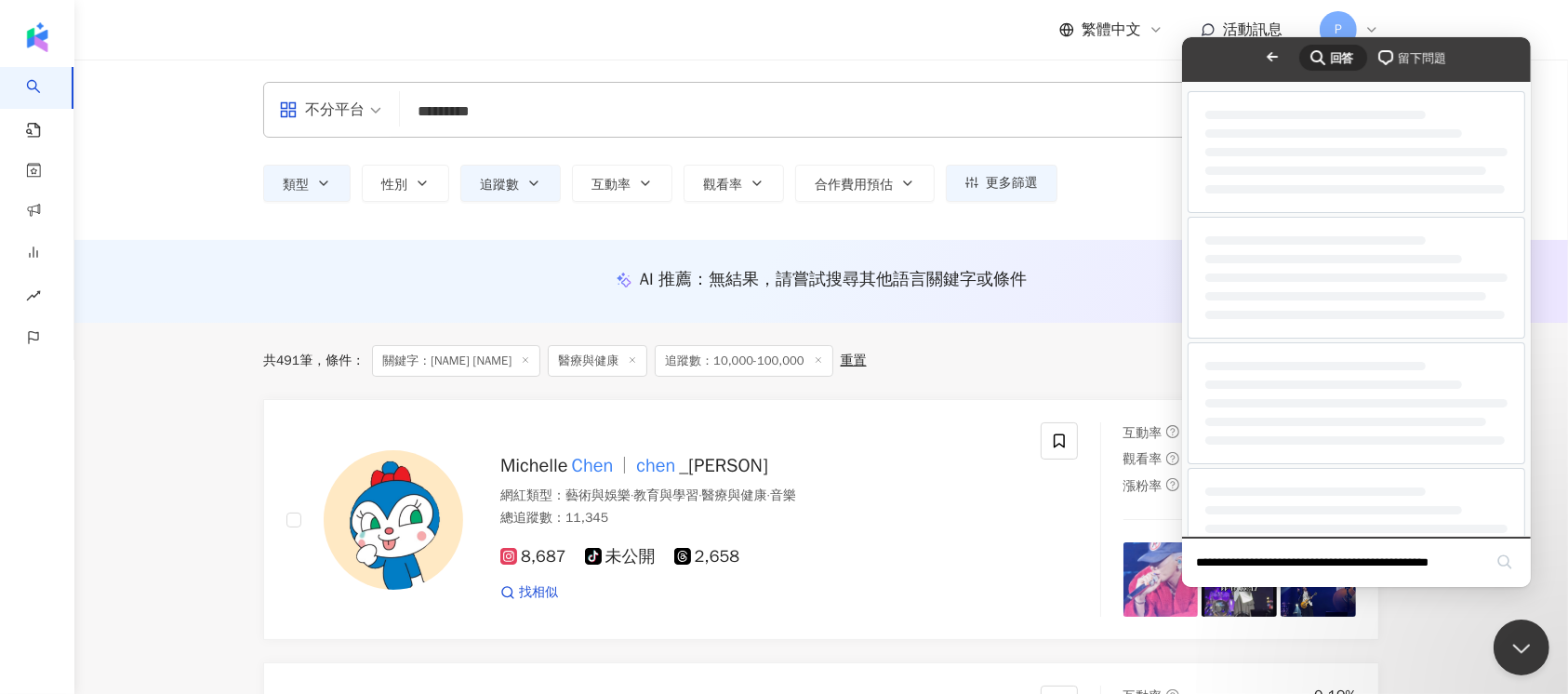scroll, scrollTop: 0, scrollLeft: 7, axis: horizontal 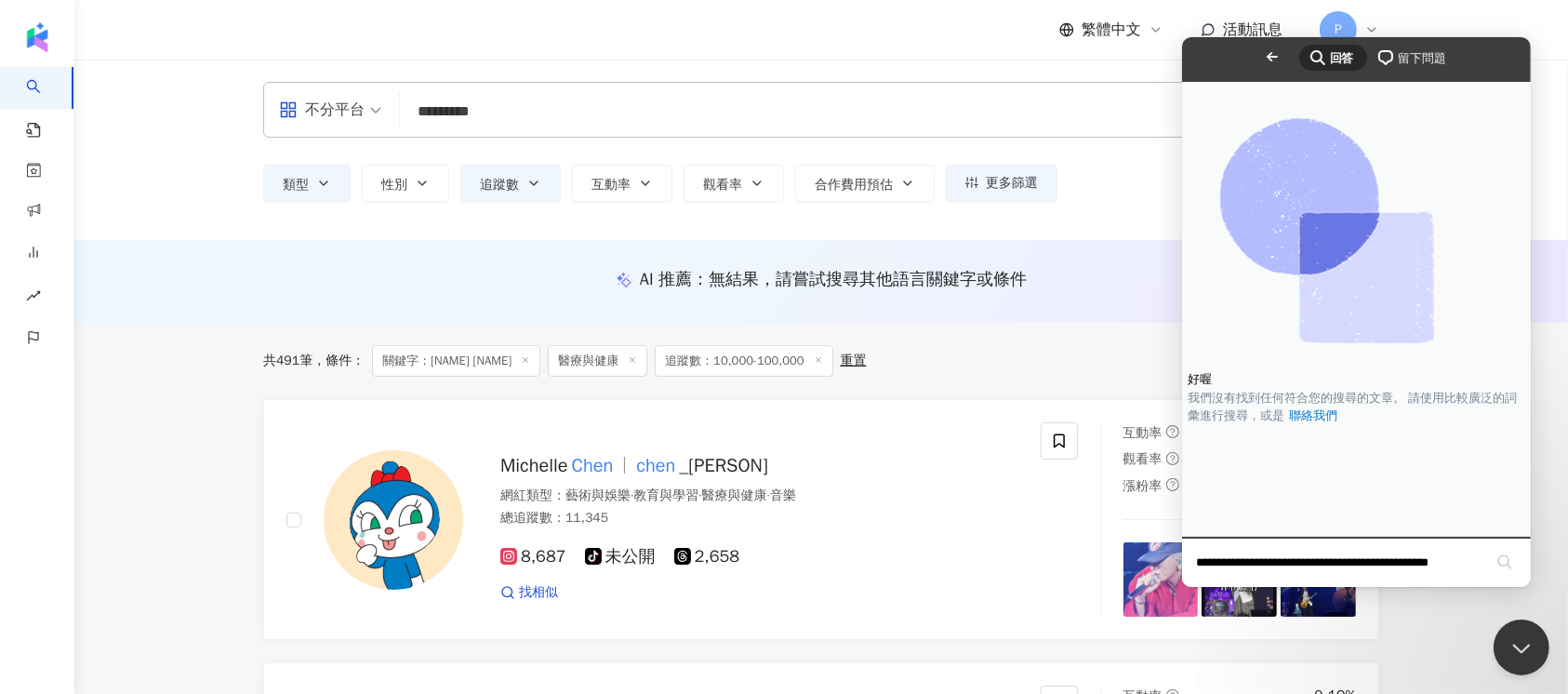 type on "*********" 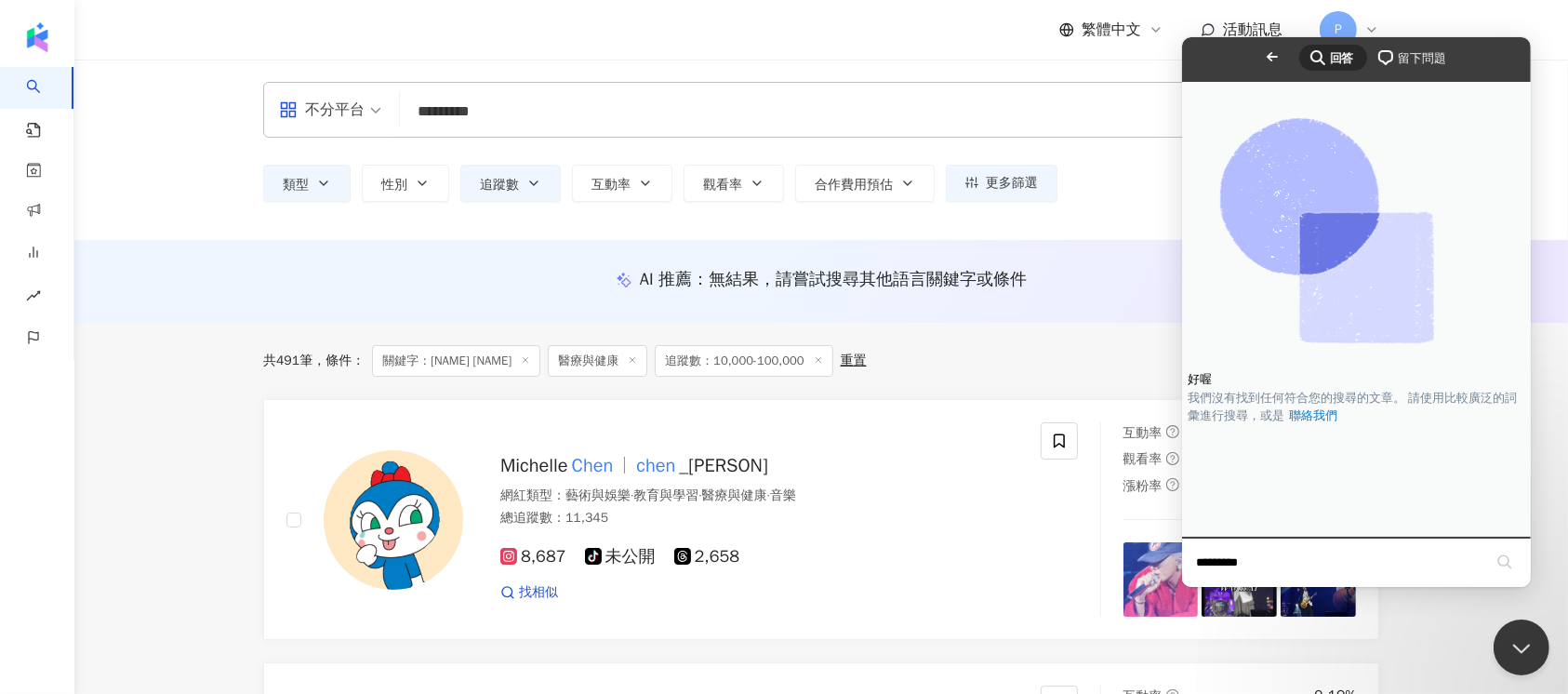 scroll, scrollTop: 0, scrollLeft: 0, axis: both 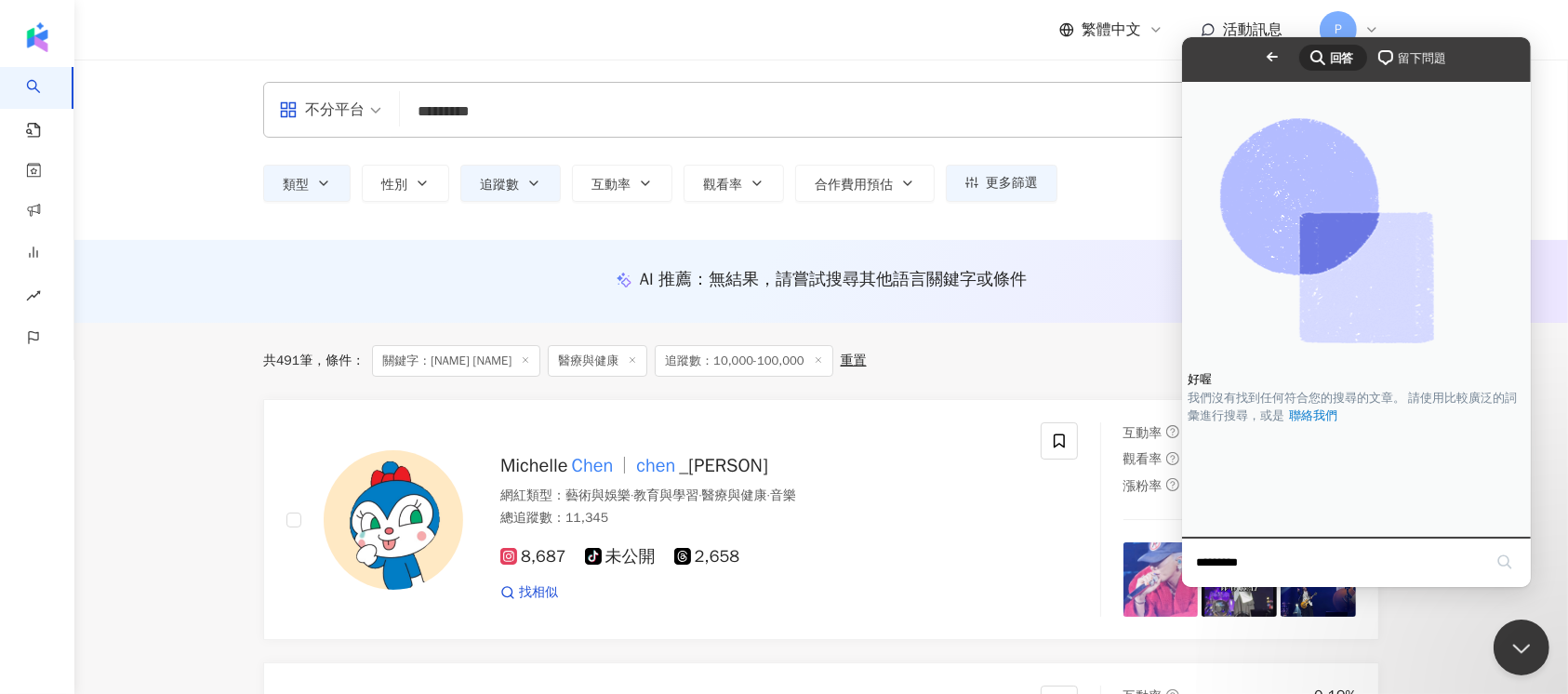 drag, startPoint x: 1262, startPoint y: 573, endPoint x: 1095, endPoint y: 548, distance: 168.86089 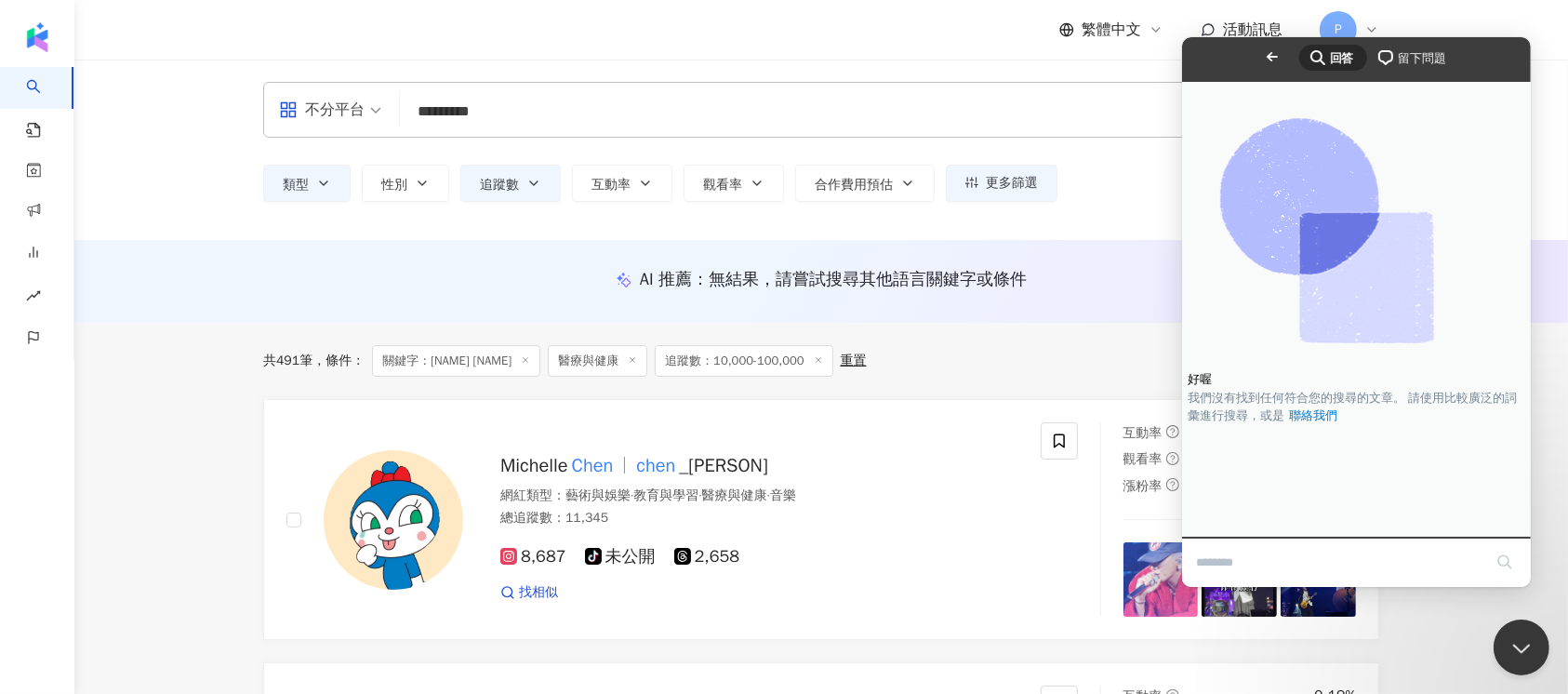 type 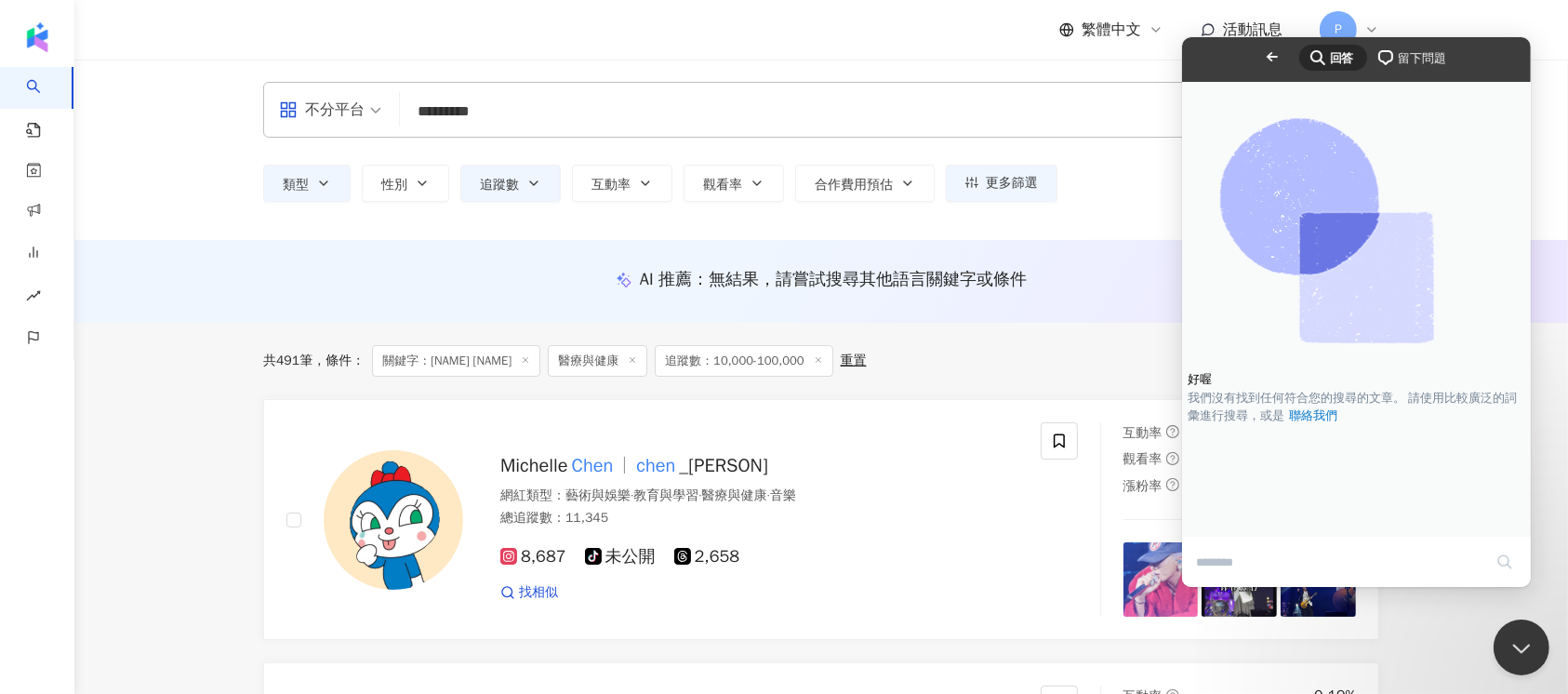 click on "留下問題" at bounding box center [1420, 59] 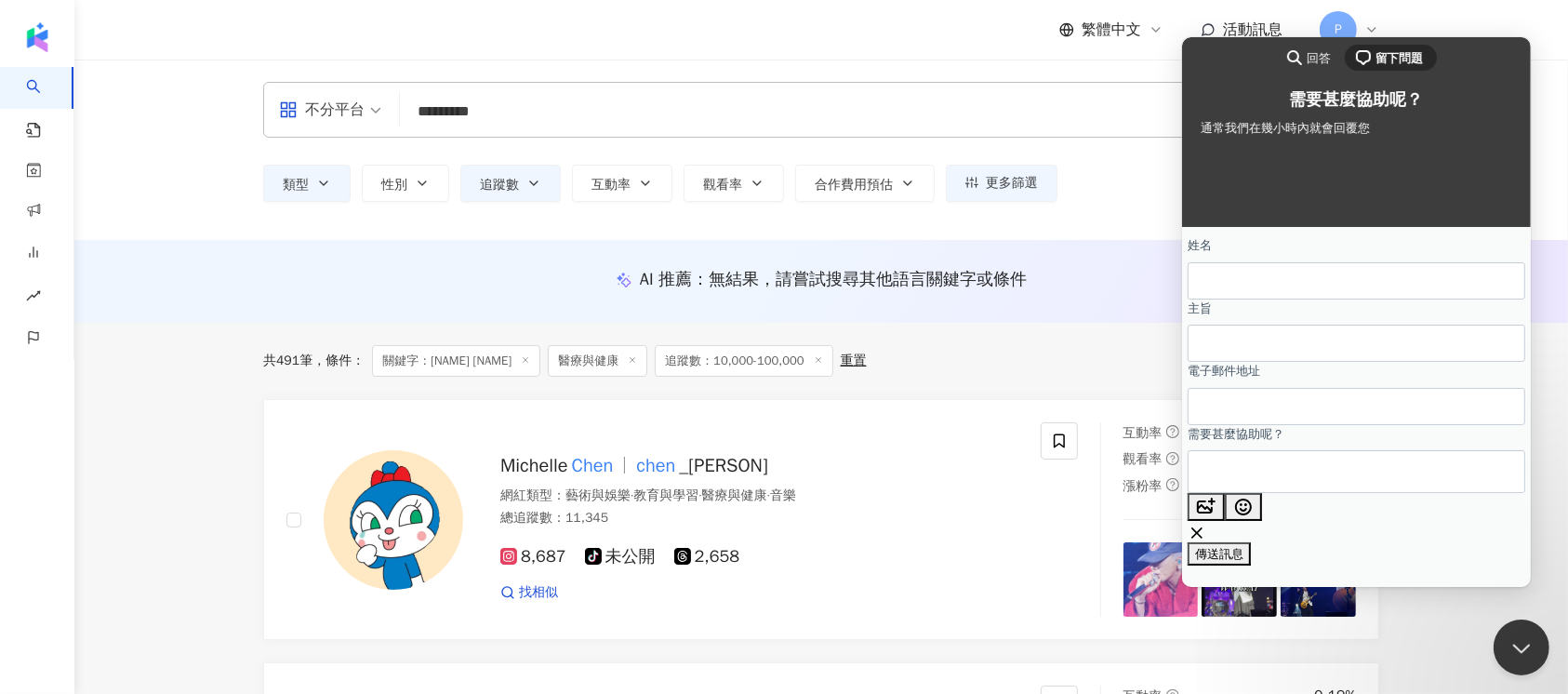 click at bounding box center (1355, 472) 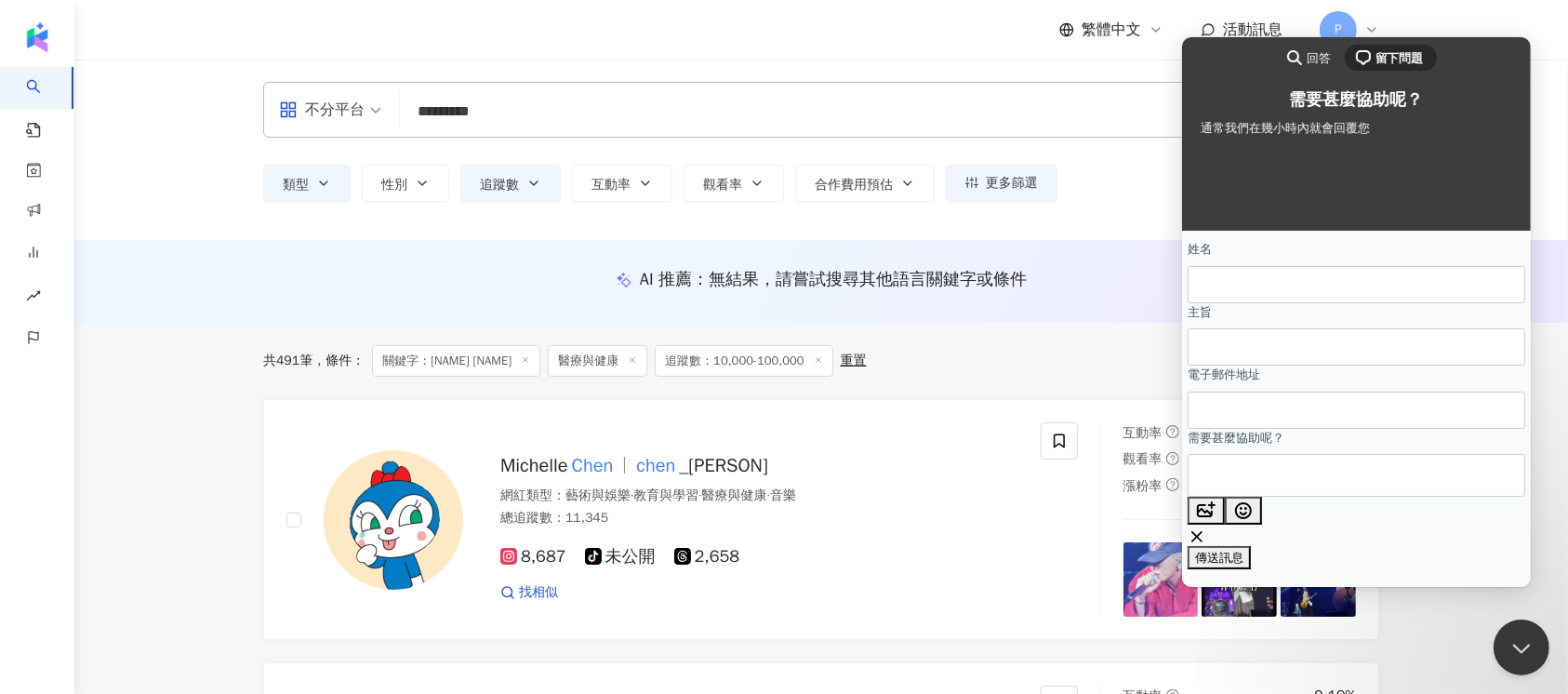 click on "姓名" at bounding box center (1355, 285) 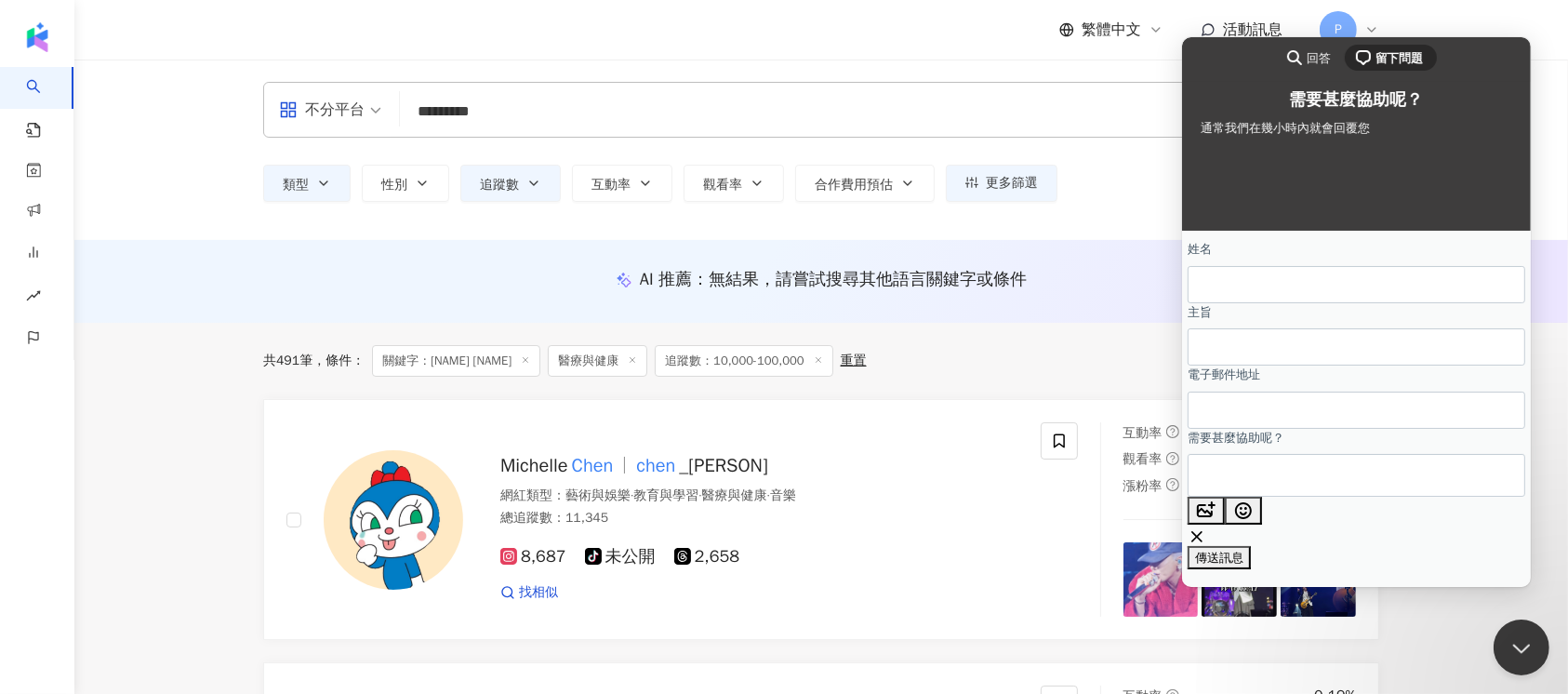 type on "**********" 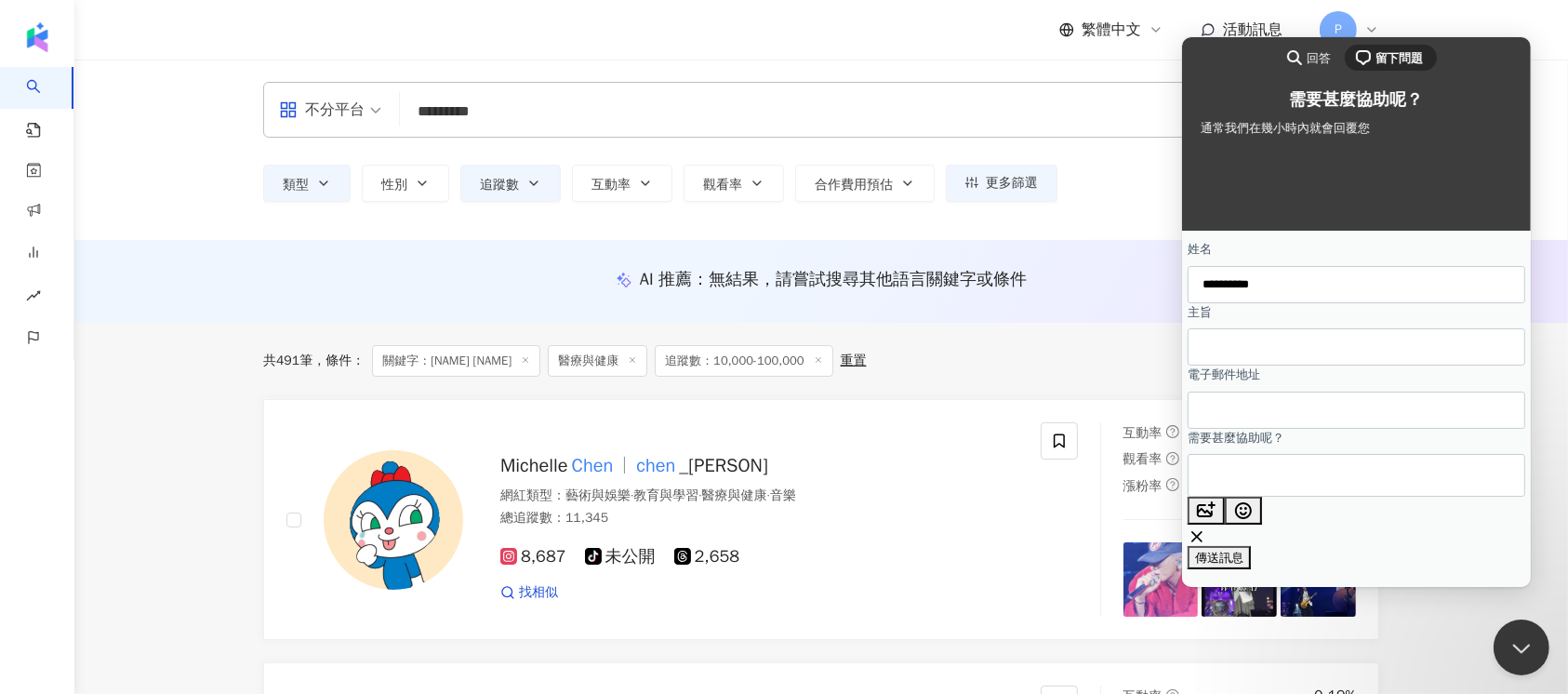 click on "主旨" at bounding box center (1355, 347) 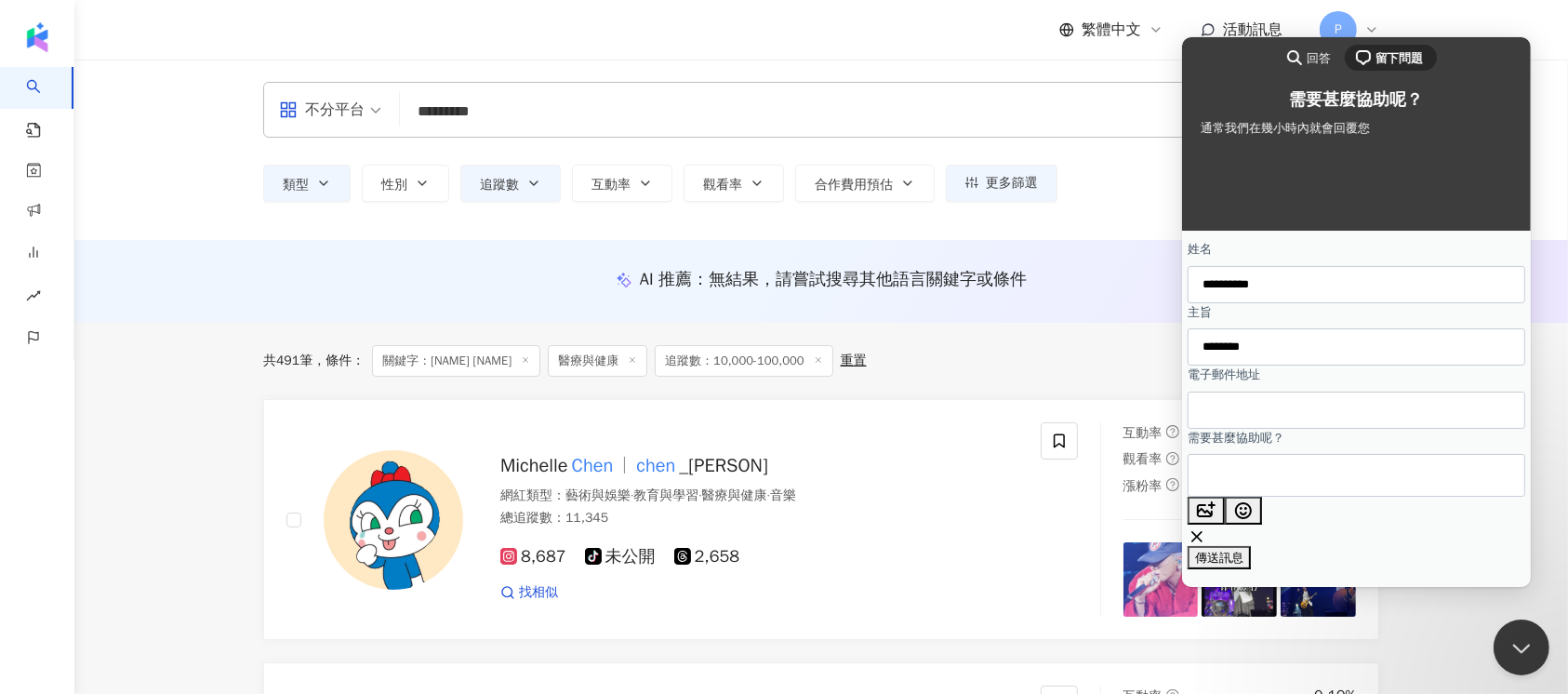 type on "******" 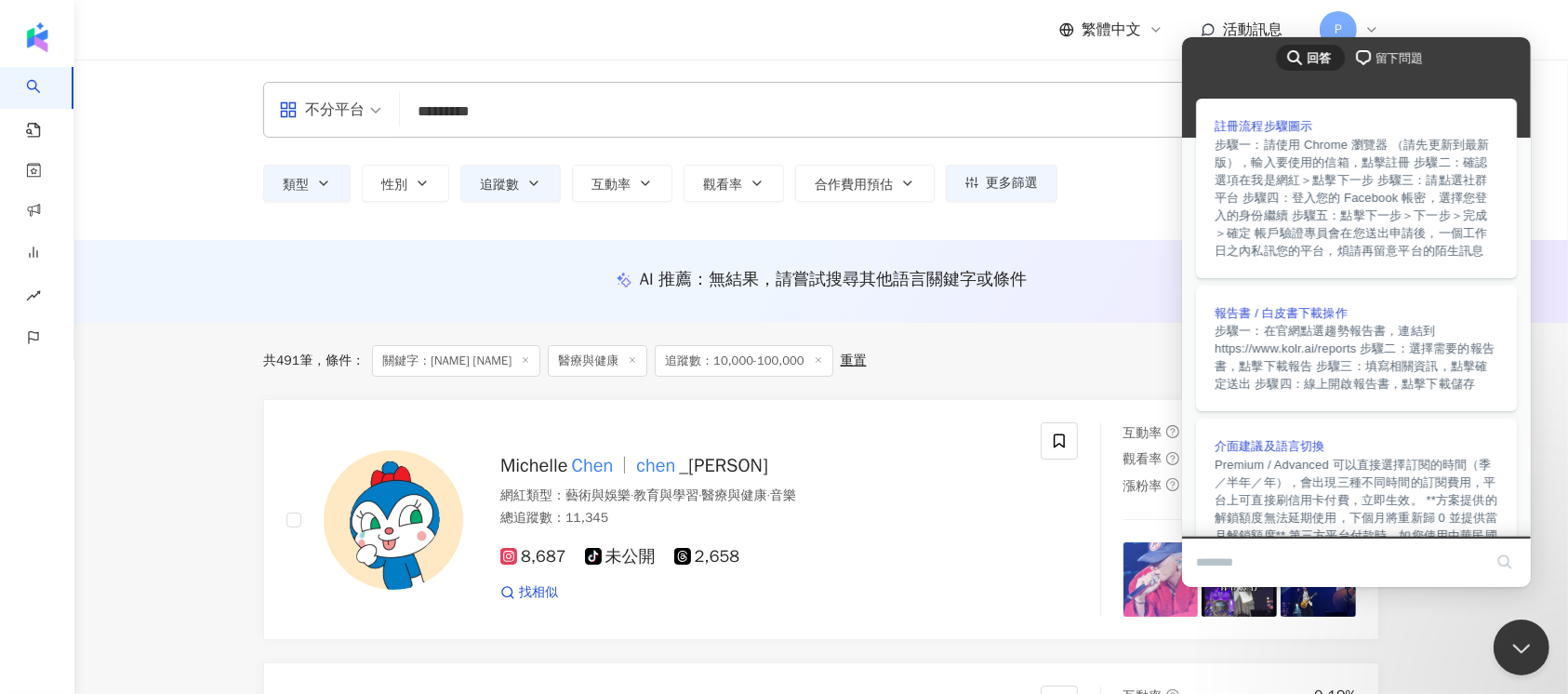 scroll, scrollTop: 0, scrollLeft: 0, axis: both 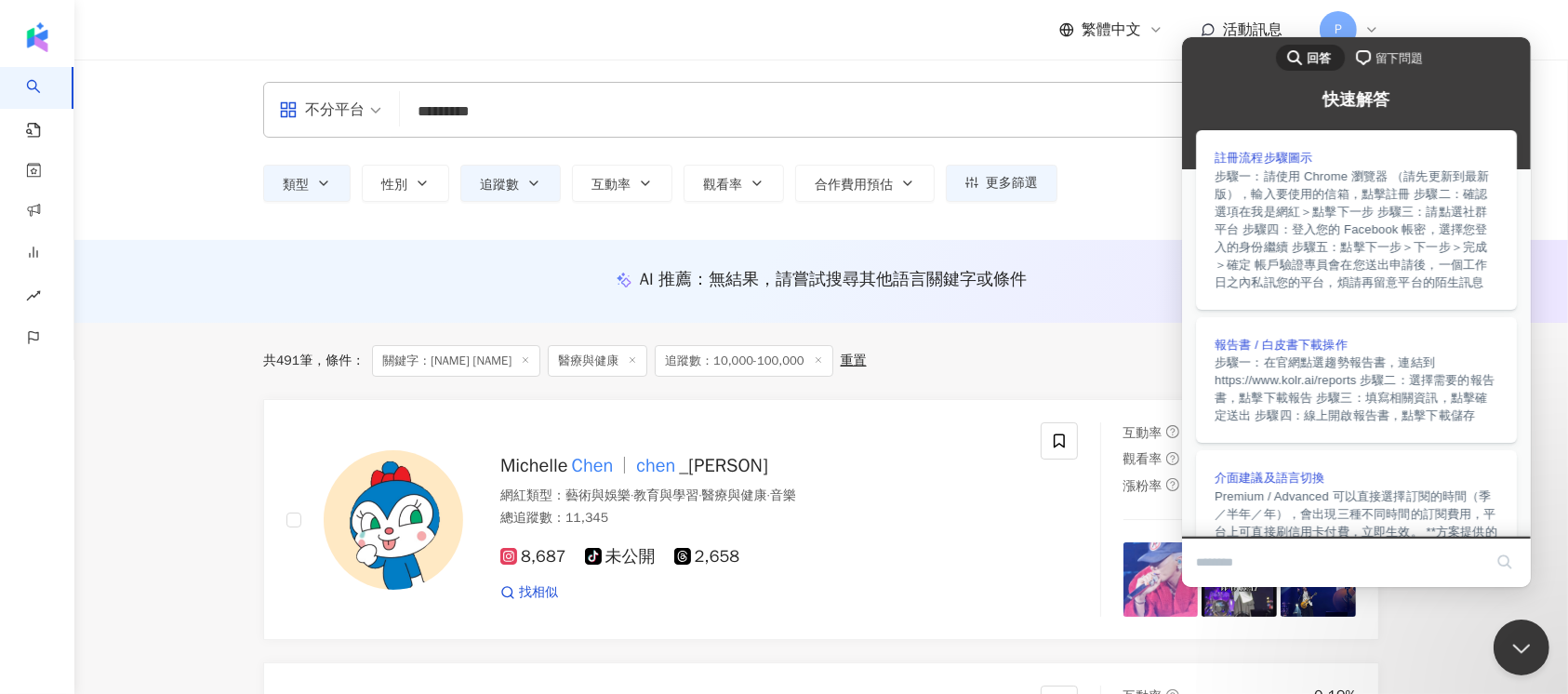 click on "chat-square 留下問題" at bounding box center (1389, 58) 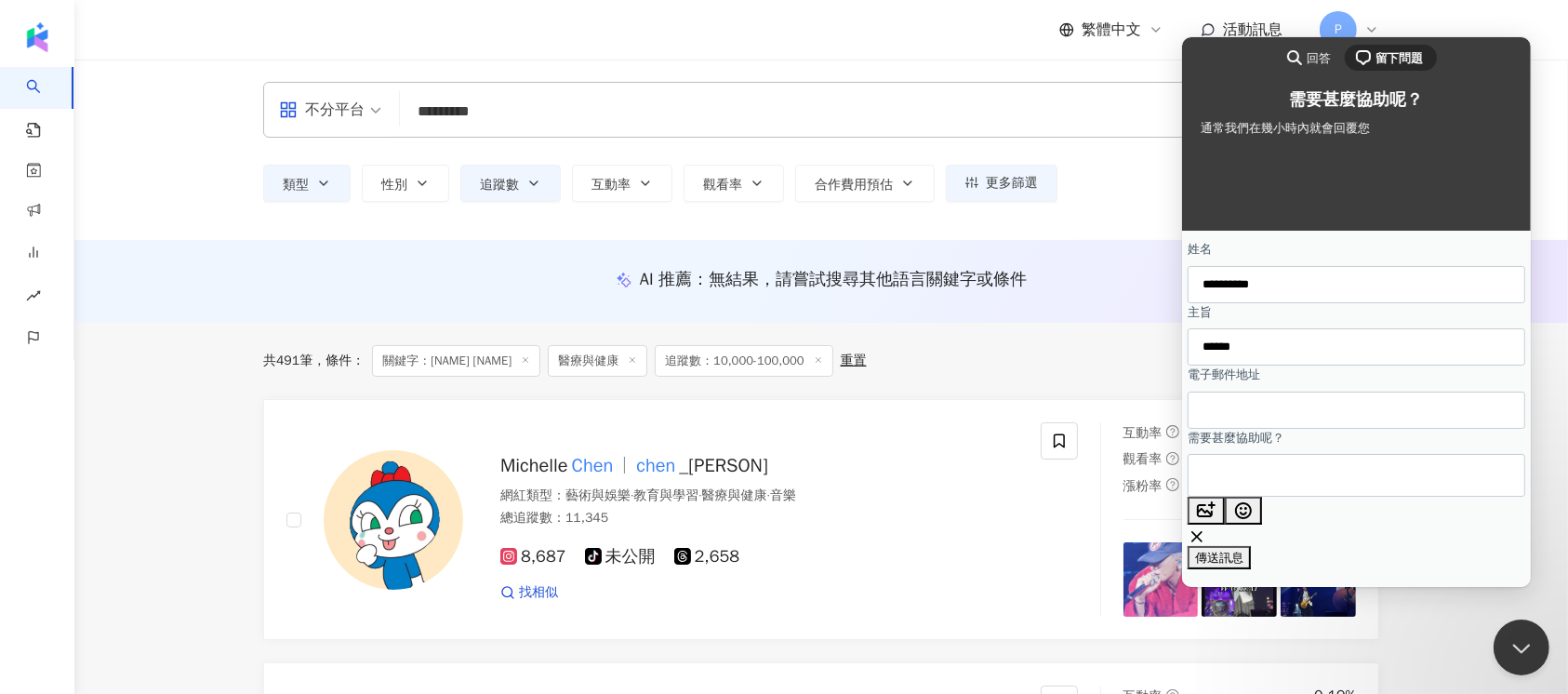 click on "******" at bounding box center [1355, 347] 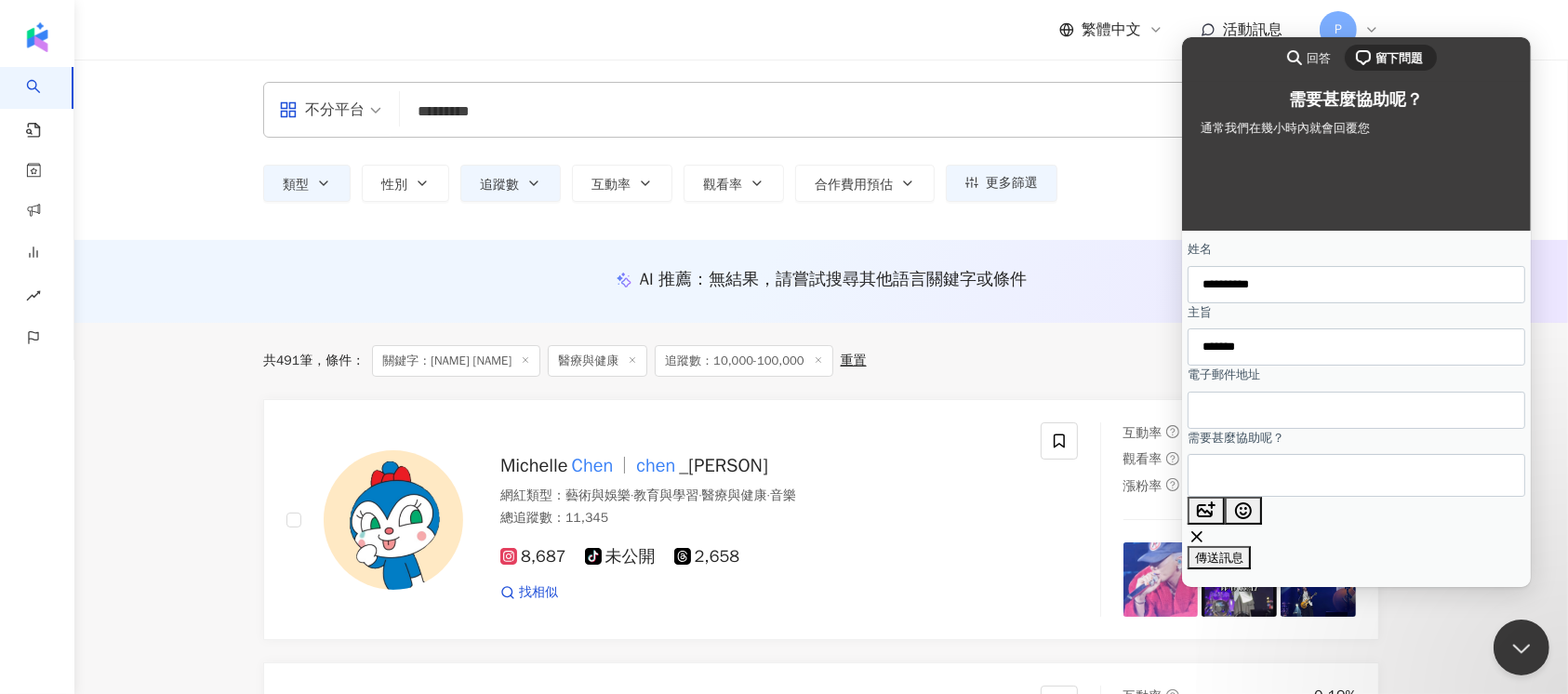 type on "*******" 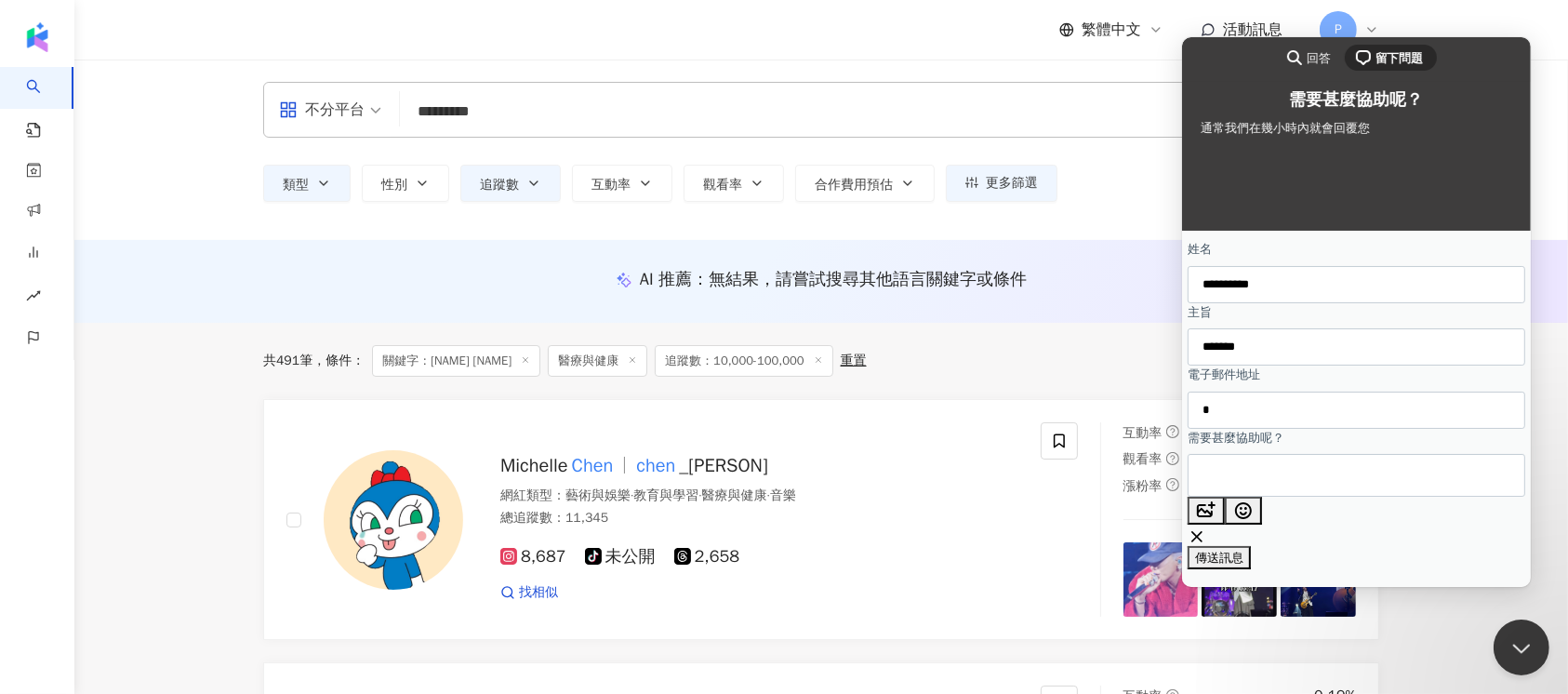 type on "**********" 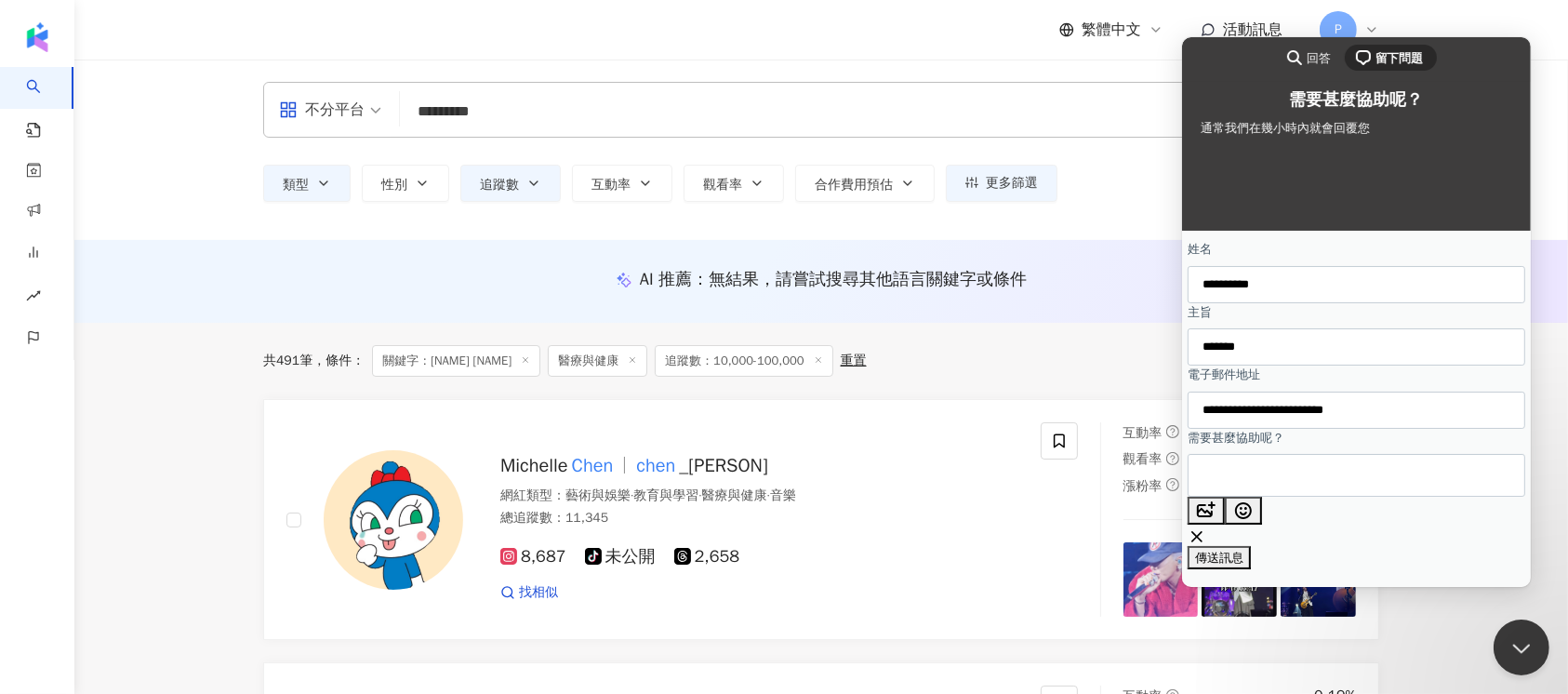 click on "需要甚麼協助呢？" at bounding box center [1271, 475] 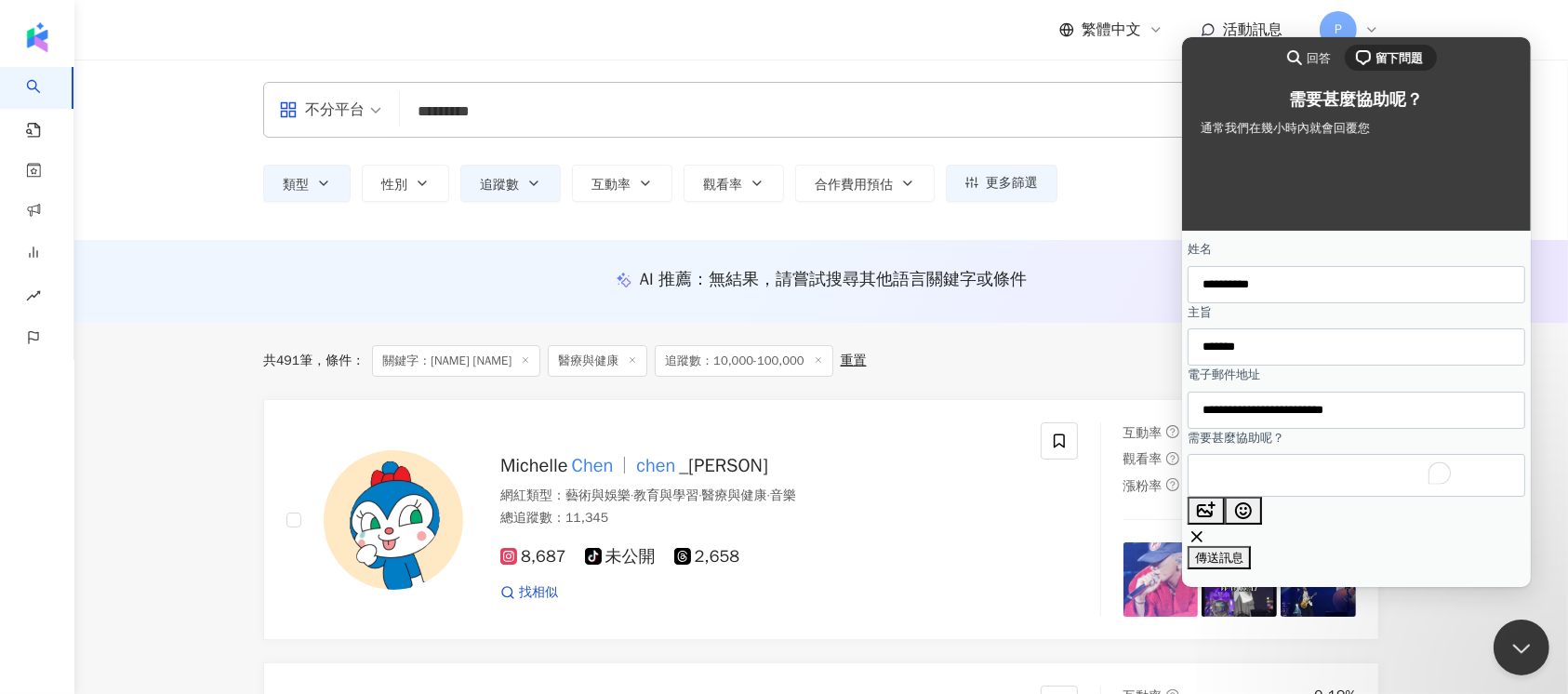 paste on "**********" 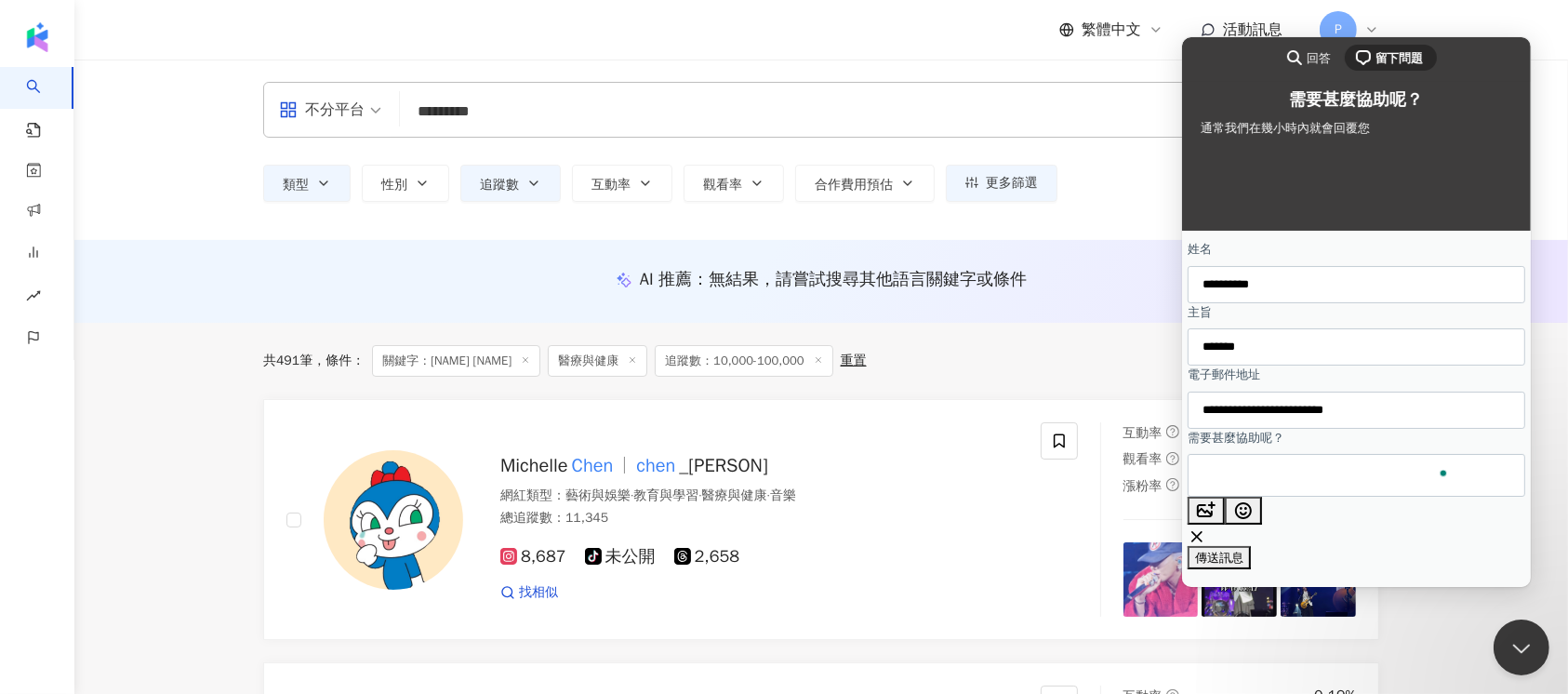 click on "**********" at bounding box center [1263, 475] 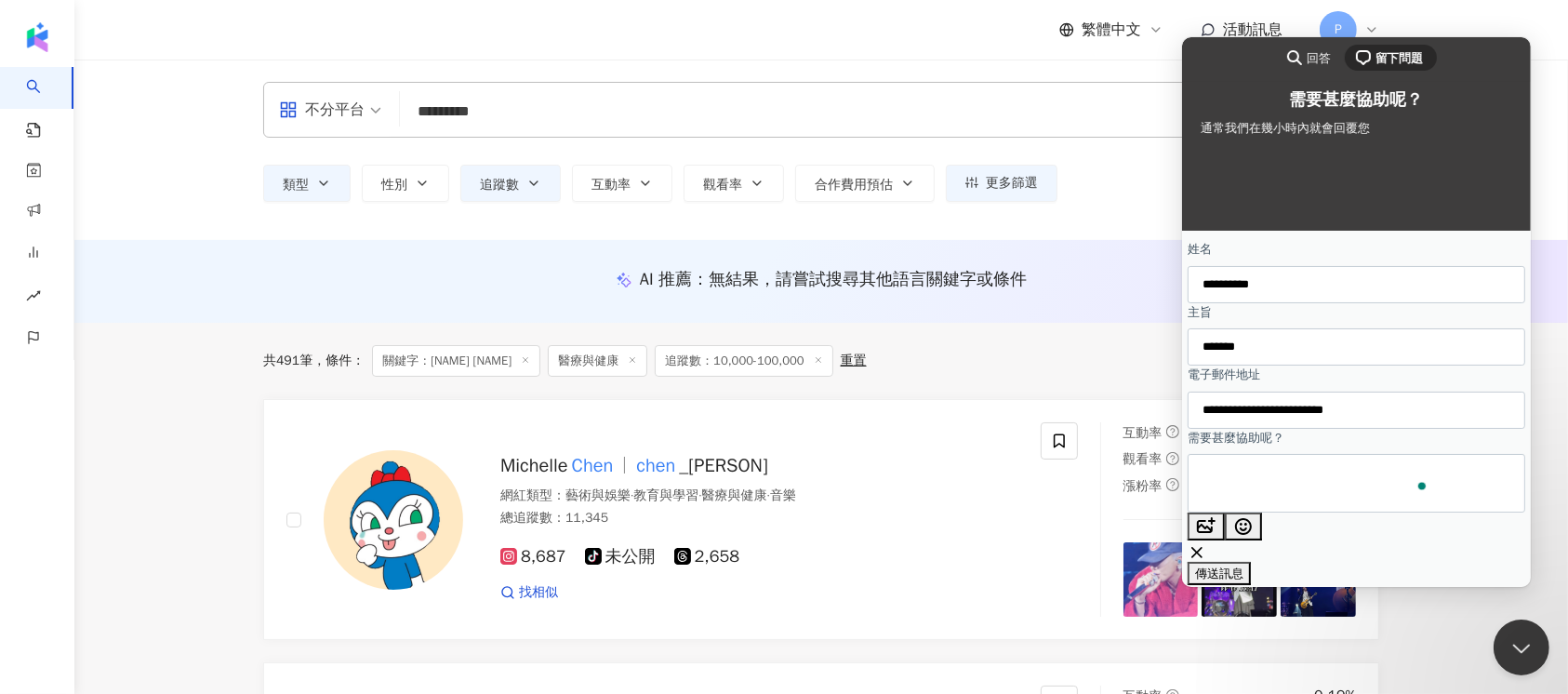 drag, startPoint x: 1219, startPoint y: 487, endPoint x: 1242, endPoint y: 493, distance: 23.769729 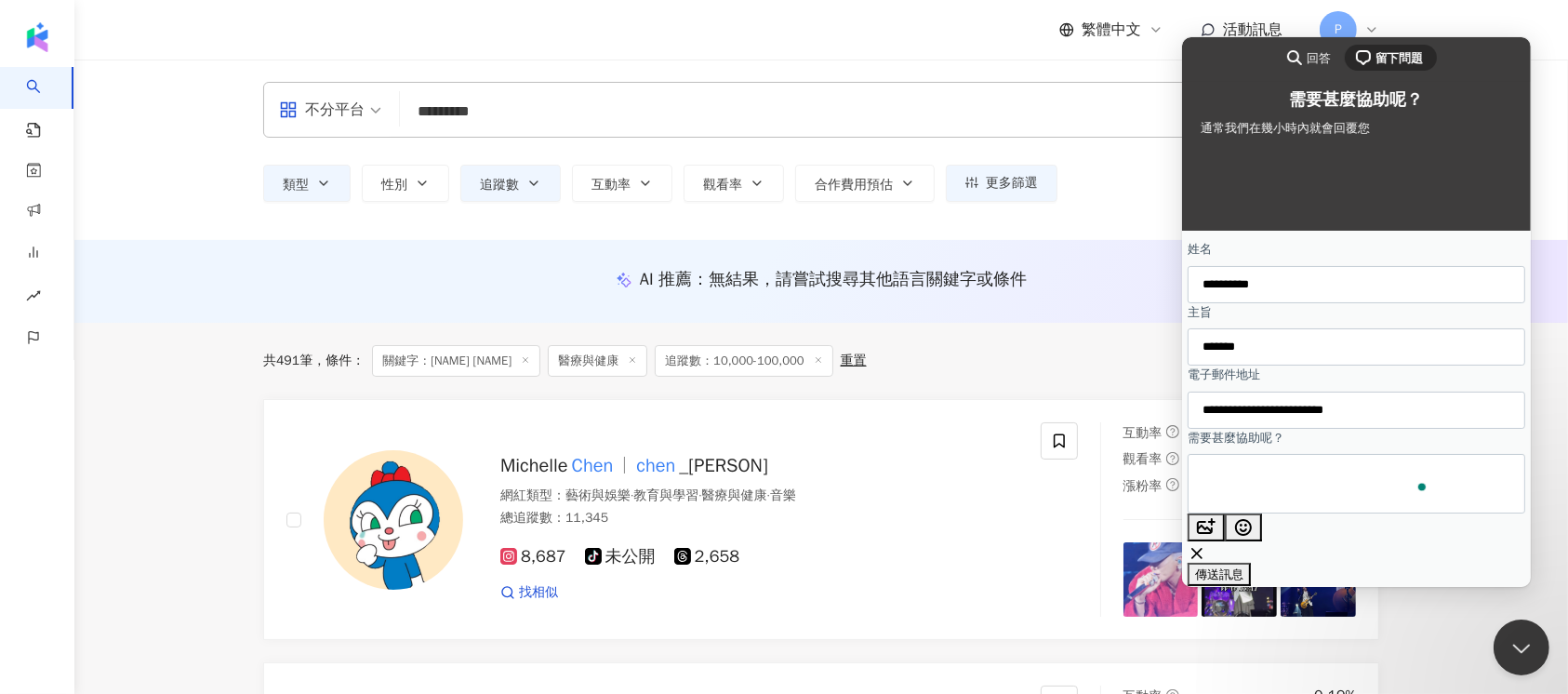 paste on "**********" 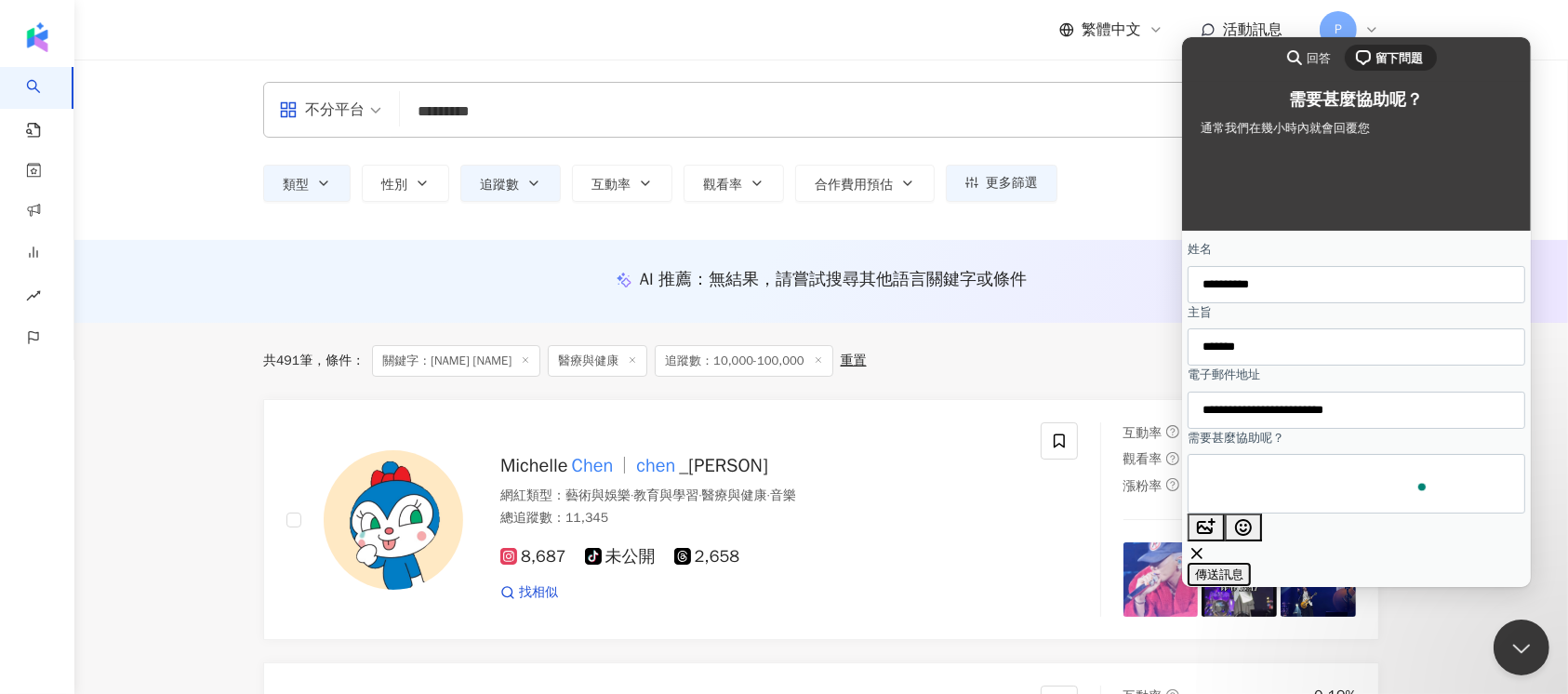 click on "傳送訊息" at bounding box center [1218, 574] 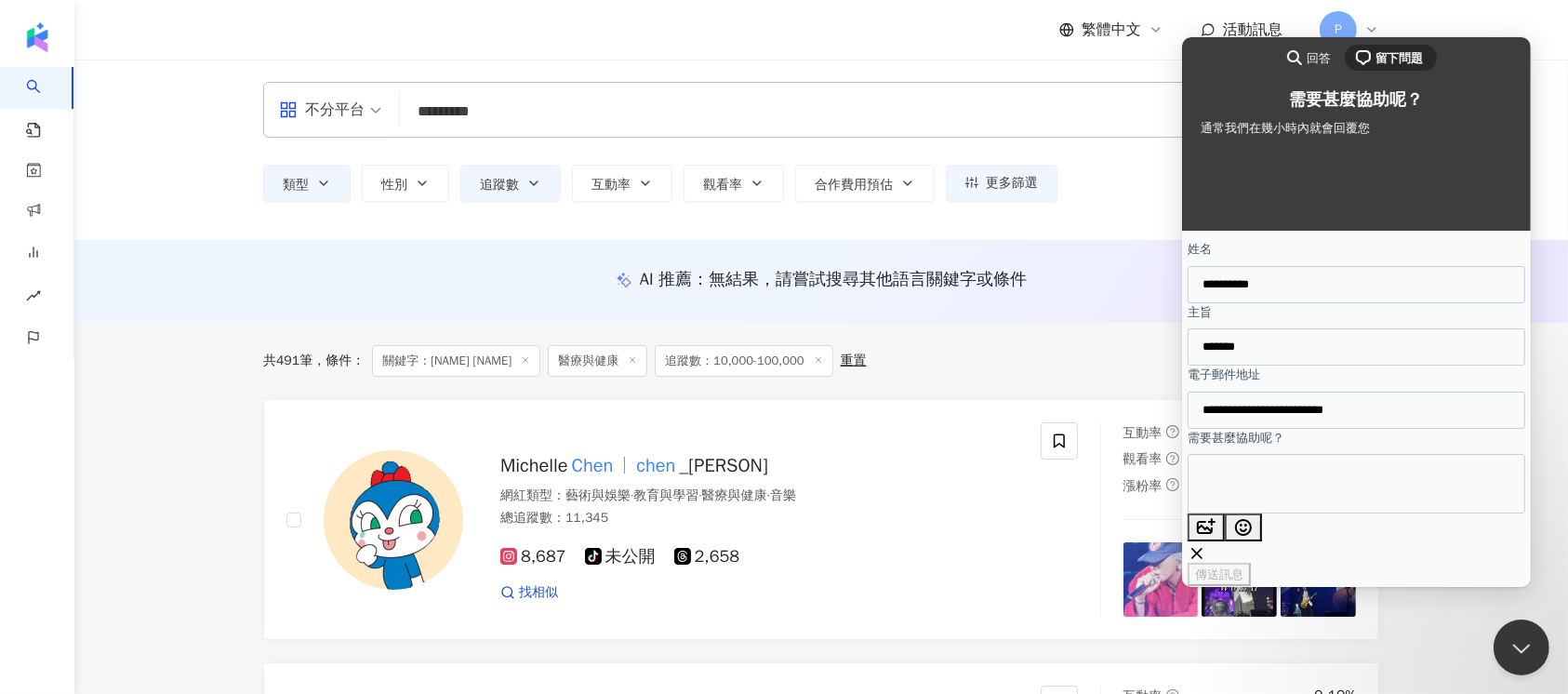 scroll, scrollTop: 0, scrollLeft: 0, axis: both 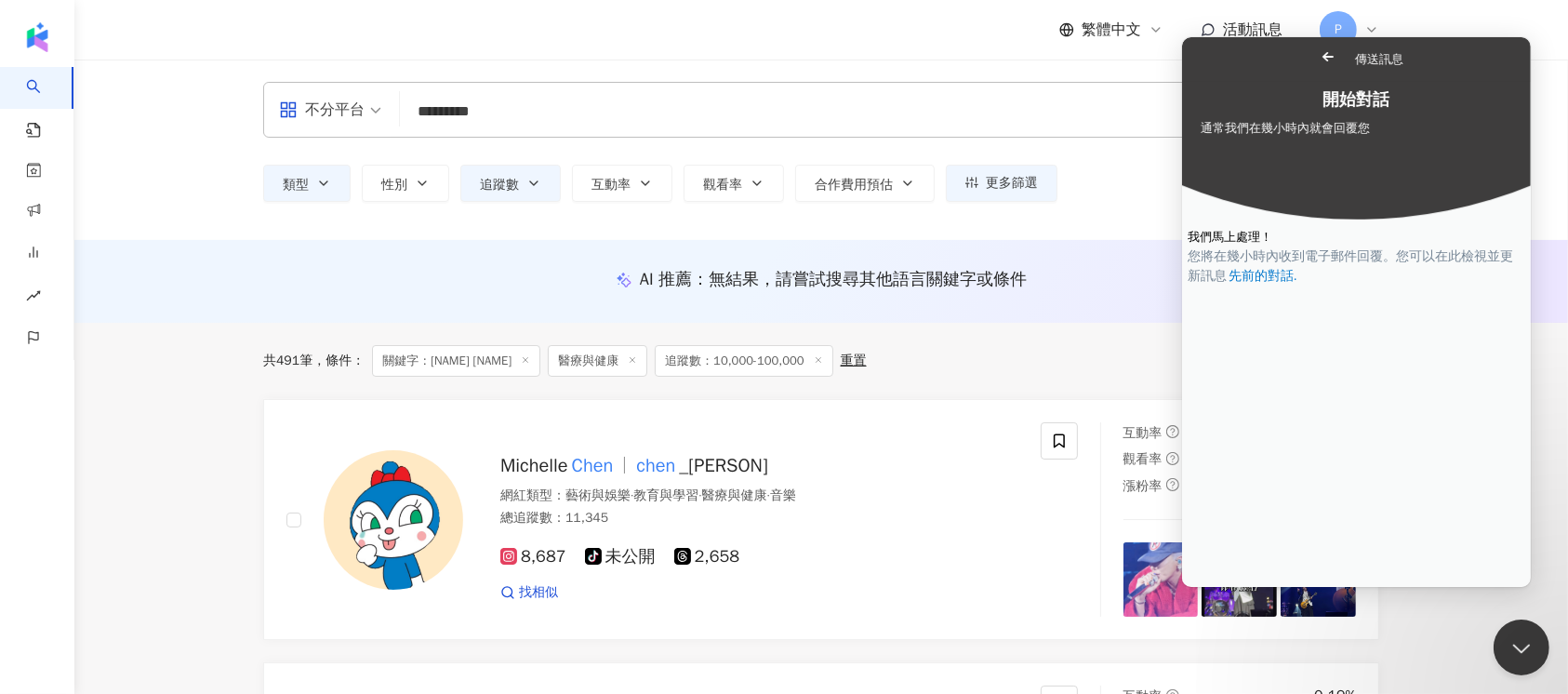 click on "Go back" at bounding box center (1327, 57) 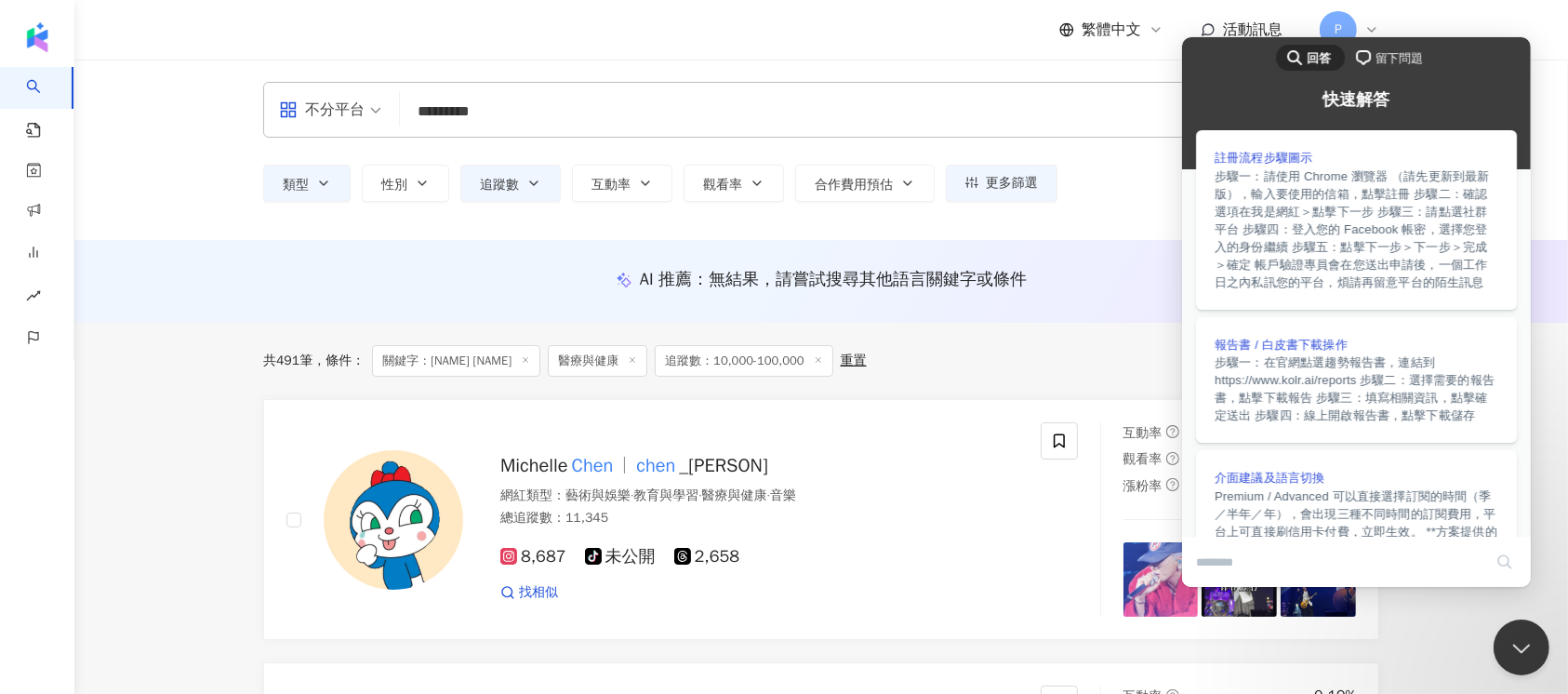 drag, startPoint x: 1124, startPoint y: 297, endPoint x: 1134, endPoint y: 221, distance: 76.65507 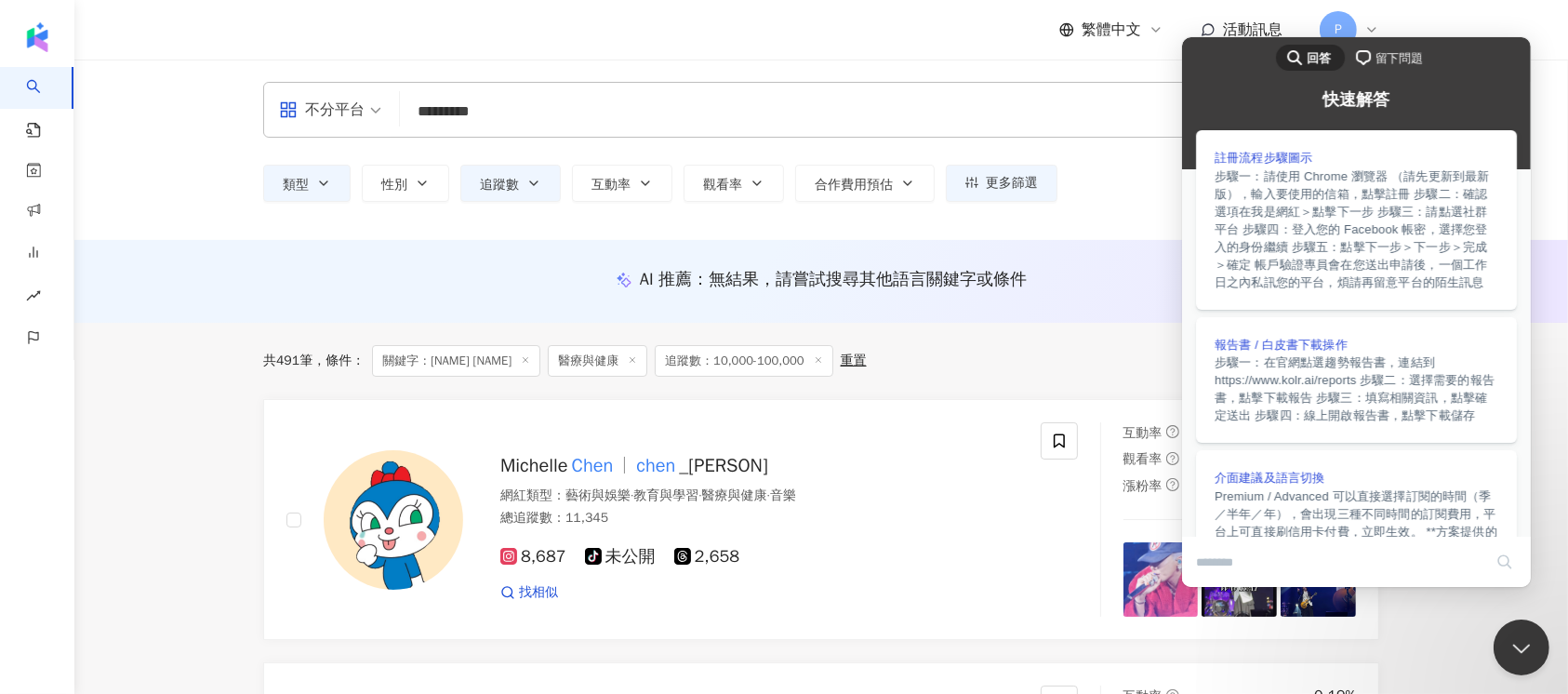 click on "繁體中文 活動訊息 P" at bounding box center (821, 30) 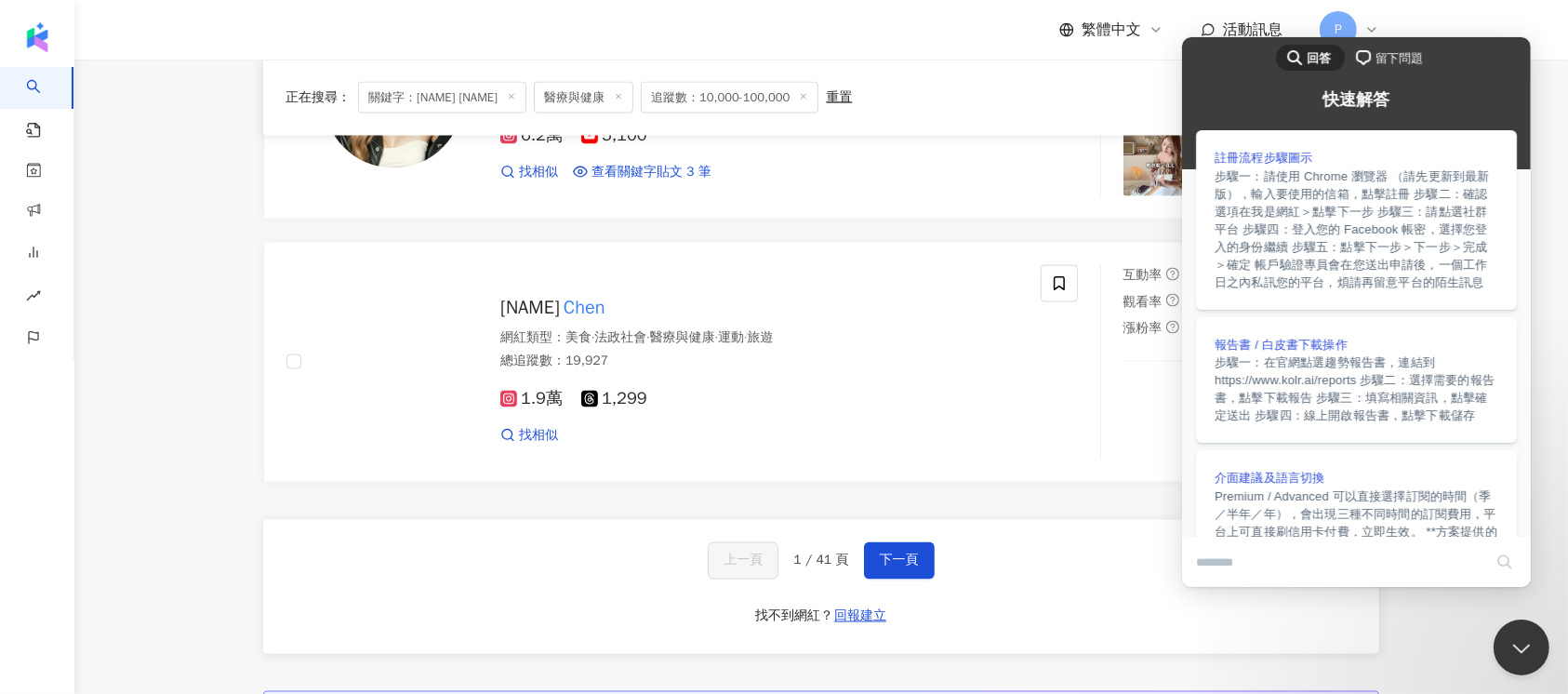scroll, scrollTop: 3101, scrollLeft: 0, axis: vertical 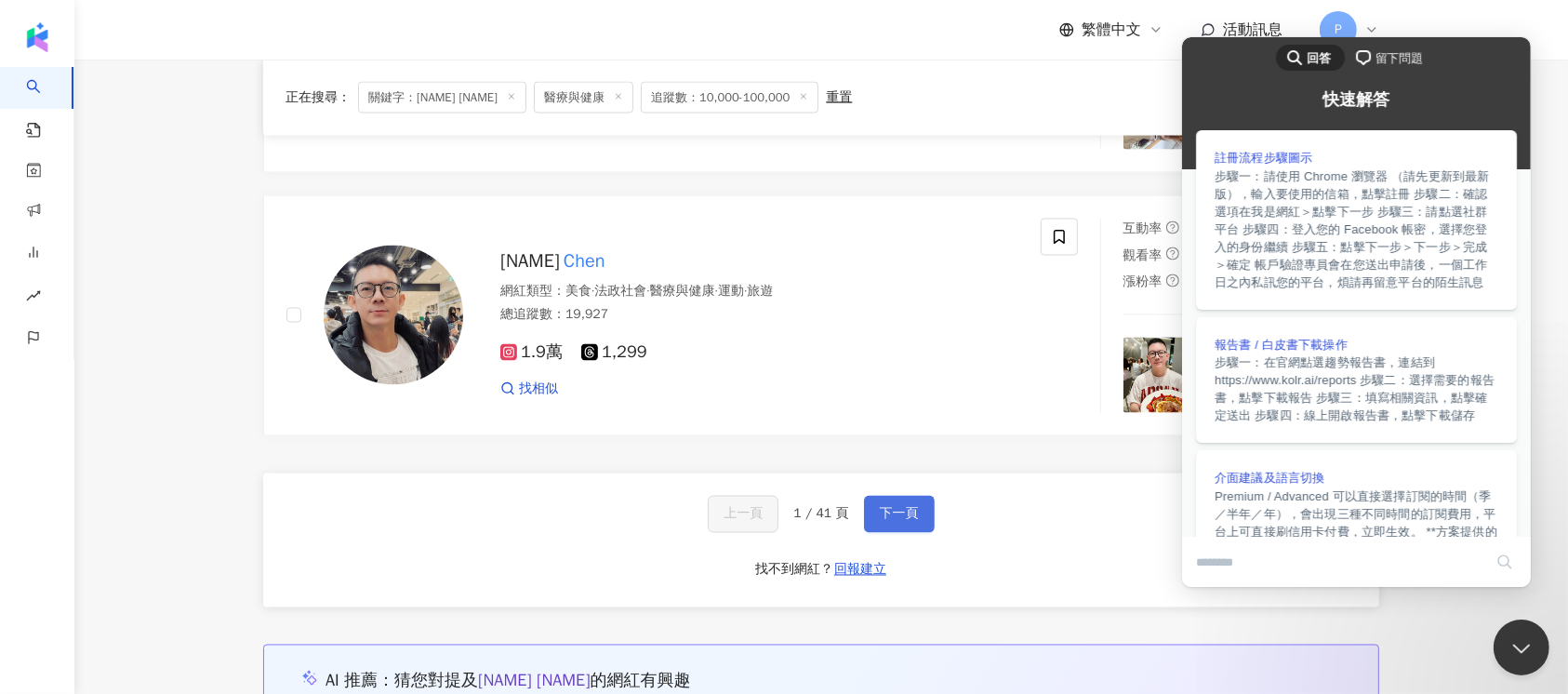 click on "下一頁" at bounding box center (899, 514) 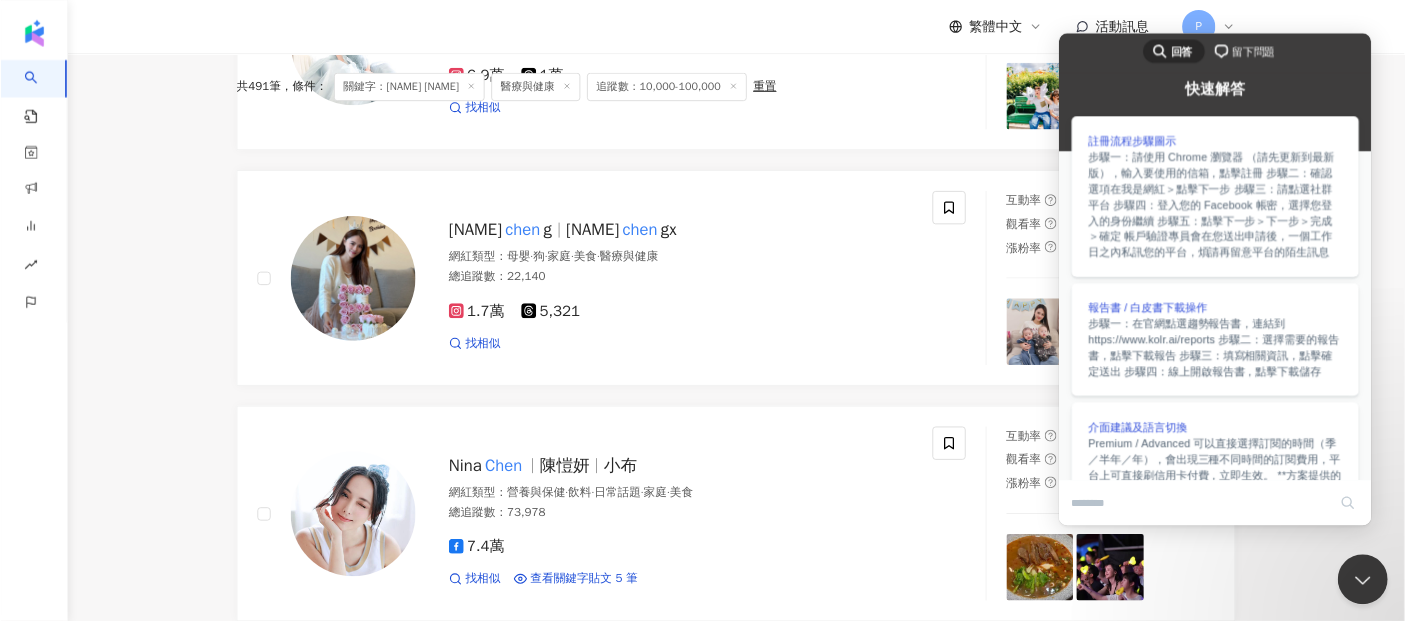scroll, scrollTop: 0, scrollLeft: 0, axis: both 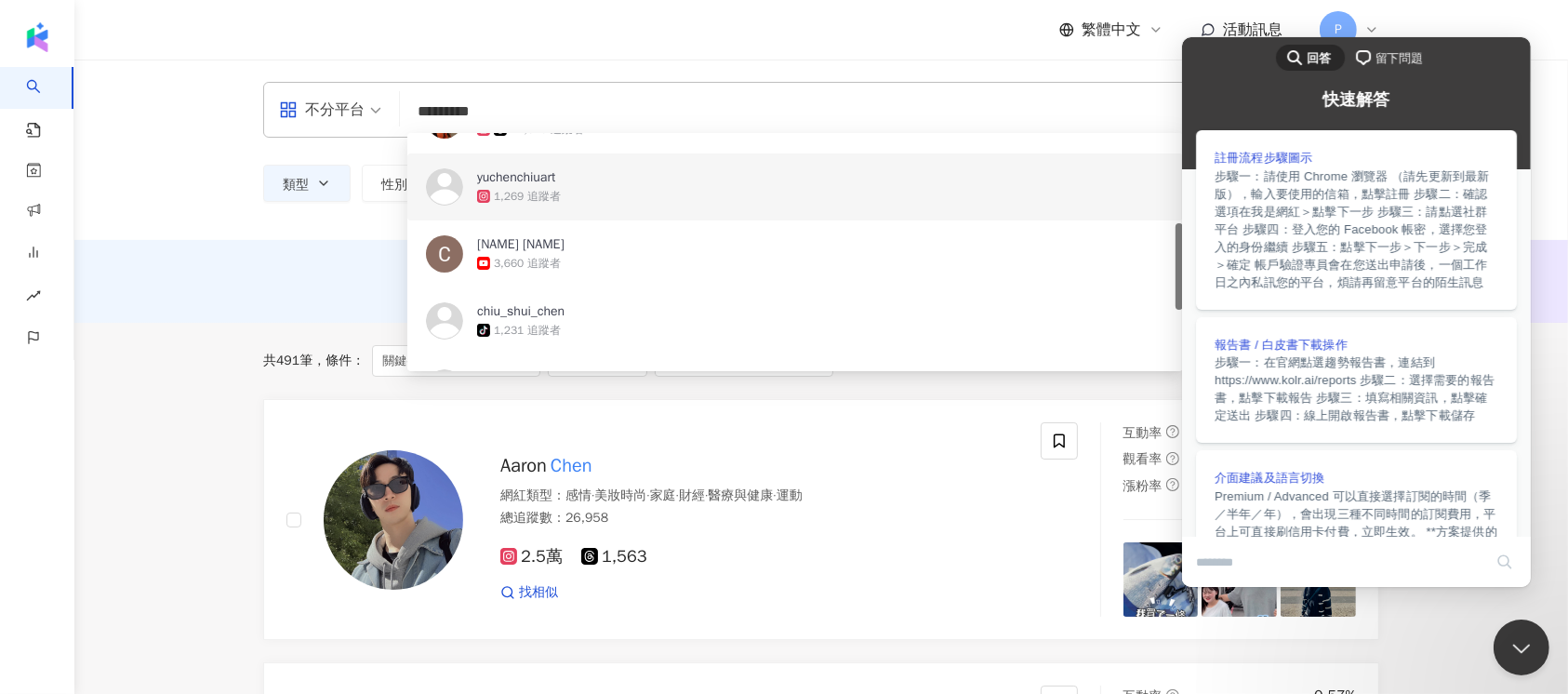 drag, startPoint x: 543, startPoint y: 111, endPoint x: 353, endPoint y: 101, distance: 190.26298 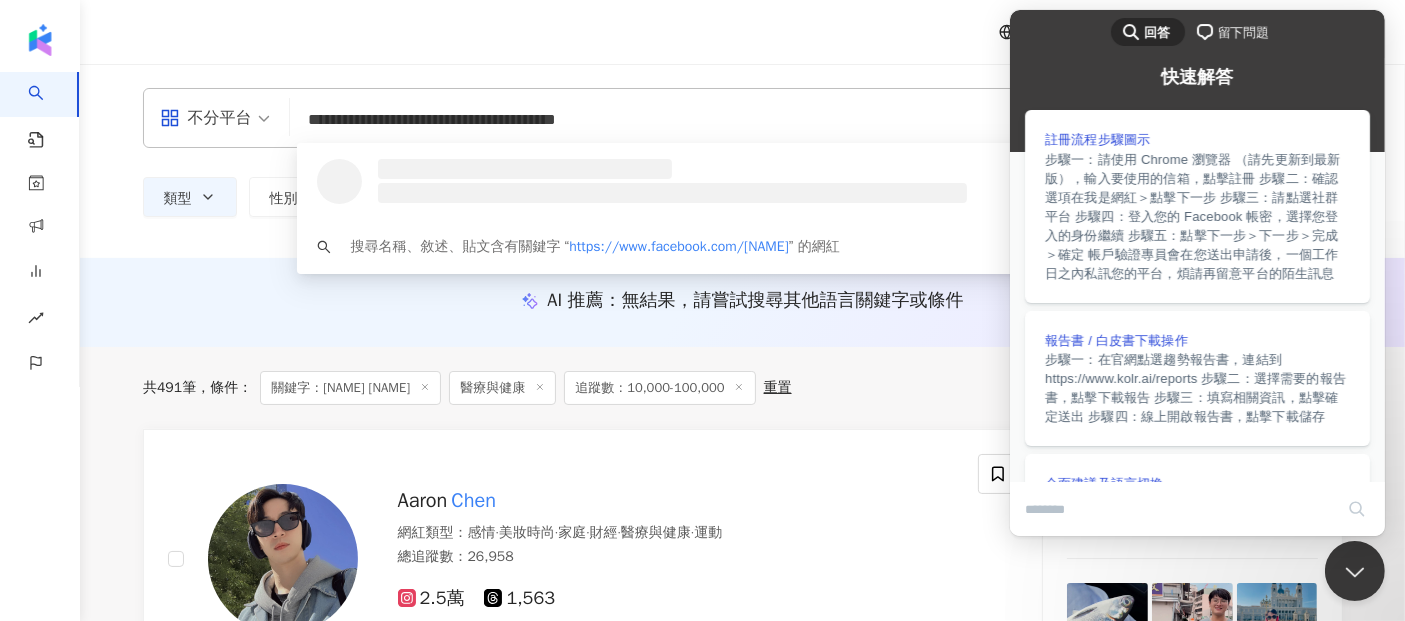 scroll, scrollTop: 0, scrollLeft: 0, axis: both 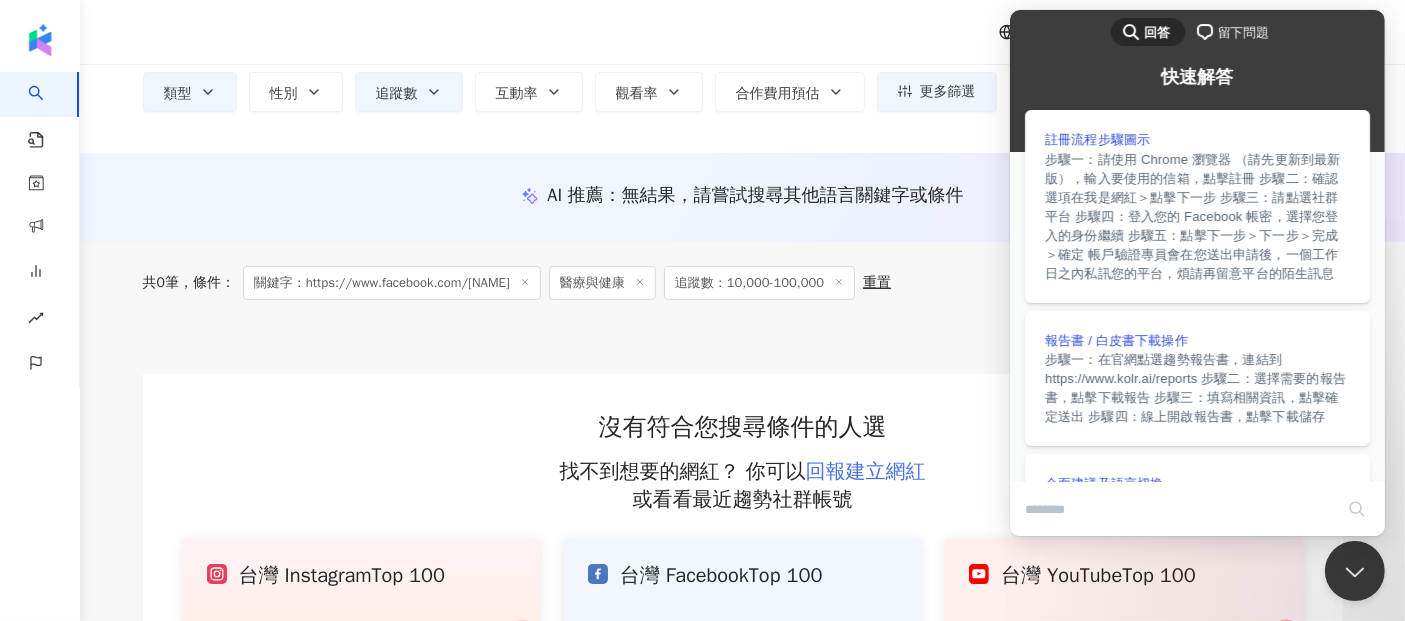 type on "**********" 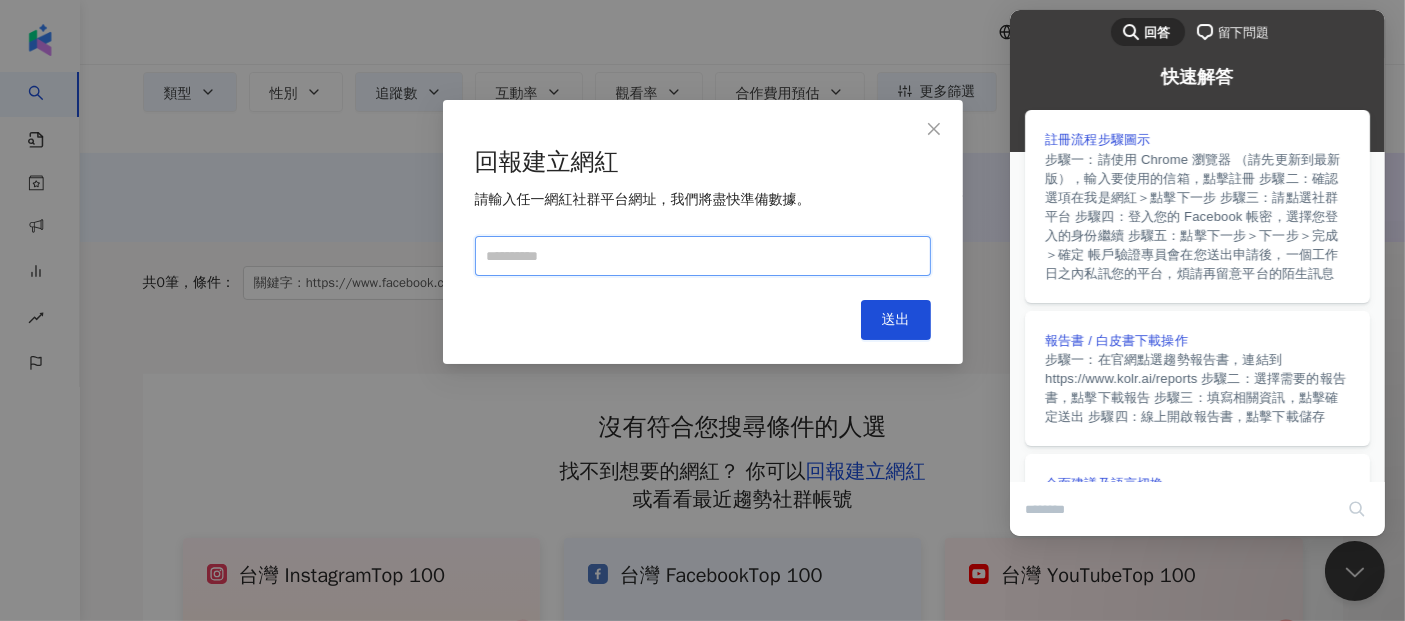 click at bounding box center [703, 256] 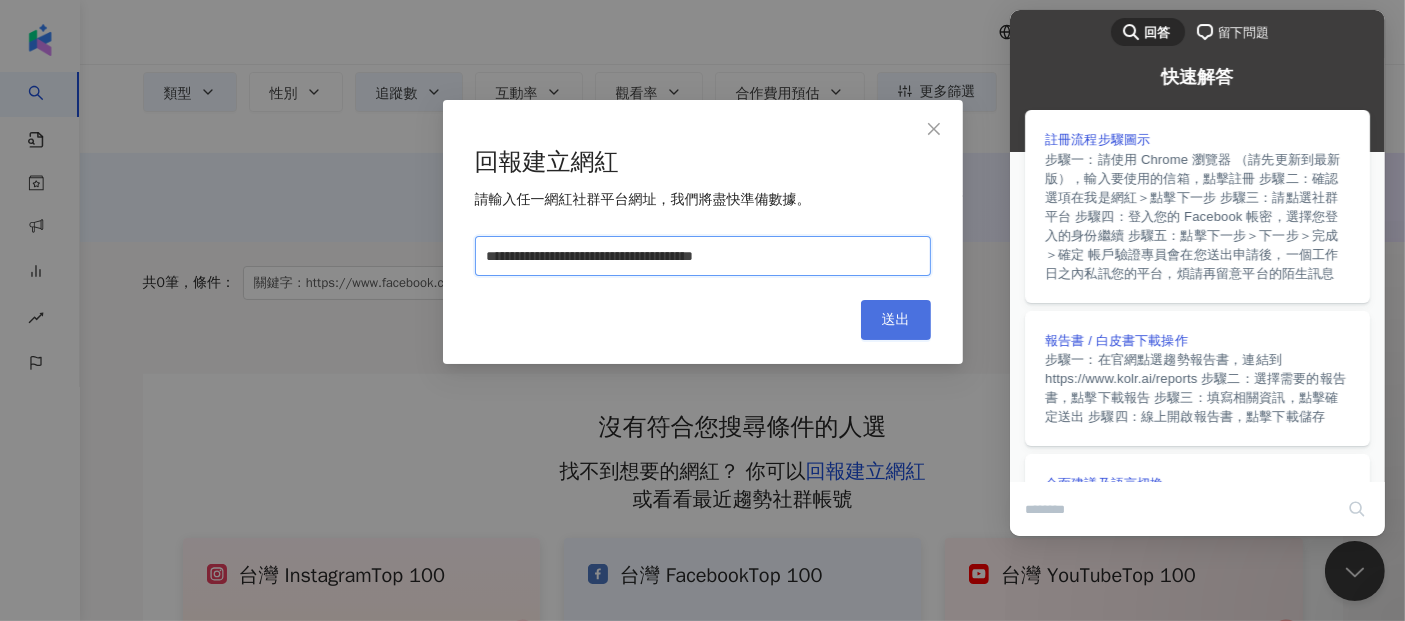 type on "**********" 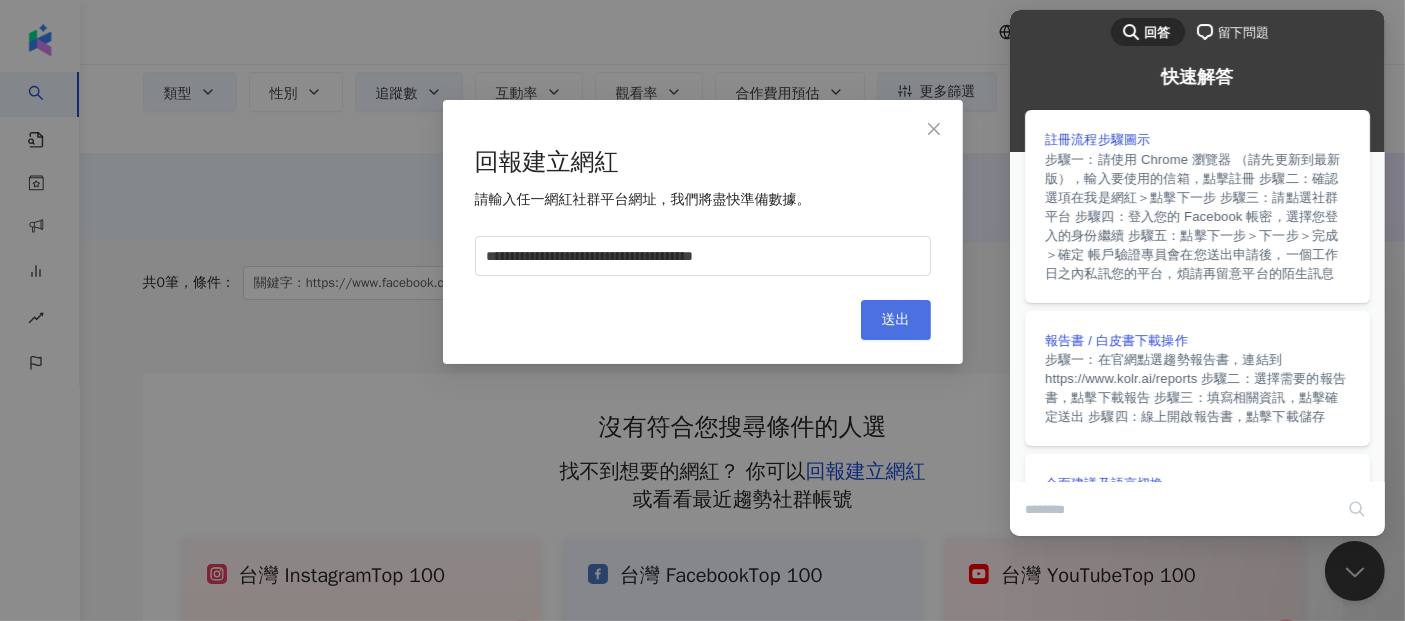 click on "送出" at bounding box center [896, 320] 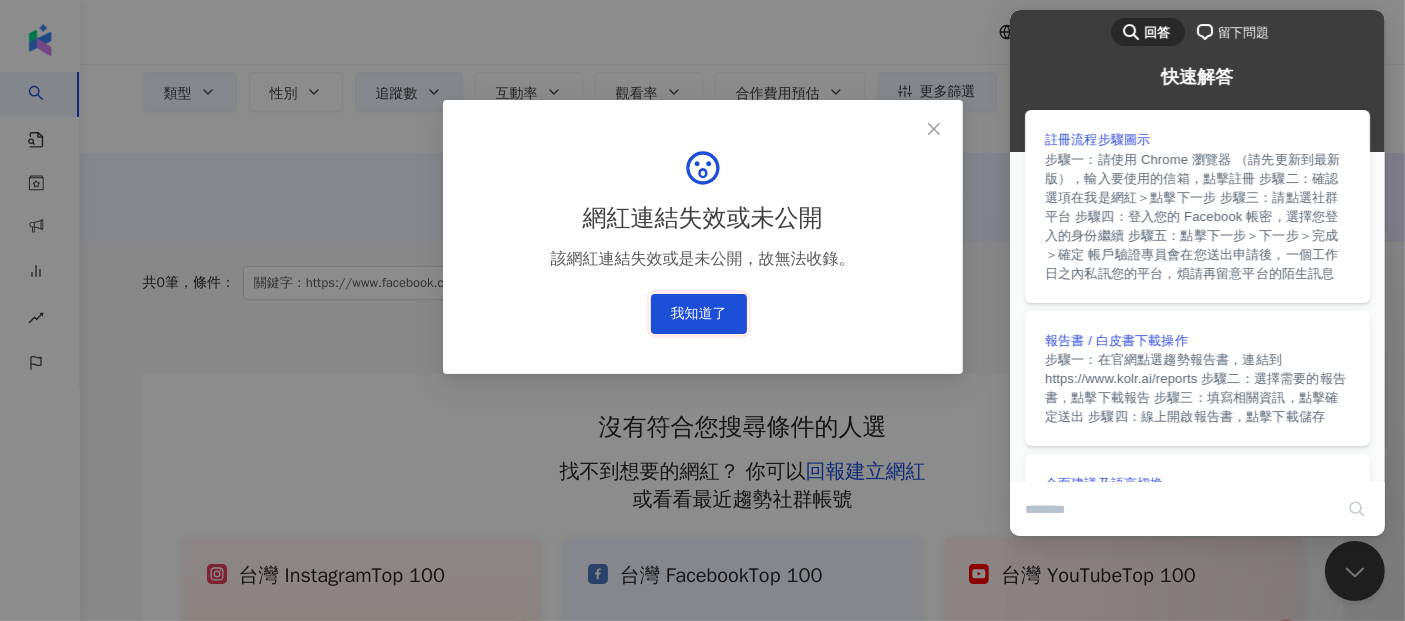 click on "我知道了" at bounding box center [699, 314] 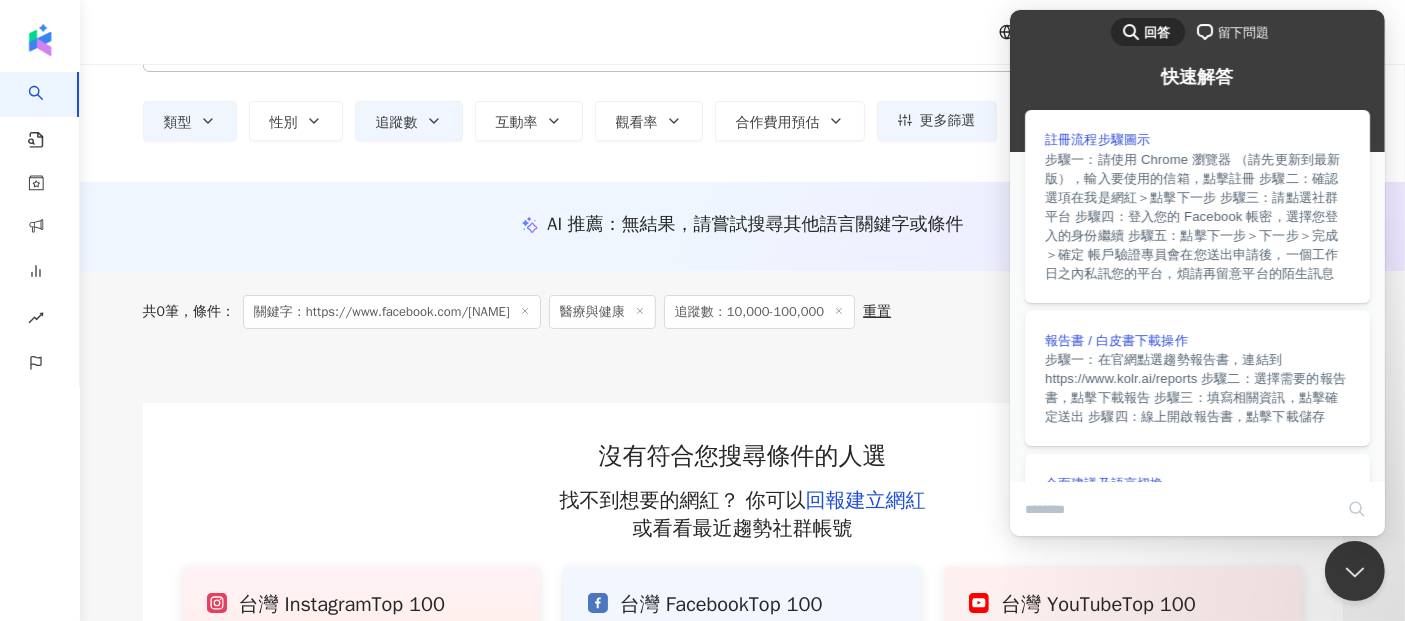 scroll, scrollTop: 0, scrollLeft: 0, axis: both 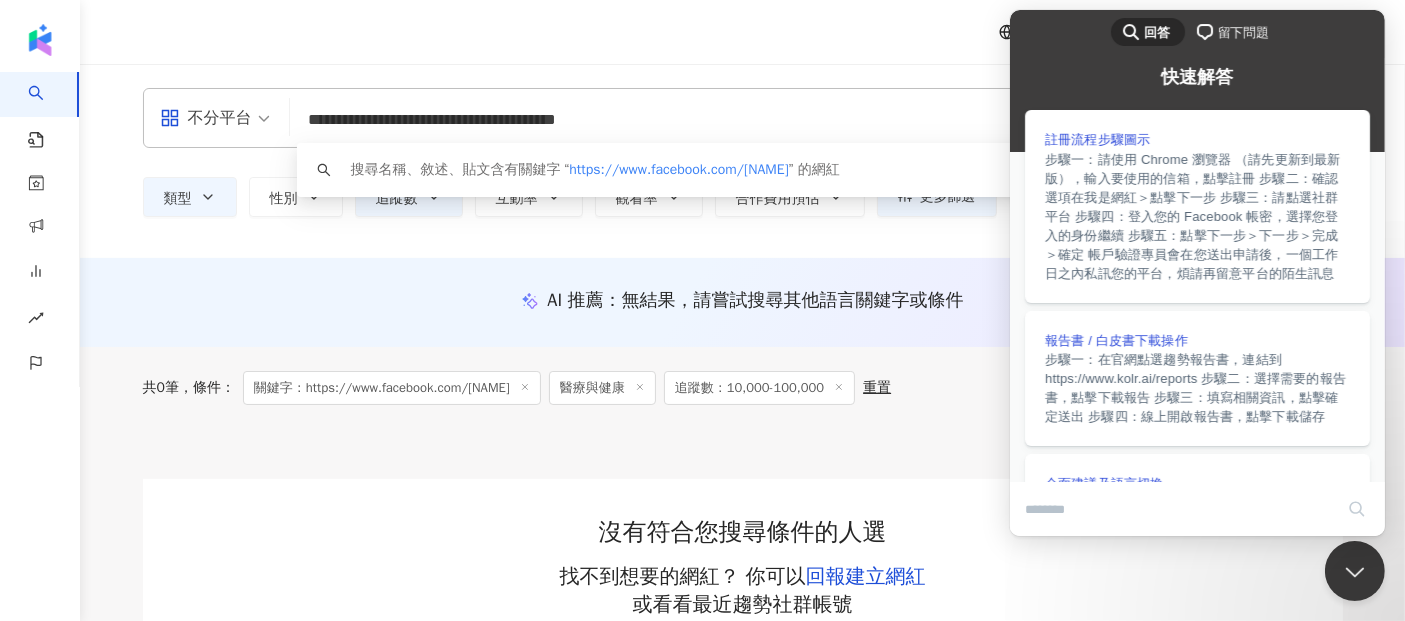 drag, startPoint x: 687, startPoint y: 115, endPoint x: 405, endPoint y: 141, distance: 283.19604 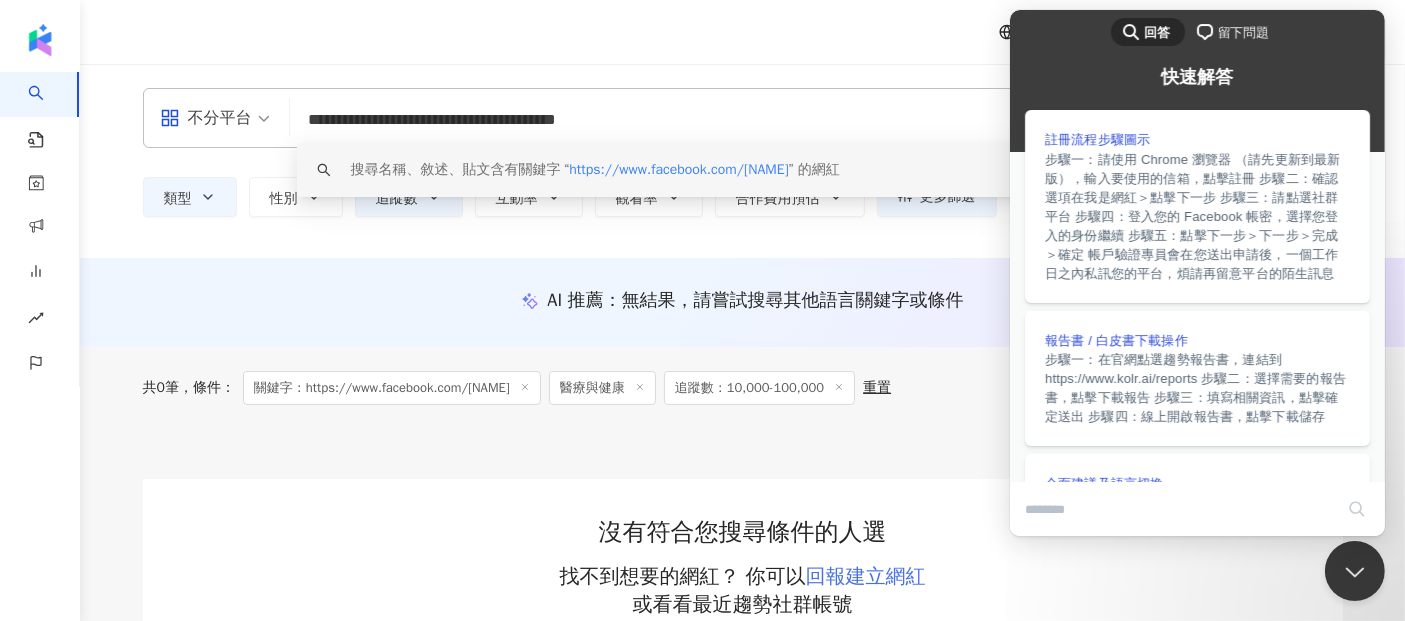 click on "回報建立網紅" at bounding box center (866, 576) 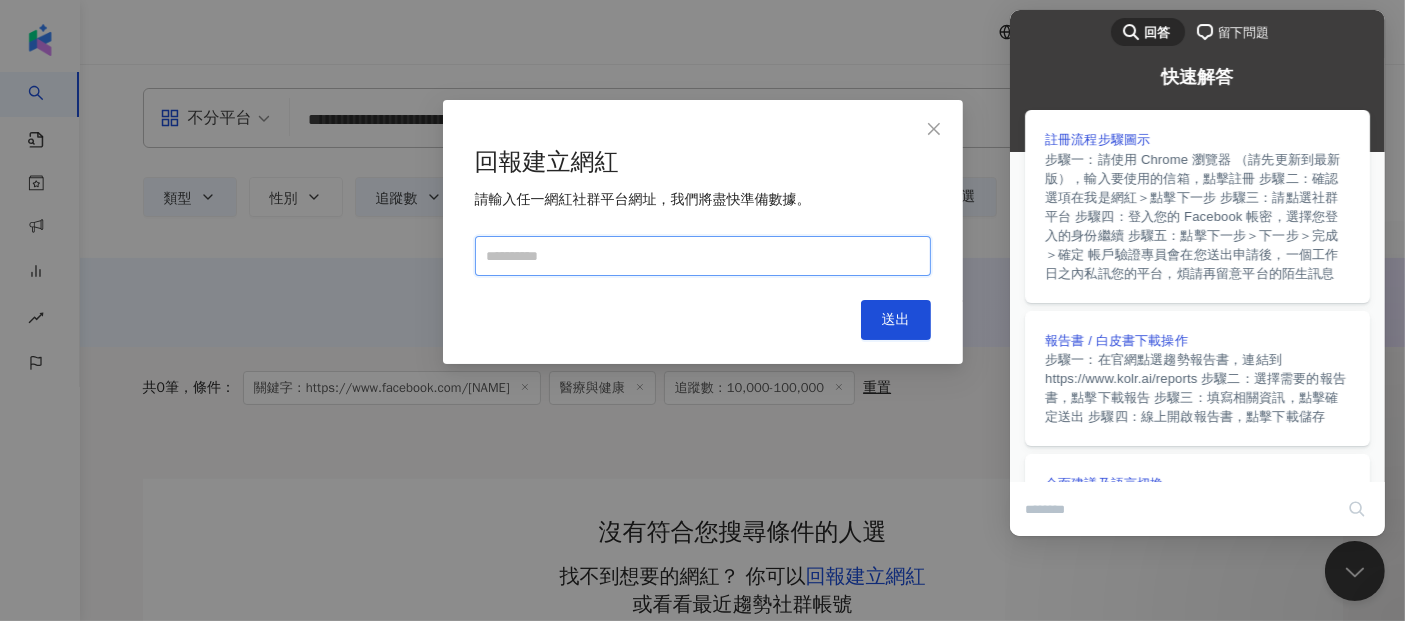 click at bounding box center [703, 256] 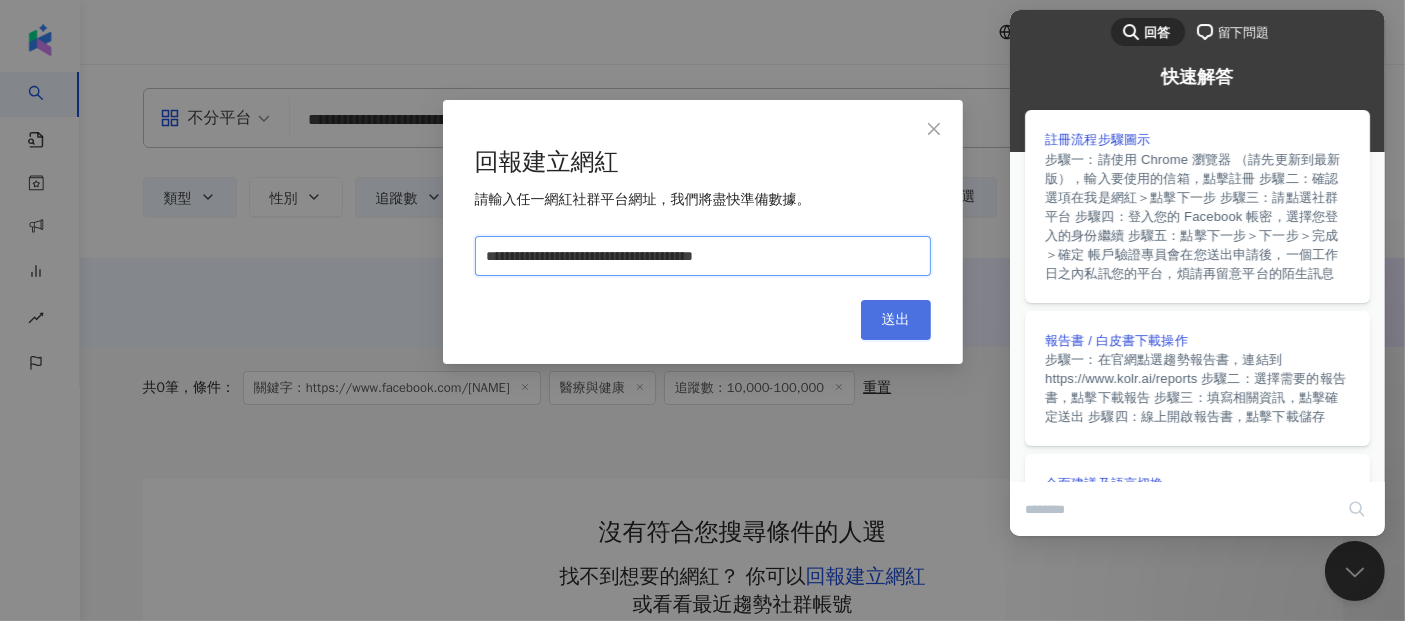 type on "**********" 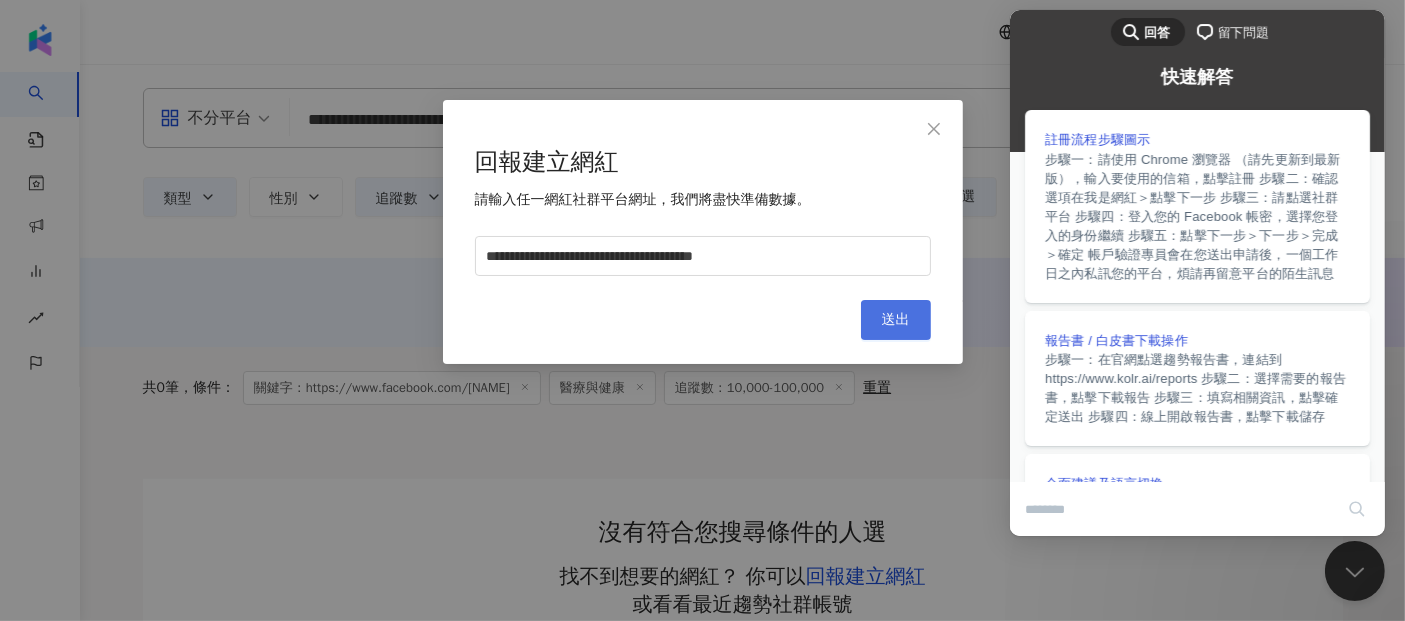 click on "送出" at bounding box center [896, 320] 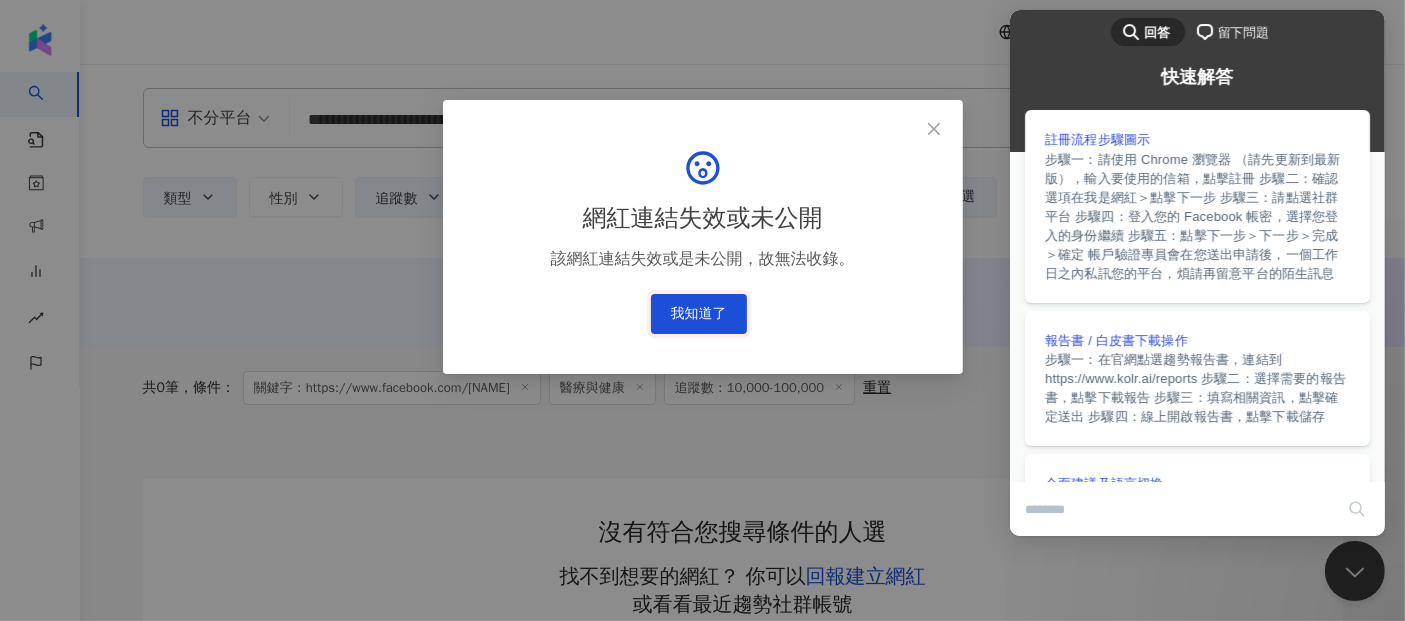click on "我知道了" at bounding box center [699, 314] 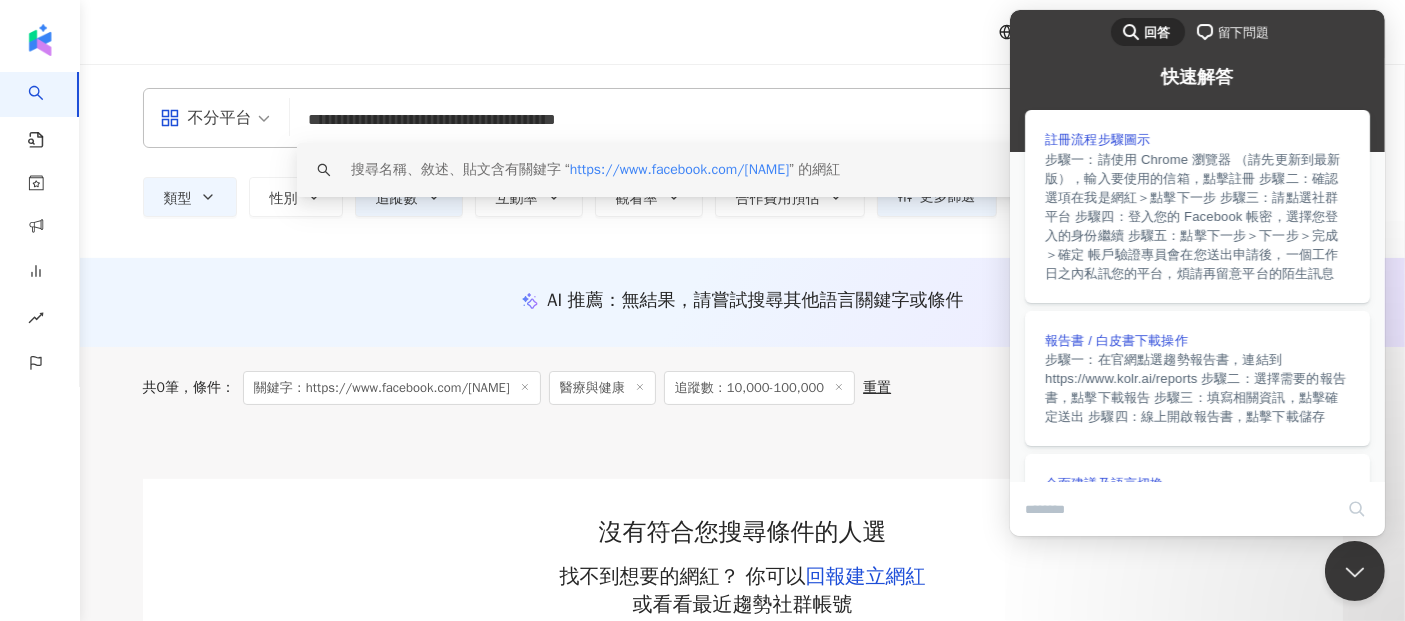 drag, startPoint x: 569, startPoint y: 117, endPoint x: 238, endPoint y: 92, distance: 331.94278 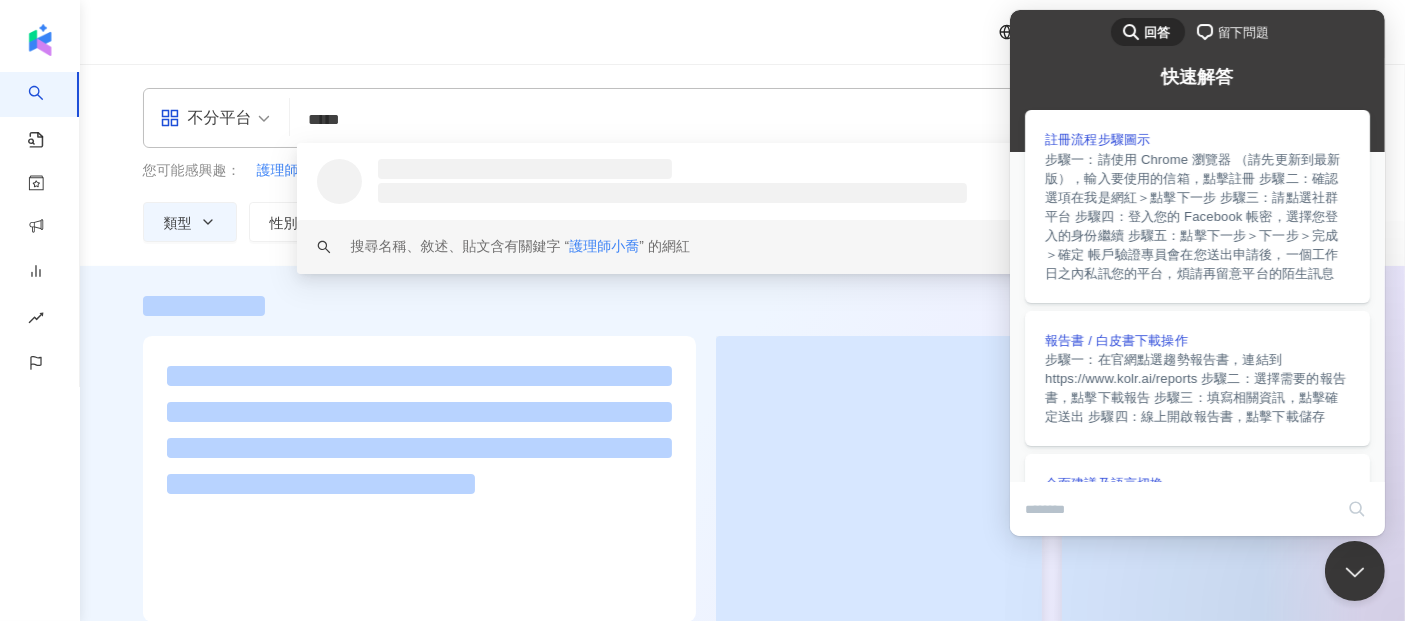 type on "*****" 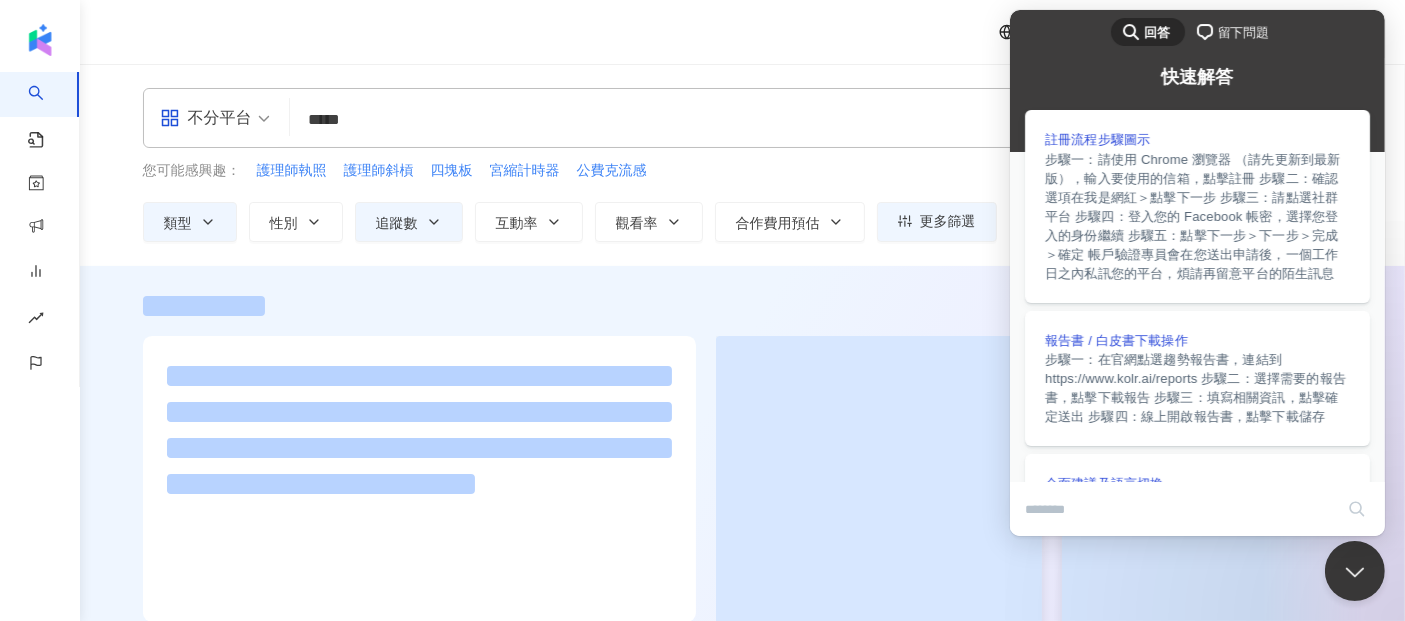 click on "*****" at bounding box center [715, 120] 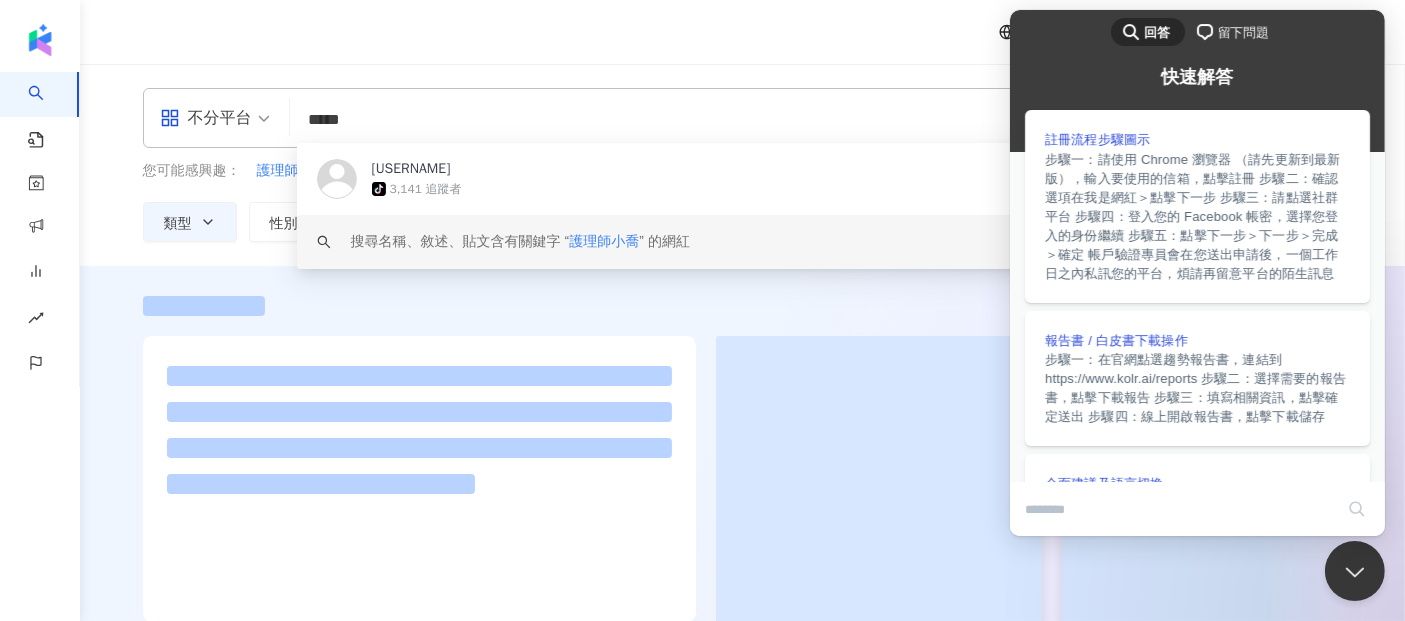 click on "不分平台 ***** 台灣 搜尋 https://www.tiktok.com/@chiao_54 keyword chiao_54 tiktok-icon 3,141   追蹤者 搜尋名稱、敘述、貼文含有關鍵字 “ 護理師小喬 ” 的網紅" at bounding box center (743, 118) 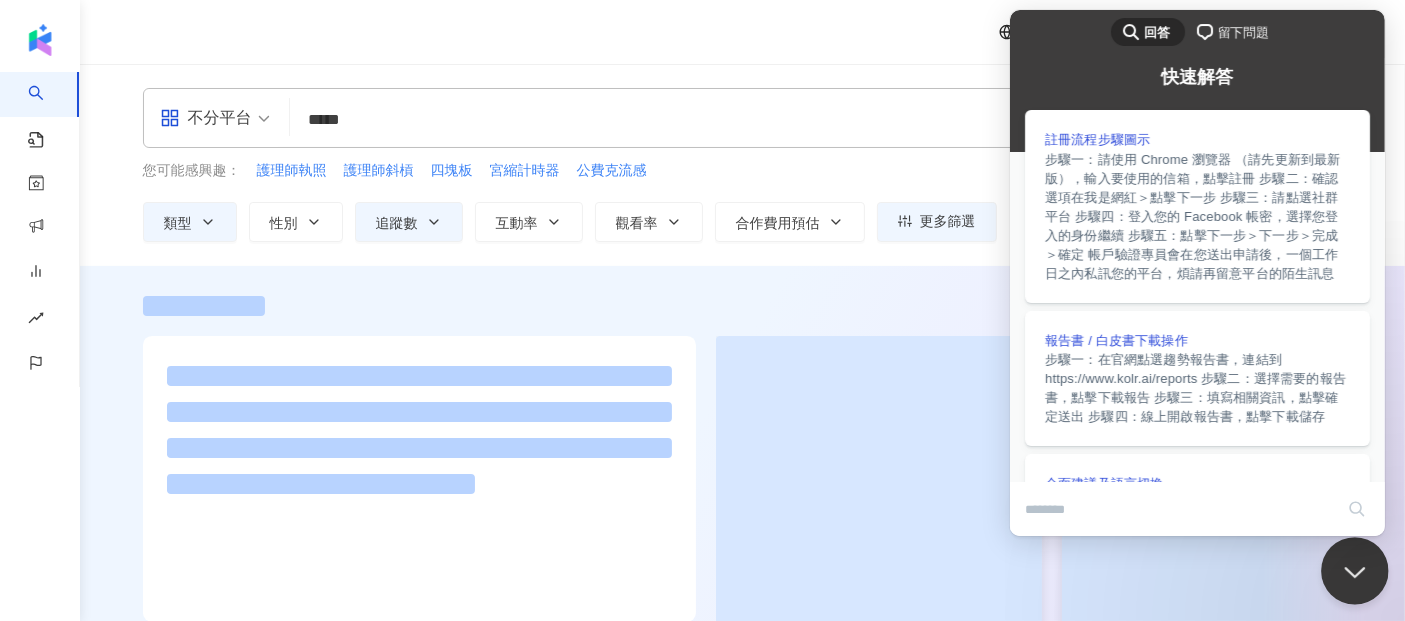 click at bounding box center (1351, 567) 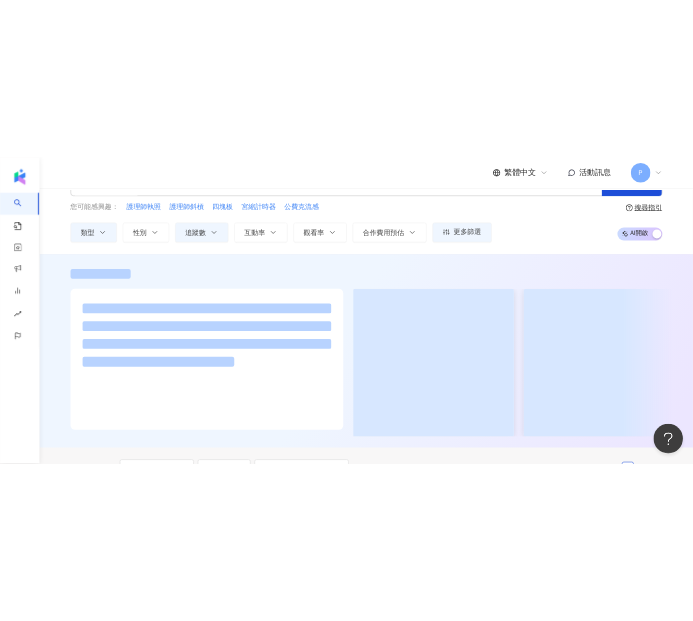scroll, scrollTop: 222, scrollLeft: 0, axis: vertical 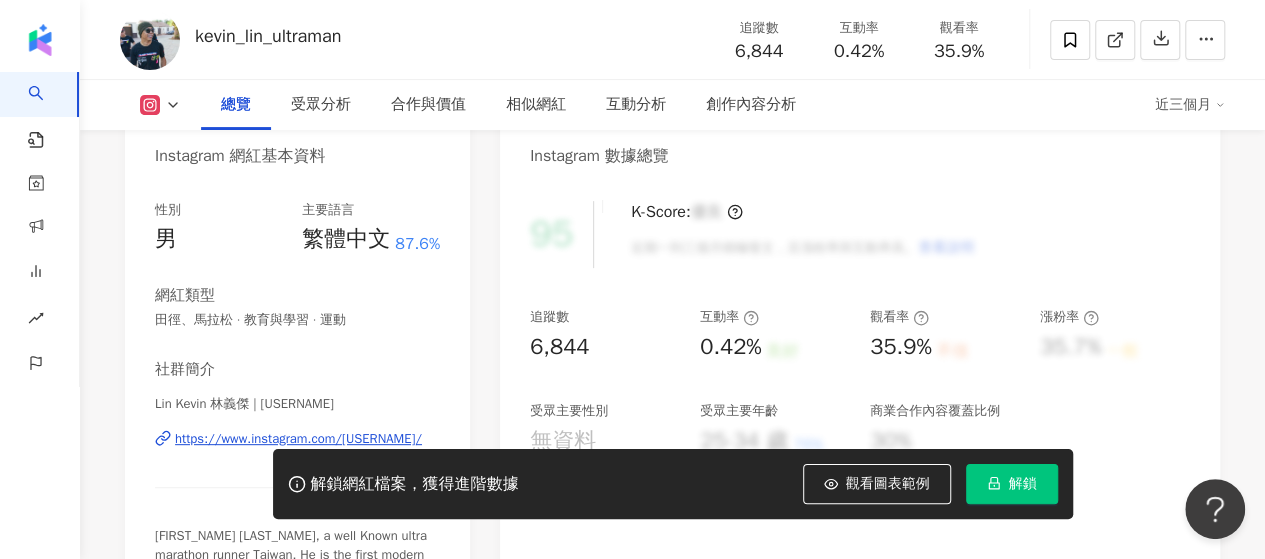 click on "解鎖" at bounding box center [1023, 484] 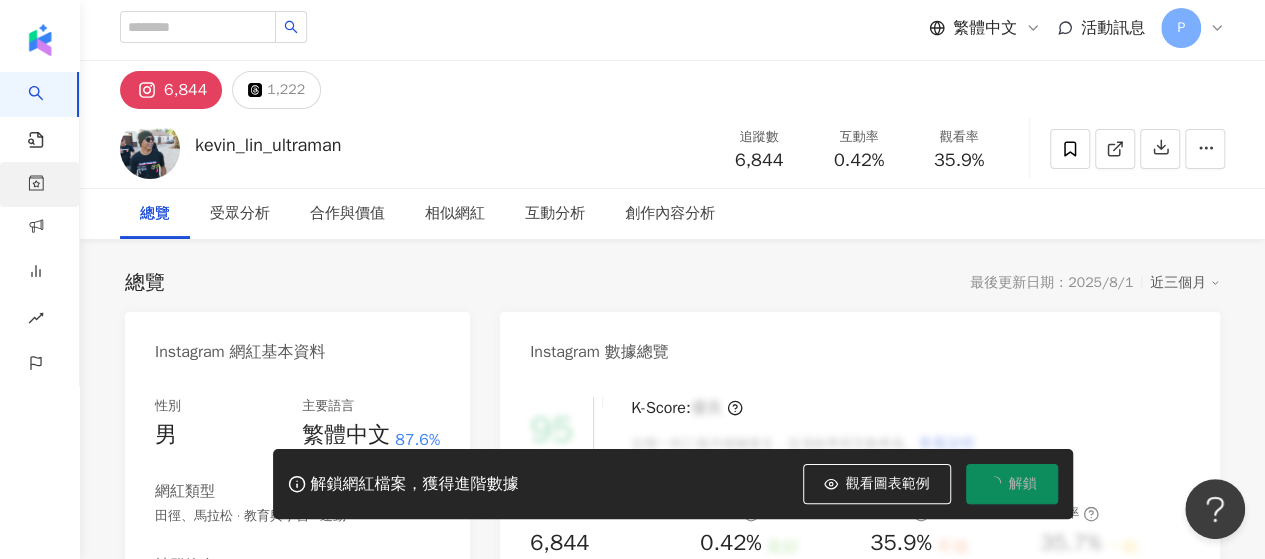 scroll, scrollTop: 0, scrollLeft: 0, axis: both 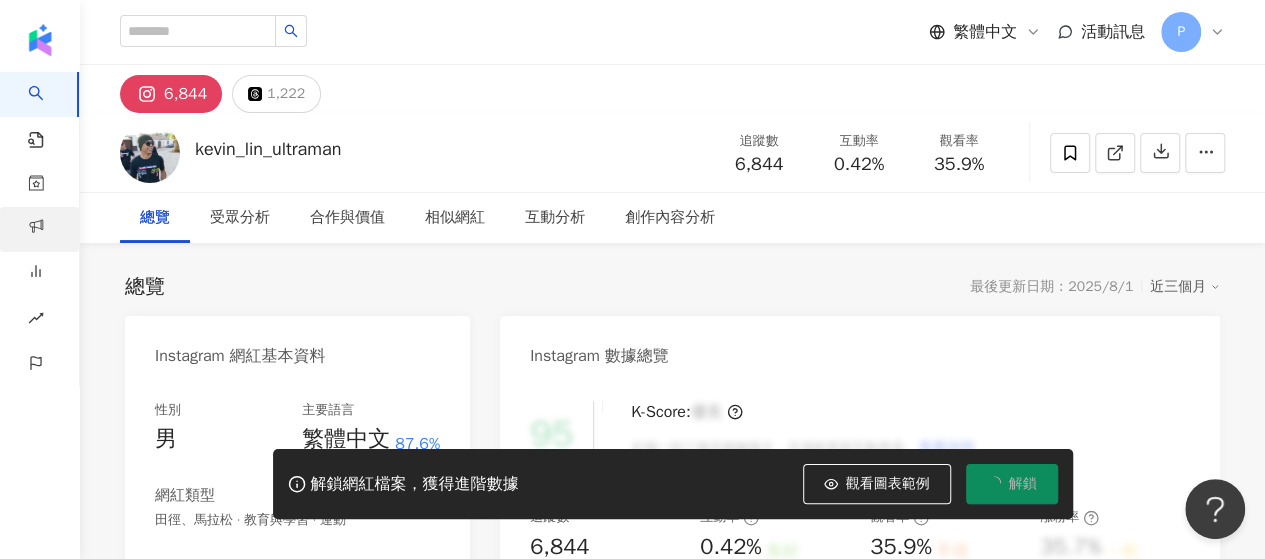drag, startPoint x: 610, startPoint y: 109, endPoint x: 47, endPoint y: 215, distance: 572.8918 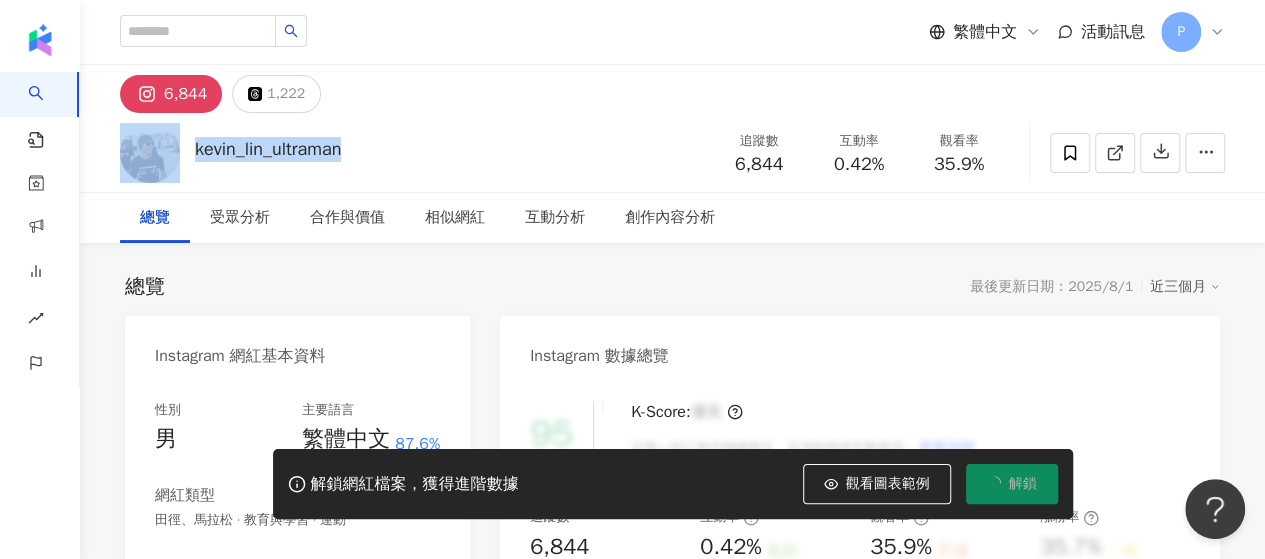 click on "[USERNAME] 追蹤數 [NUMBER] 互動率 [PERCENT] 觀看率 [PERCENT]" at bounding box center [672, 152] 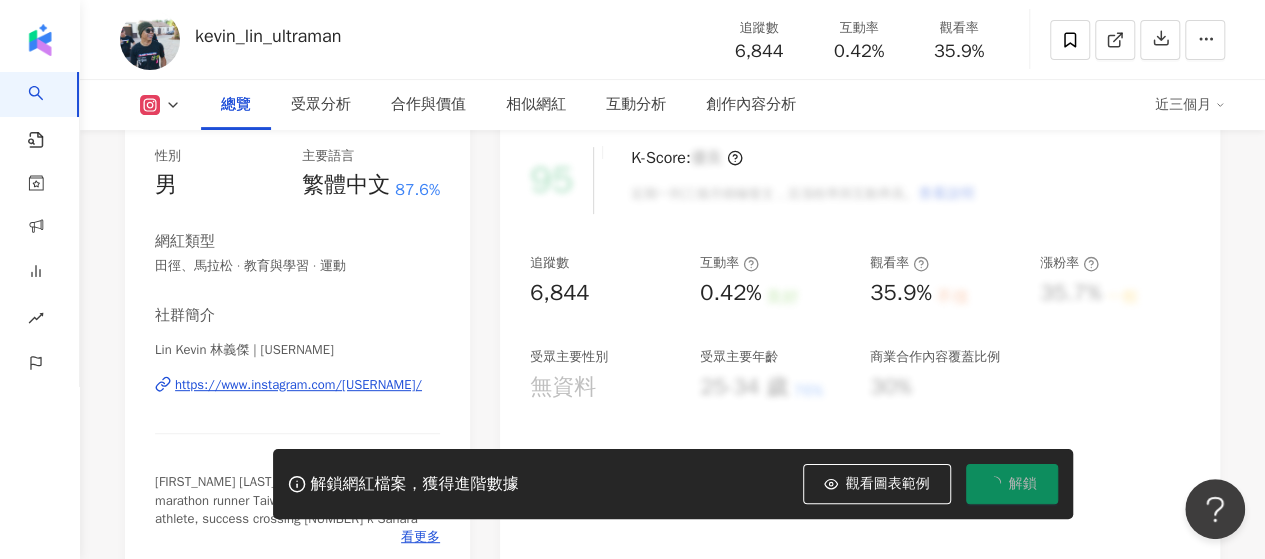 scroll, scrollTop: 0, scrollLeft: 0, axis: both 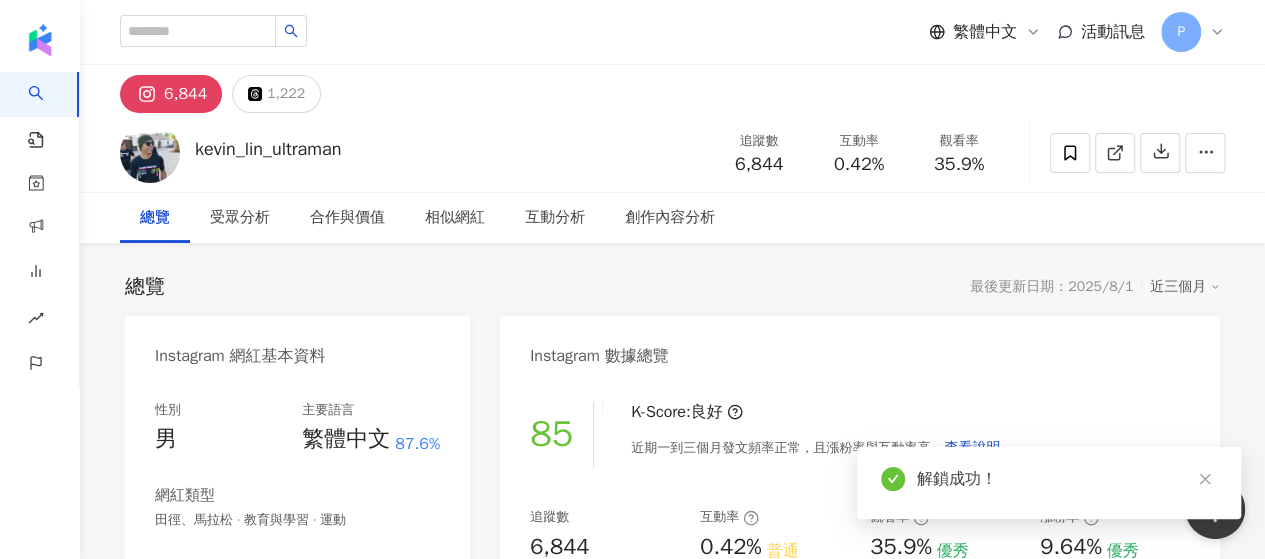 click on "1,222" at bounding box center [276, 94] 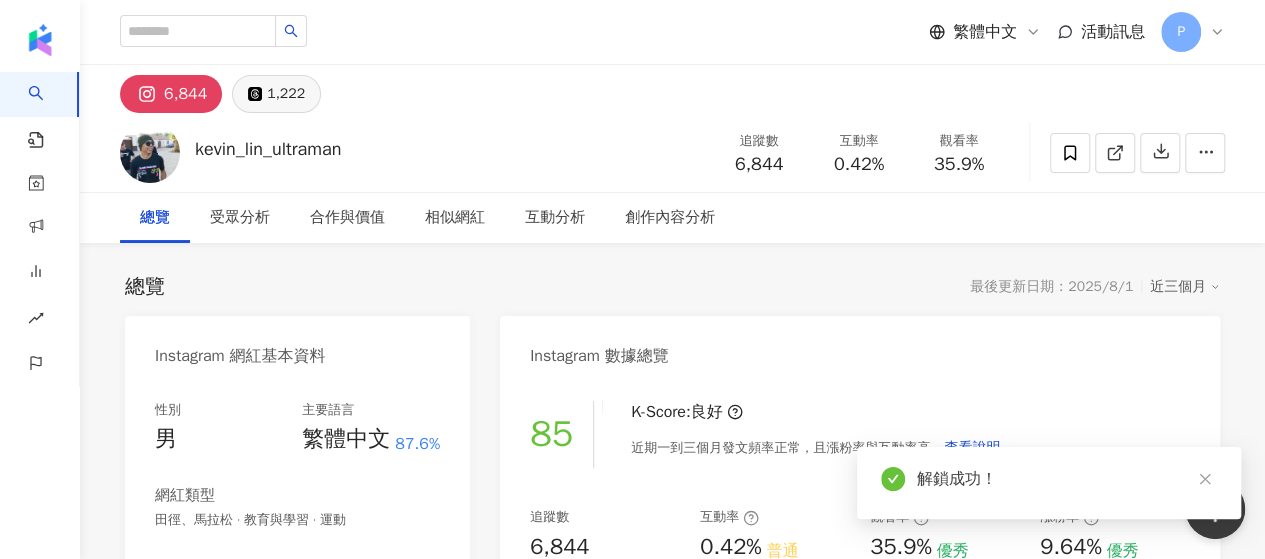 click on "1,222" at bounding box center [286, 94] 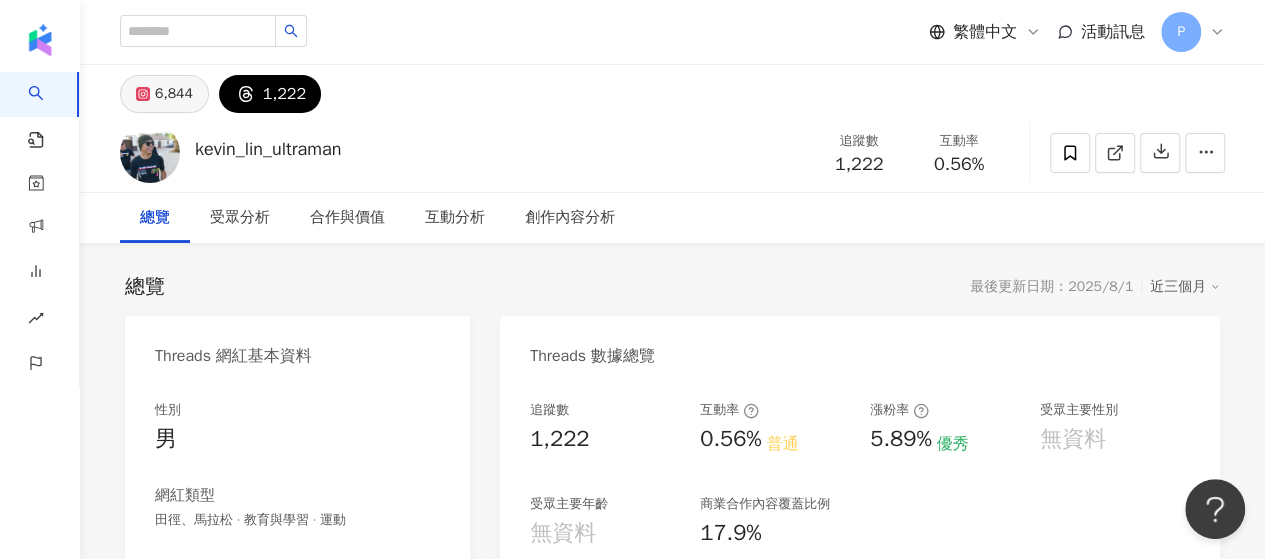 click 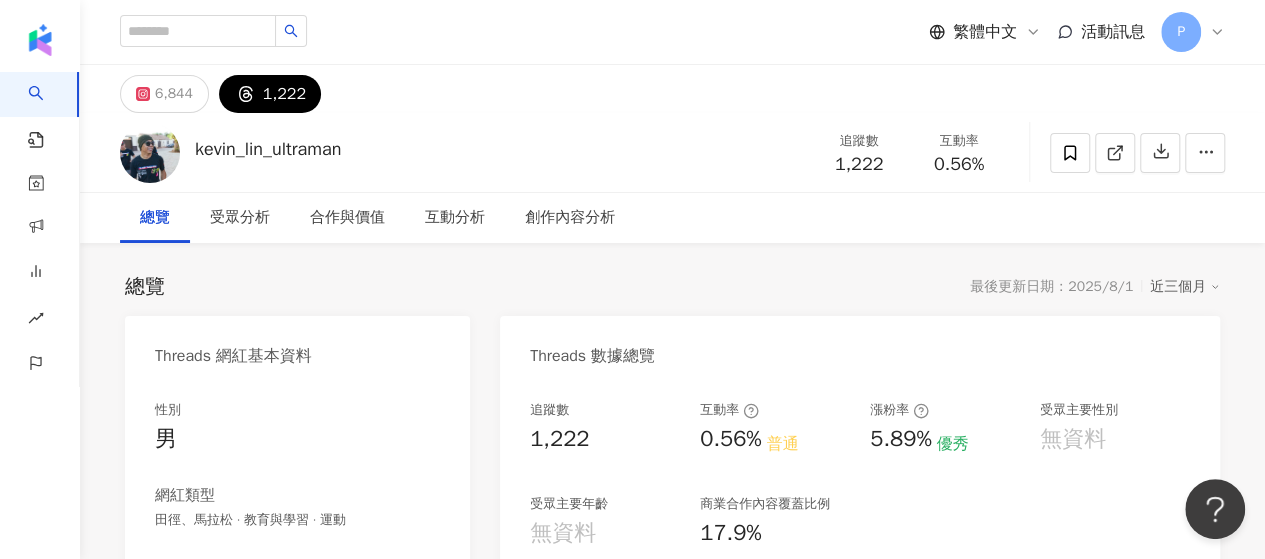 click on "6,844" at bounding box center (174, 94) 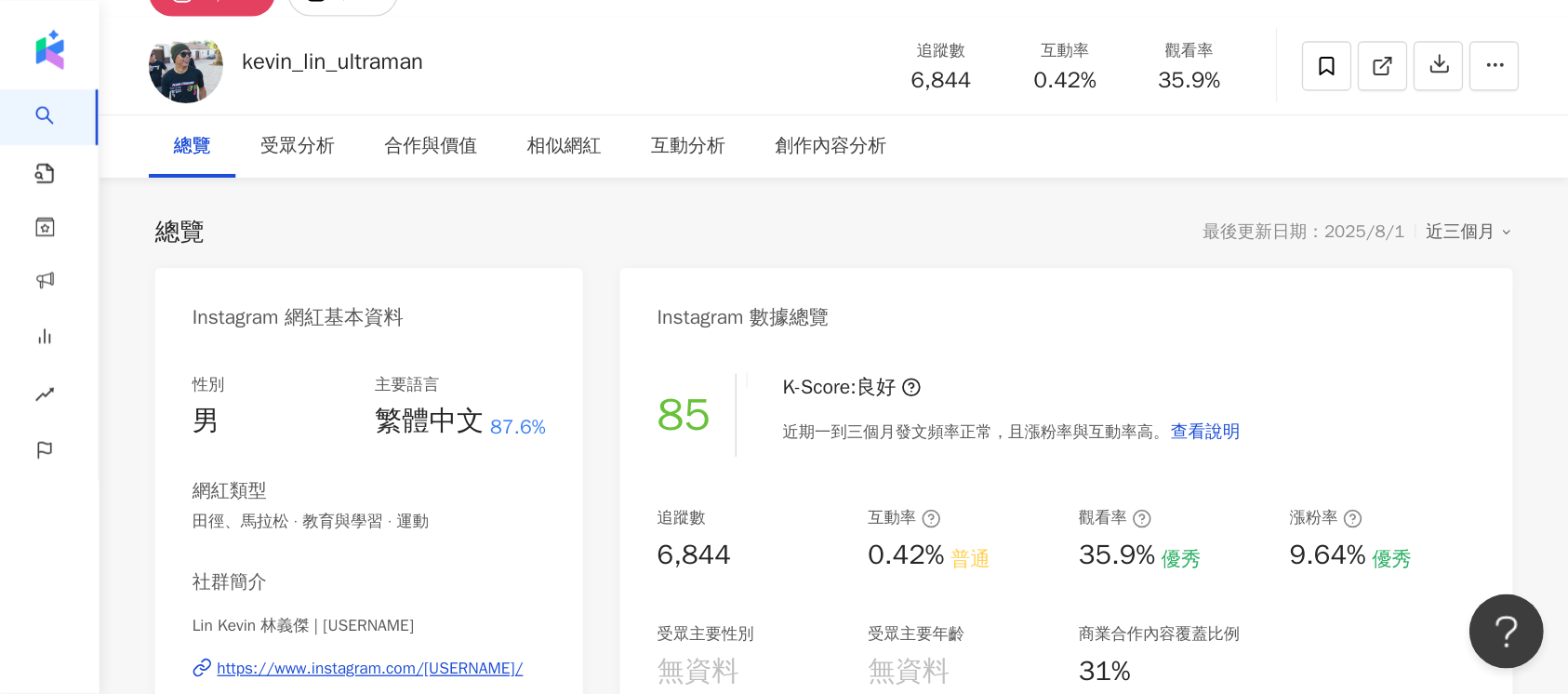scroll, scrollTop: 7, scrollLeft: 0, axis: vertical 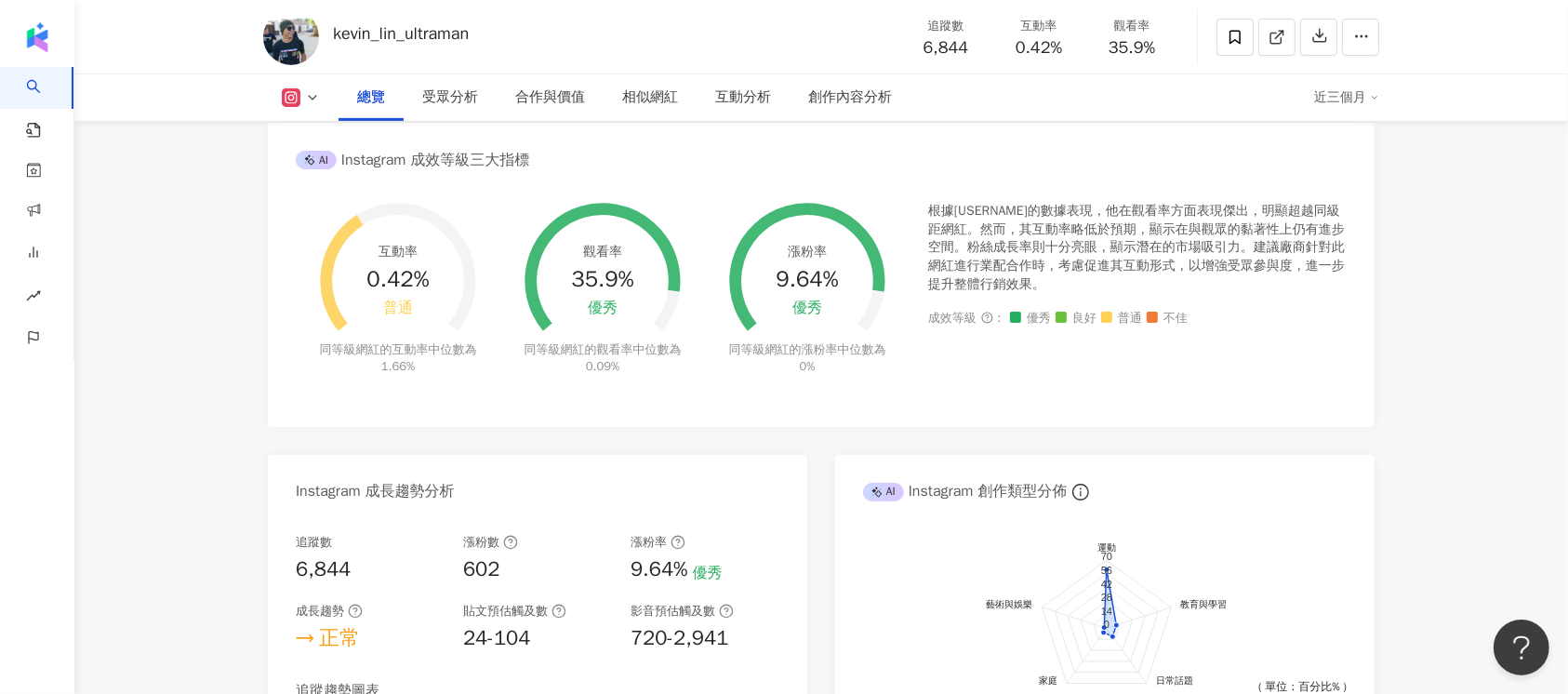 click on "6,844 1,222 kevin_lin_ultraman 追蹤數 6,844 互動率 0.42% 觀看率 35.9% 總覽 受眾分析 合作與價值 相似網紅 互動分析 創作內容分析 近三個月 總覽 最後更新日期：2025/8/1 近三個月 Instagram 網紅基本資料 性別   男 主要語言   繁體中文 87.6% 網紅類型 田徑、馬拉松 · 教育與學習 · 運動 社群簡介 Lin Kevin 林義傑 | kevin_lin_ultraman https://www.instagram.com/kevin_lin_ultraman/ Kevin Lin, a well Known ultra marathon runner Taiwan. He is the first modern athlete,  success crossing 7,500 k Sahara Desert, 10,000 k of Silk Road. 看更多 Instagram 數據總覽 85 K-Score :   良好 近期一到三個月發文頻率正常，且漲粉率與互動率高。 查看說明 追蹤數   6,844 互動率   0.42% 普通 觀看率   35.9% 優秀 漲粉率   9.64% 優秀 受眾主要性別   無資料 受眾主要年齡   無資料 商業合作內容覆蓋比例   31% AI Instagram 成效等級三大指標 互動率 0.42% 普通 1.66% 觀看率 0%" at bounding box center (821, 2758) 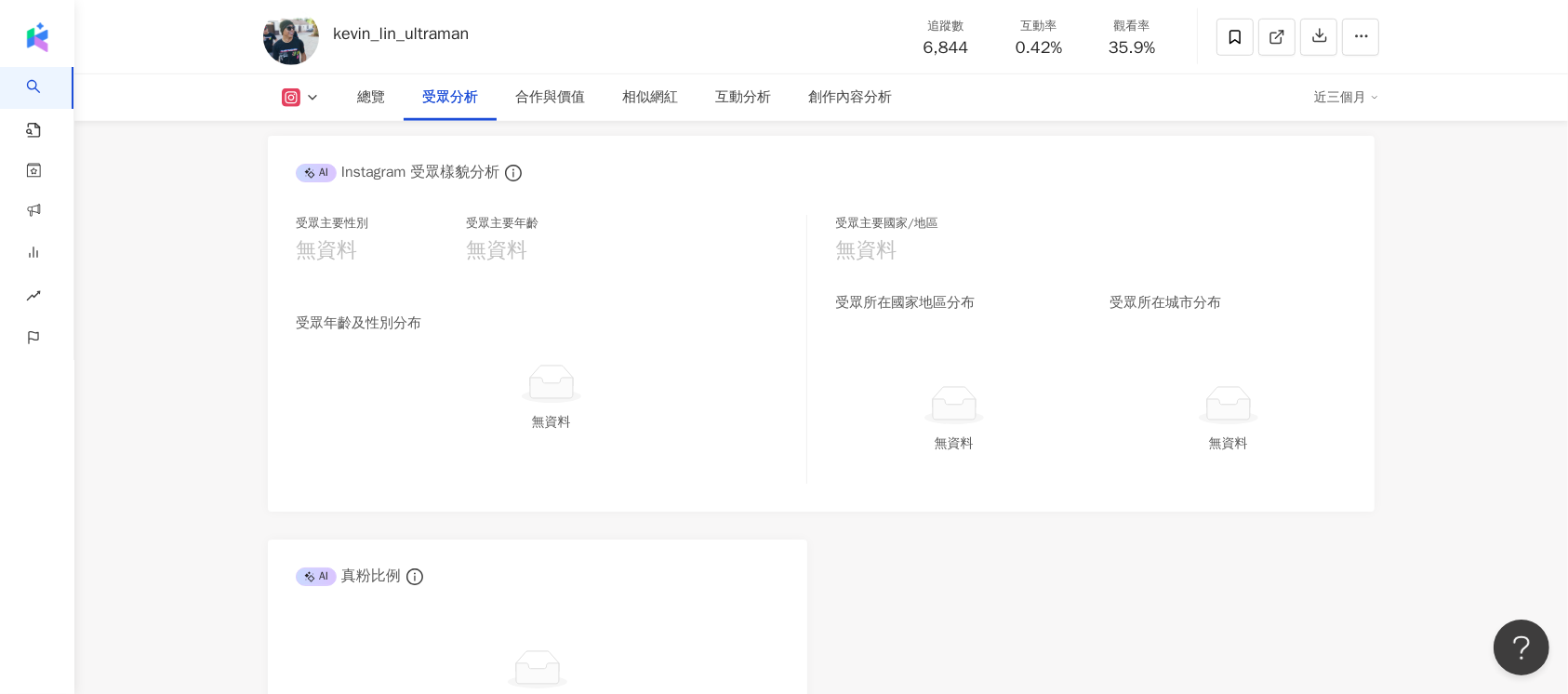 scroll, scrollTop: 992, scrollLeft: 0, axis: vertical 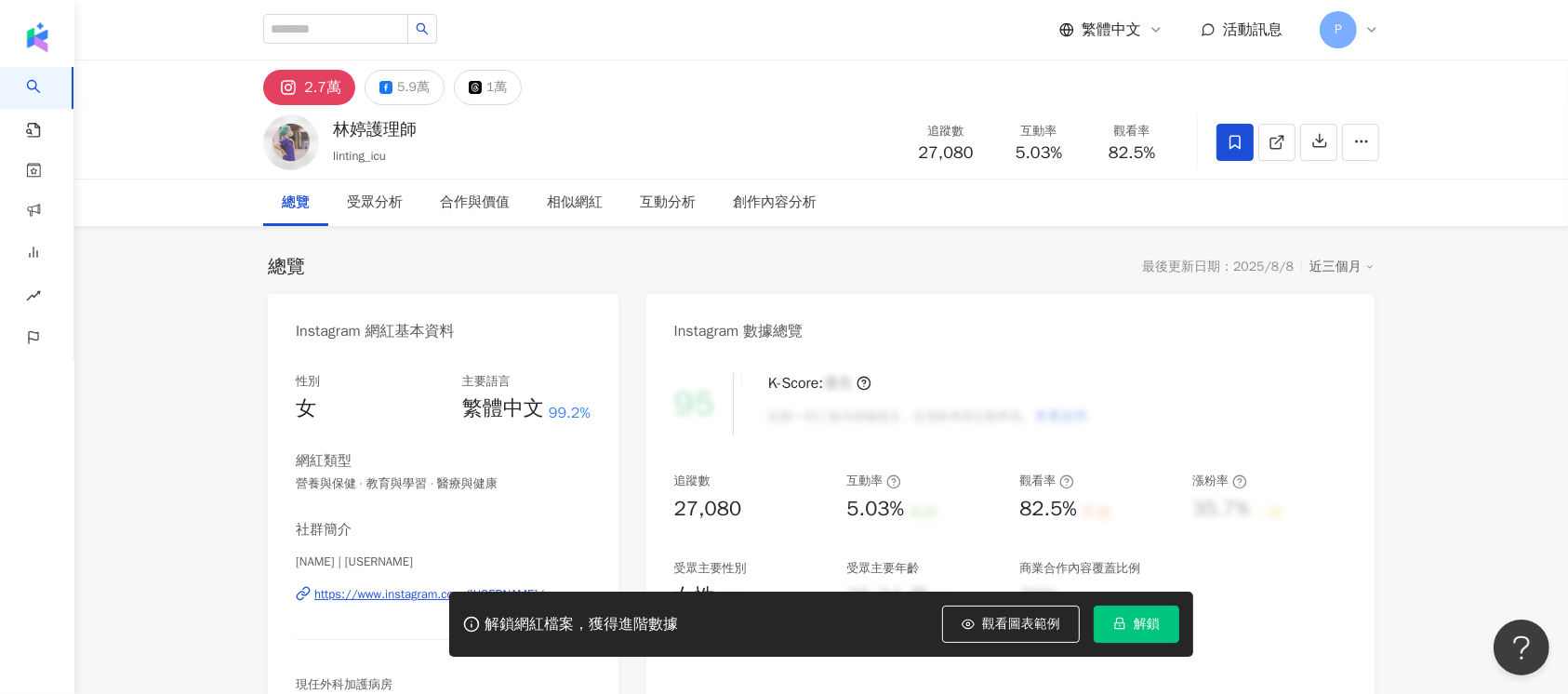 click 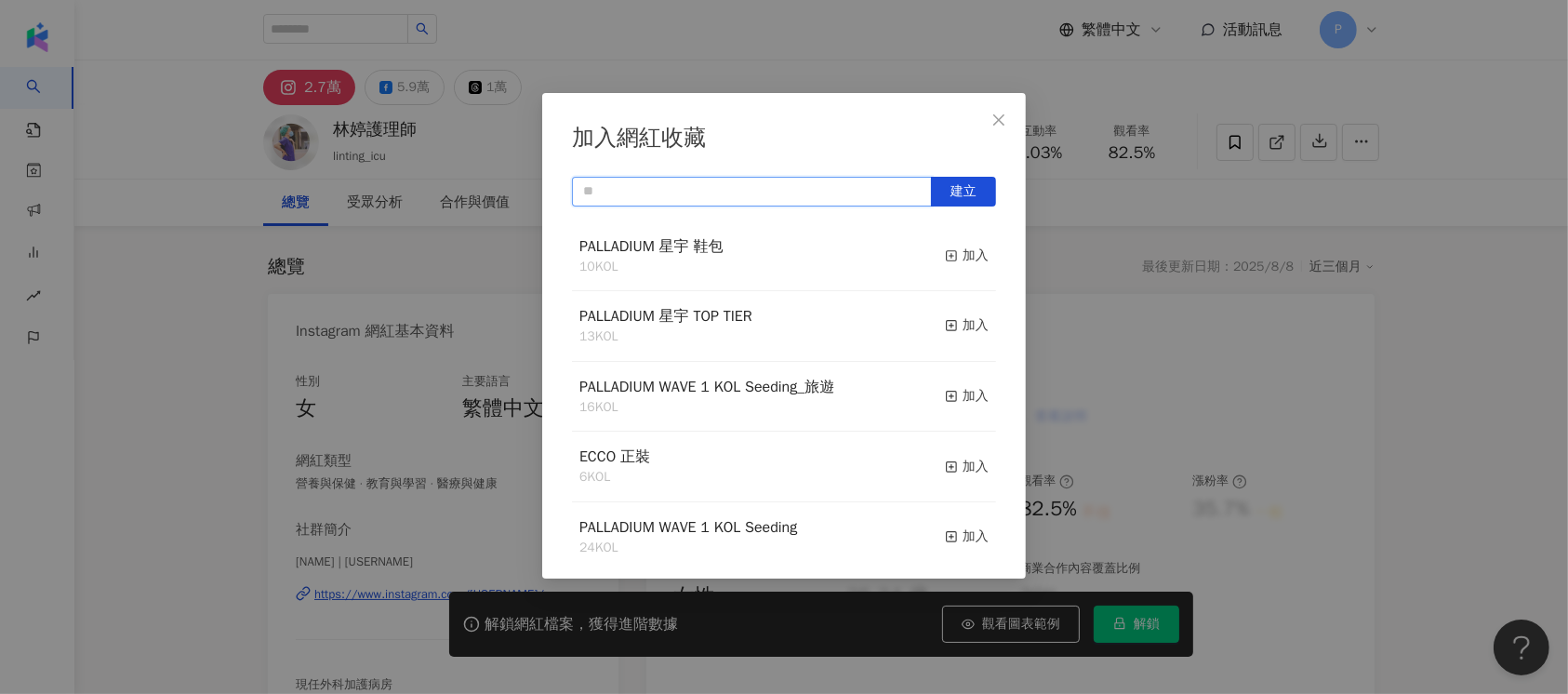 click at bounding box center [751, 192] 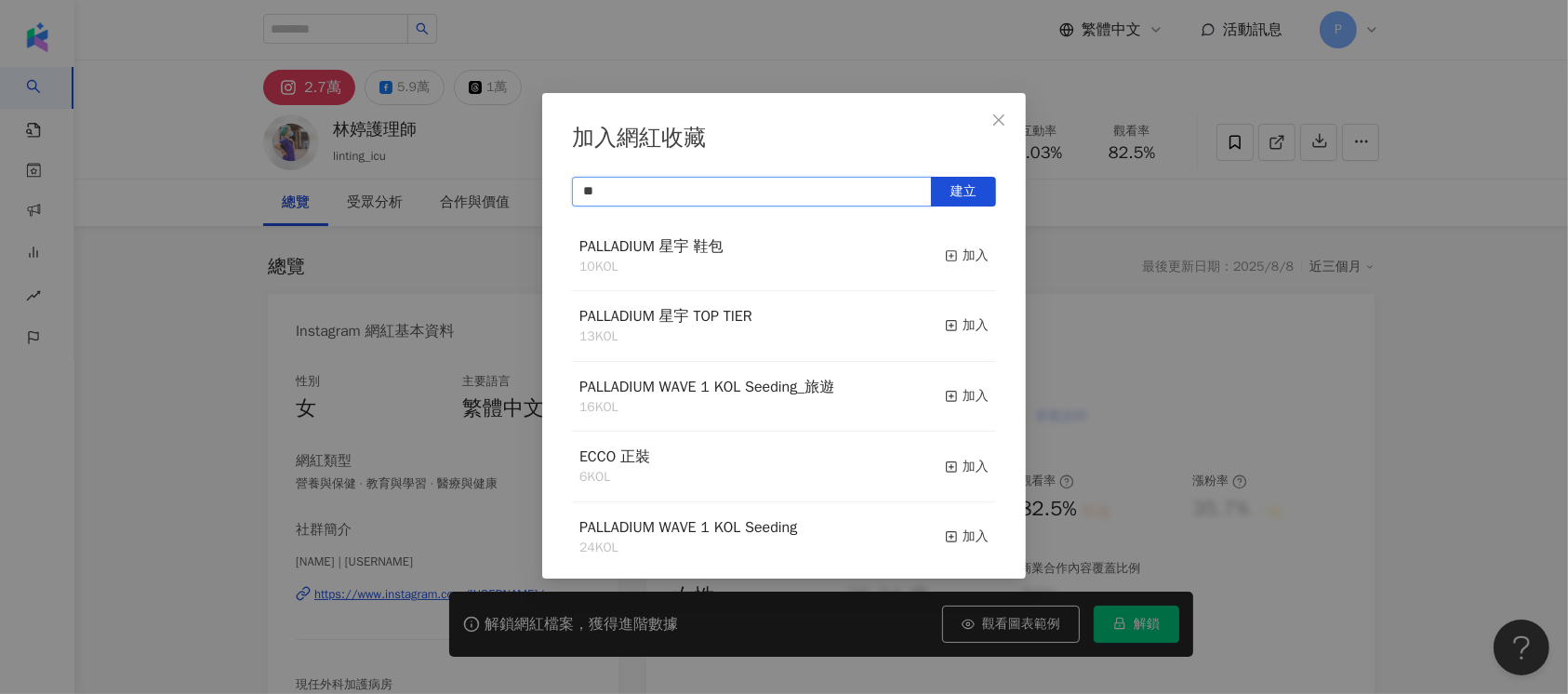 type on "*" 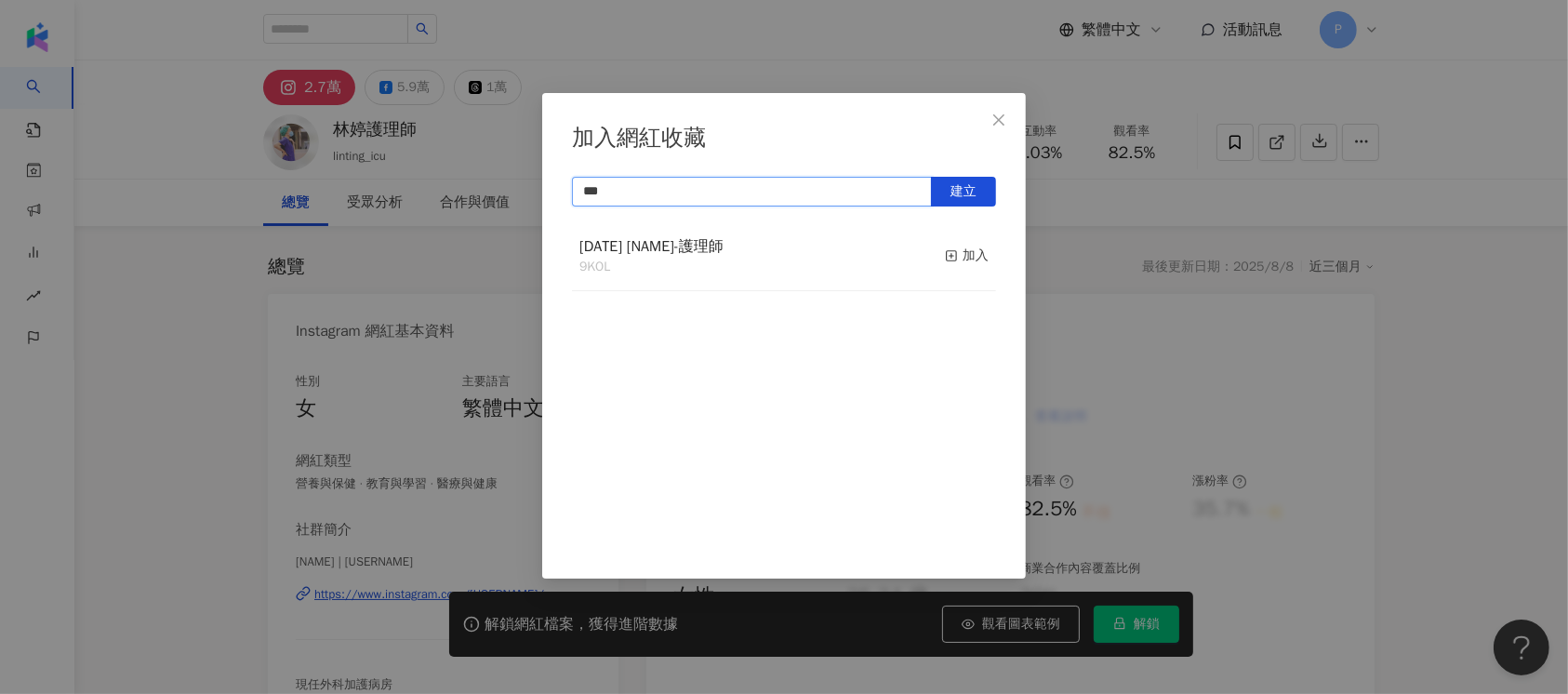click on "***" at bounding box center [751, 192] 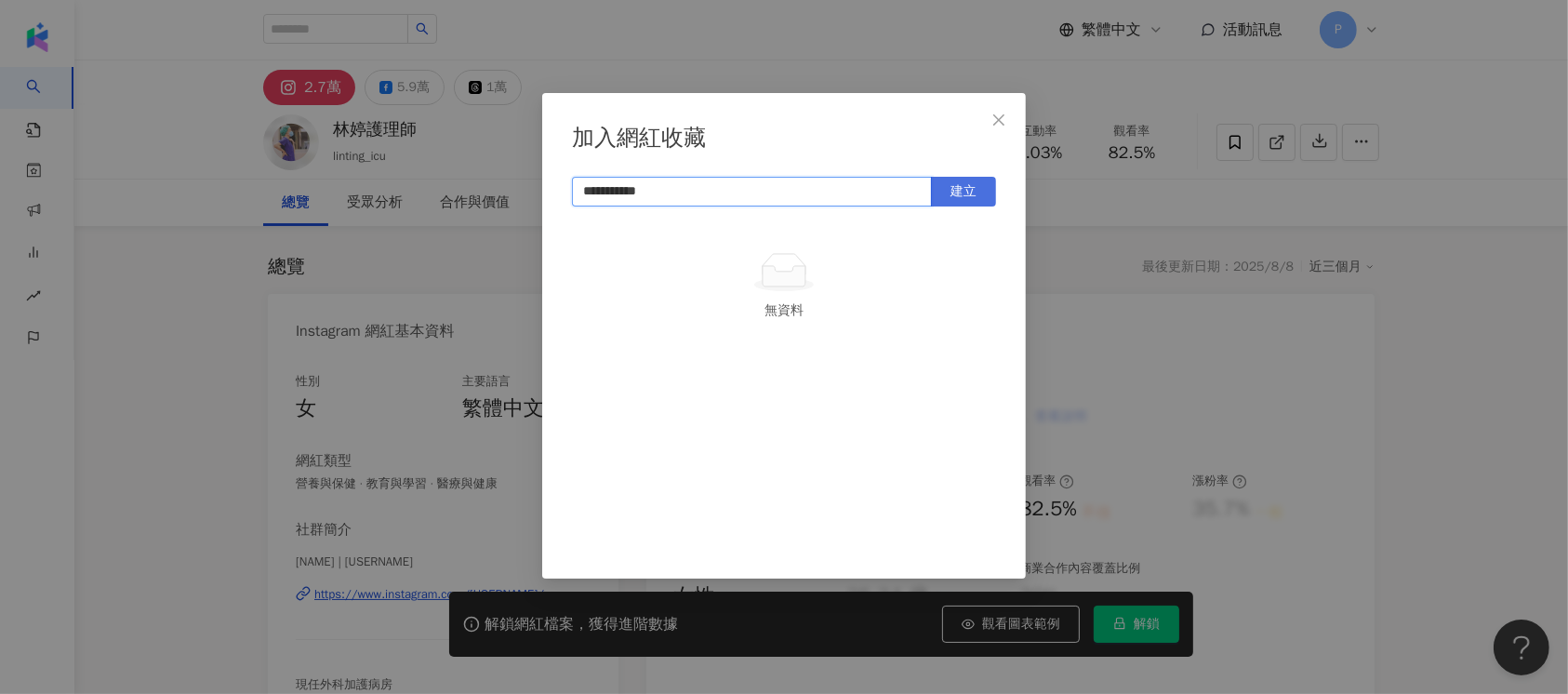 click on "建立" at bounding box center [963, 192] 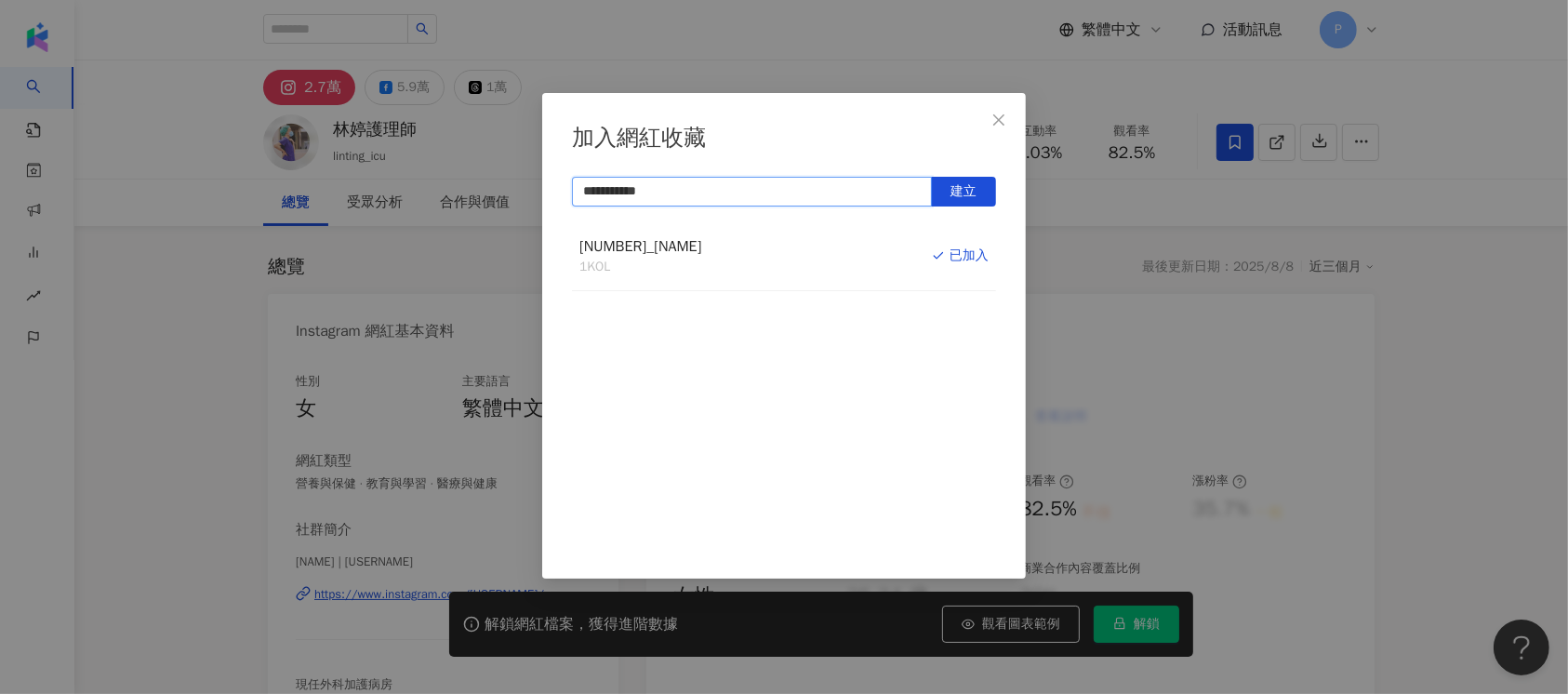 type on "**********" 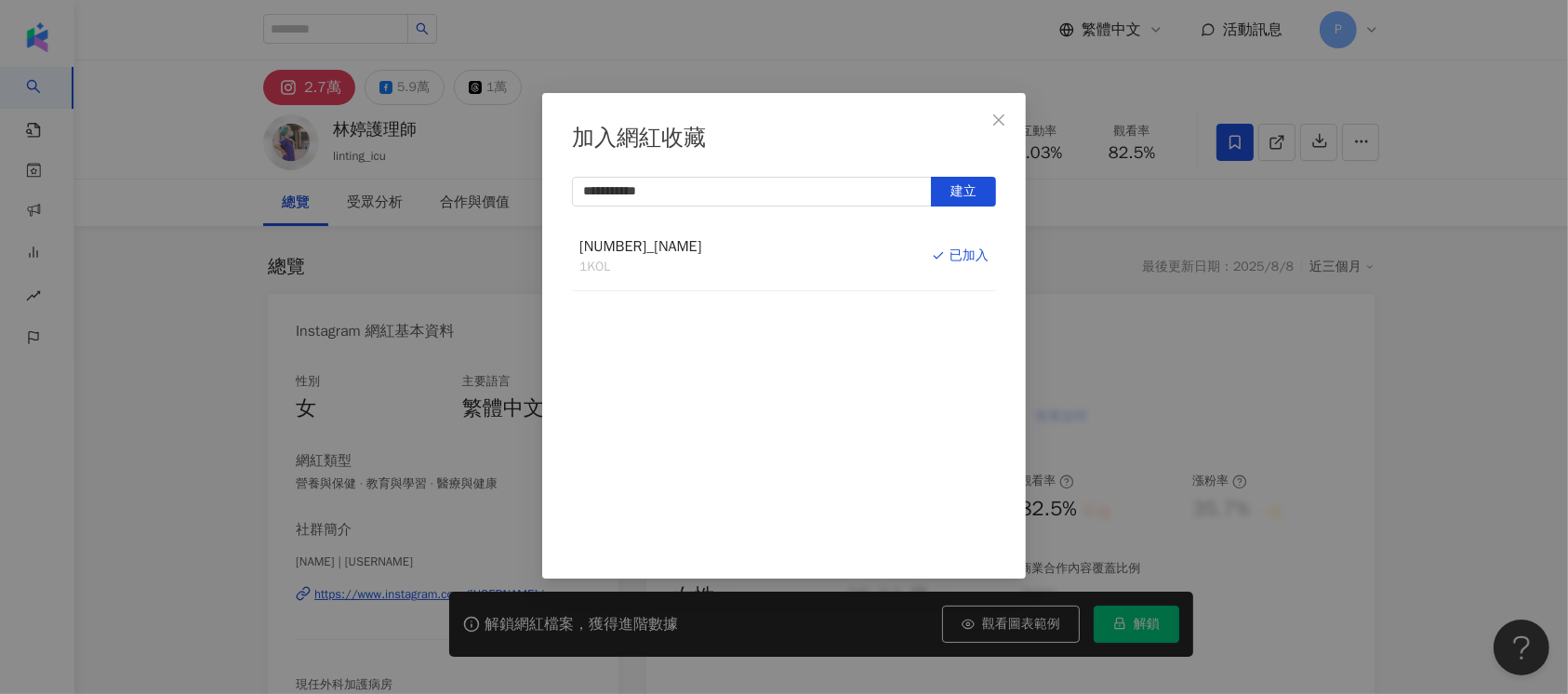 click 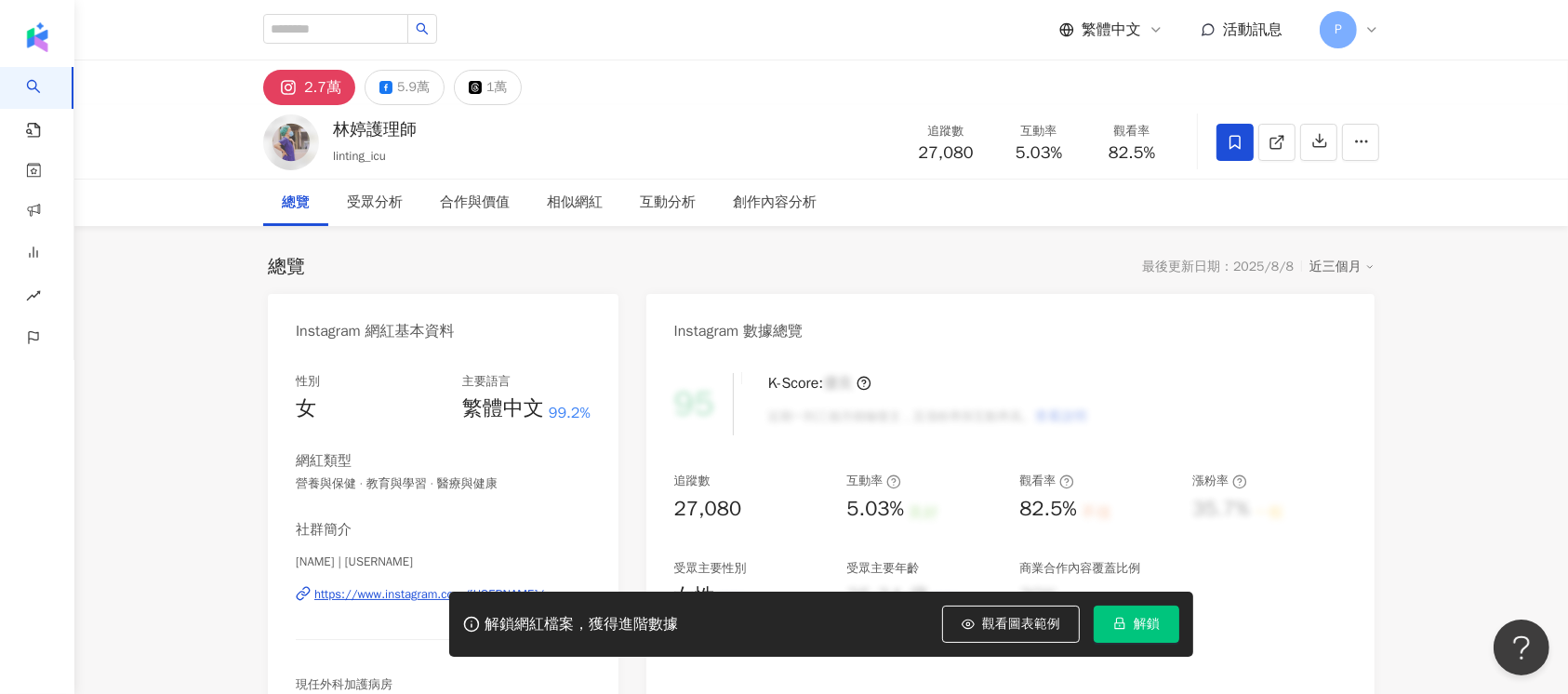 click on "**********" at bounding box center (784, 347) 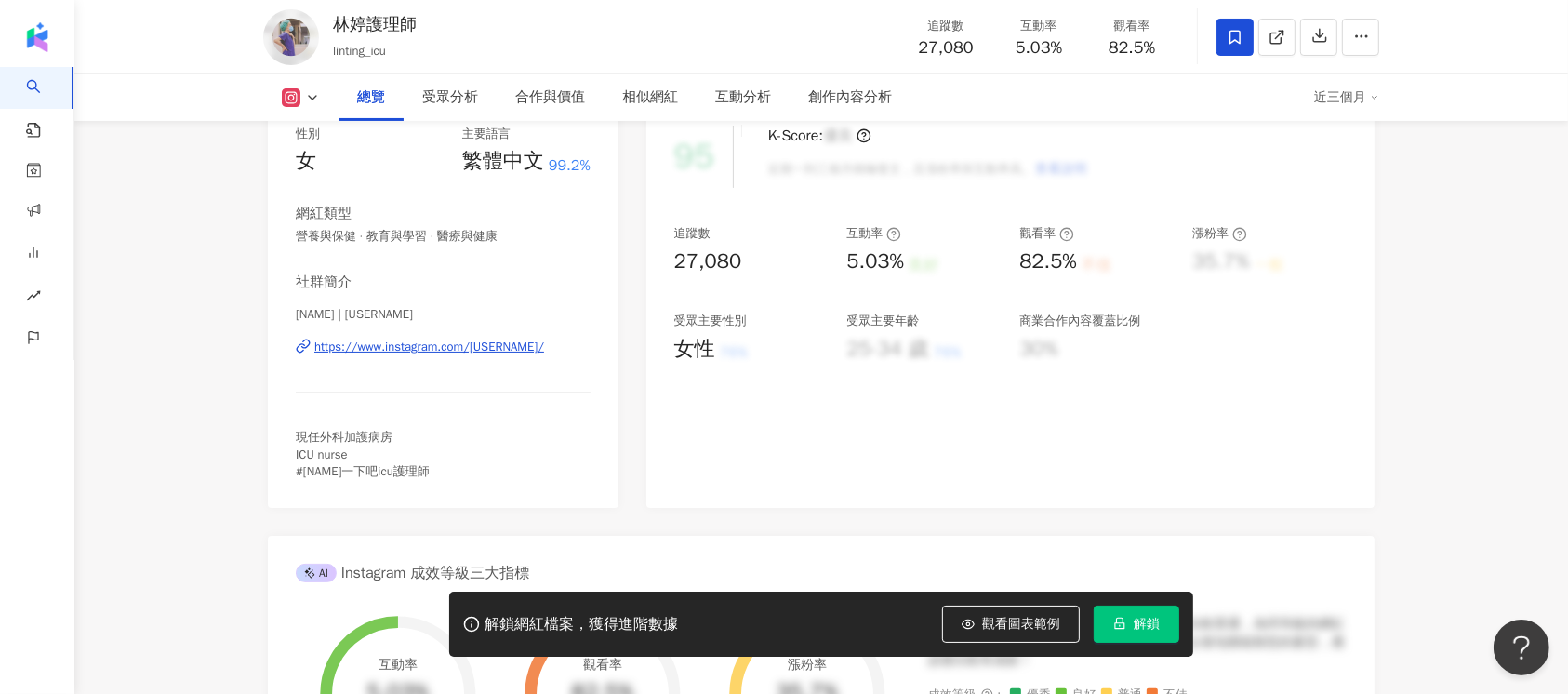 click on "解鎖" at bounding box center [1147, 624] 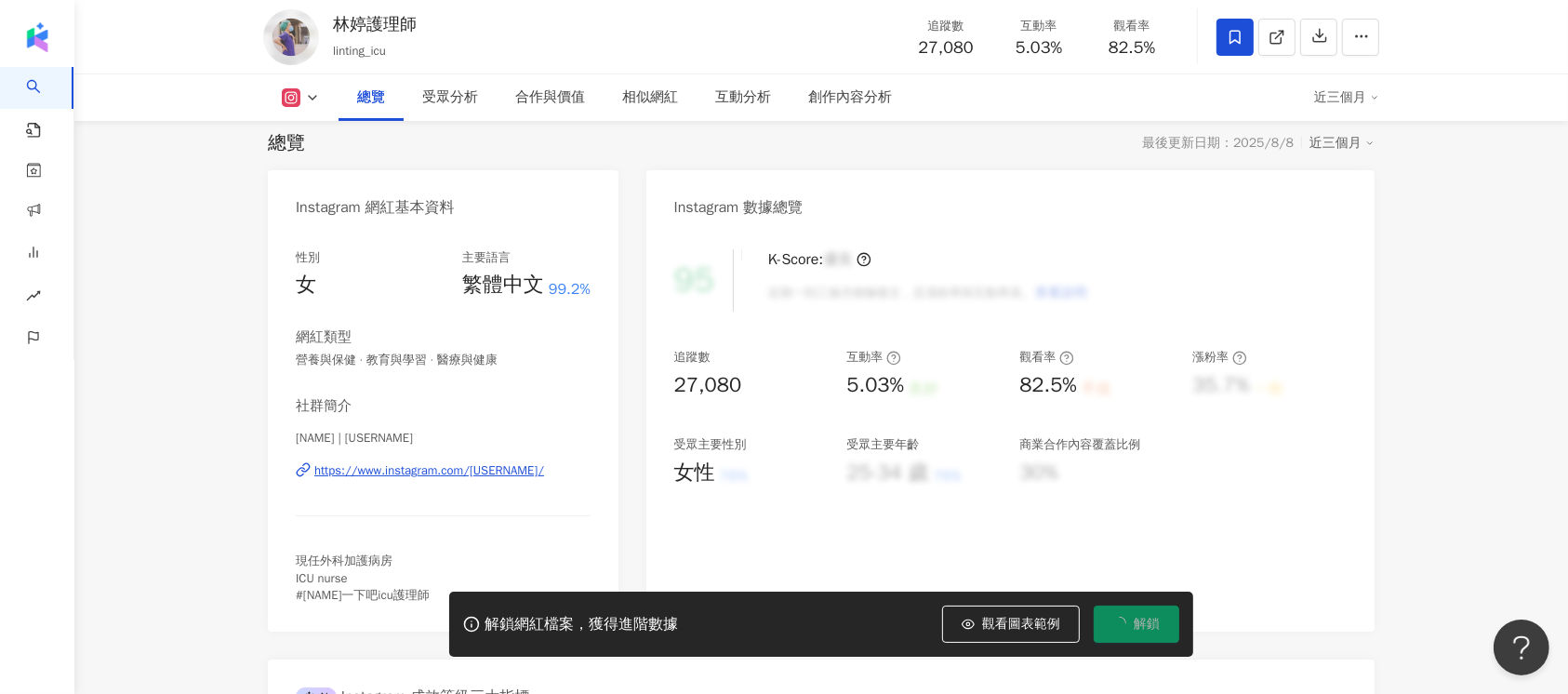 scroll, scrollTop: 0, scrollLeft: 0, axis: both 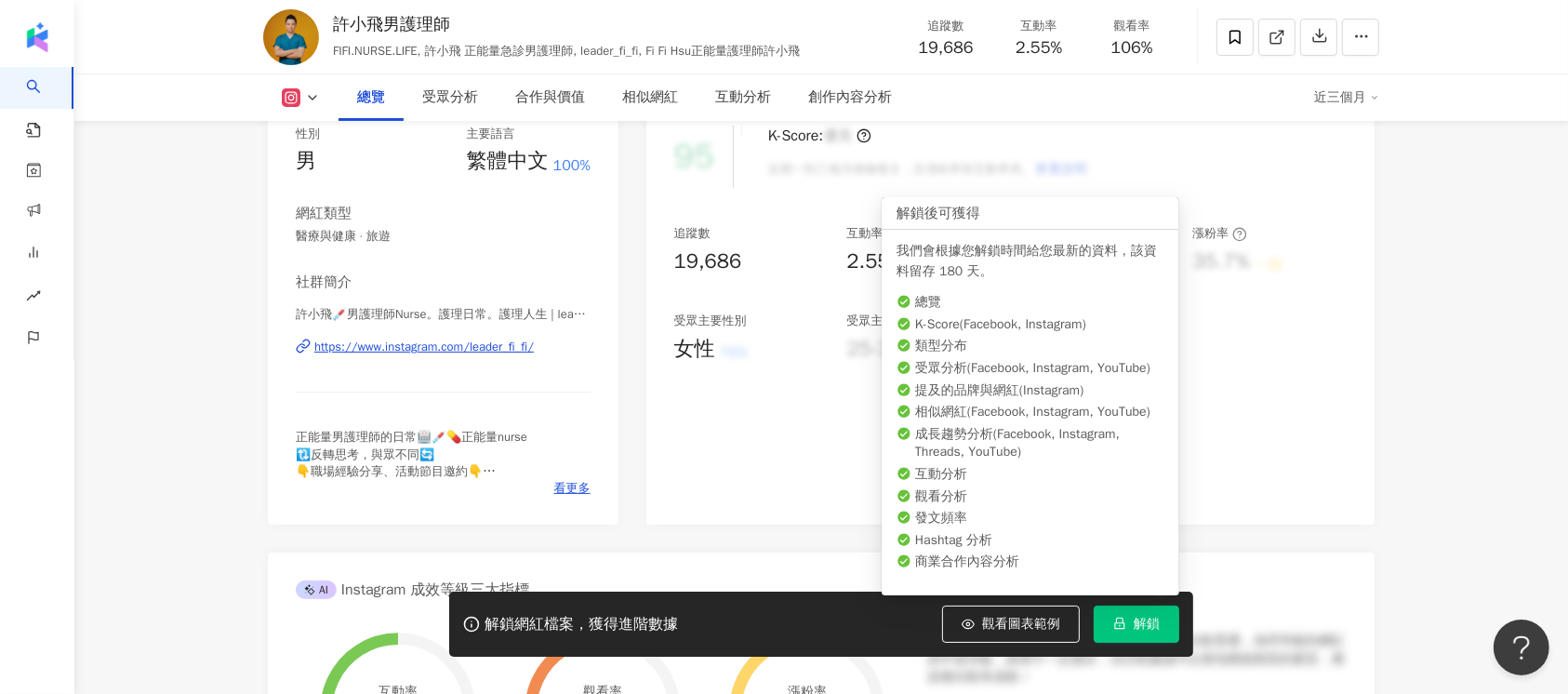 click on "解鎖" at bounding box center (1136, 624) 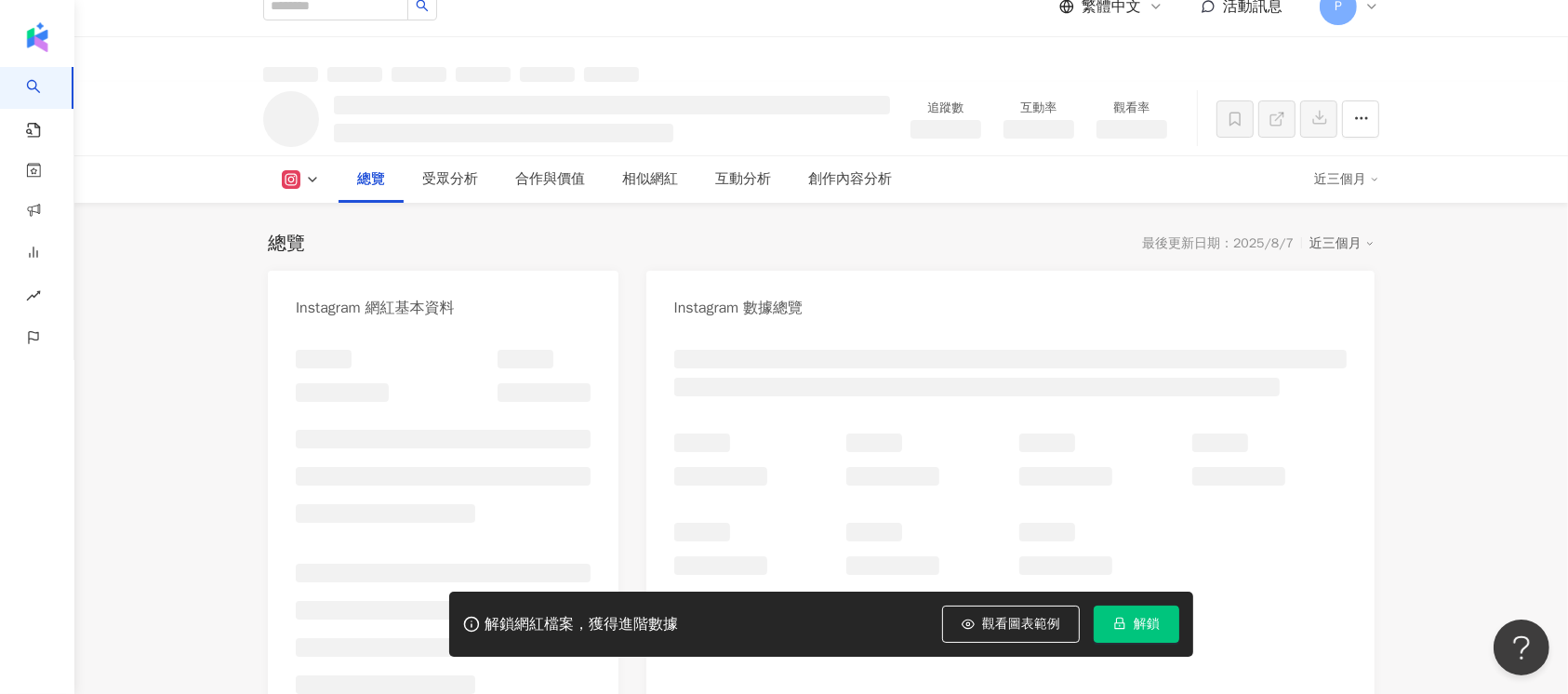 scroll, scrollTop: 0, scrollLeft: 0, axis: both 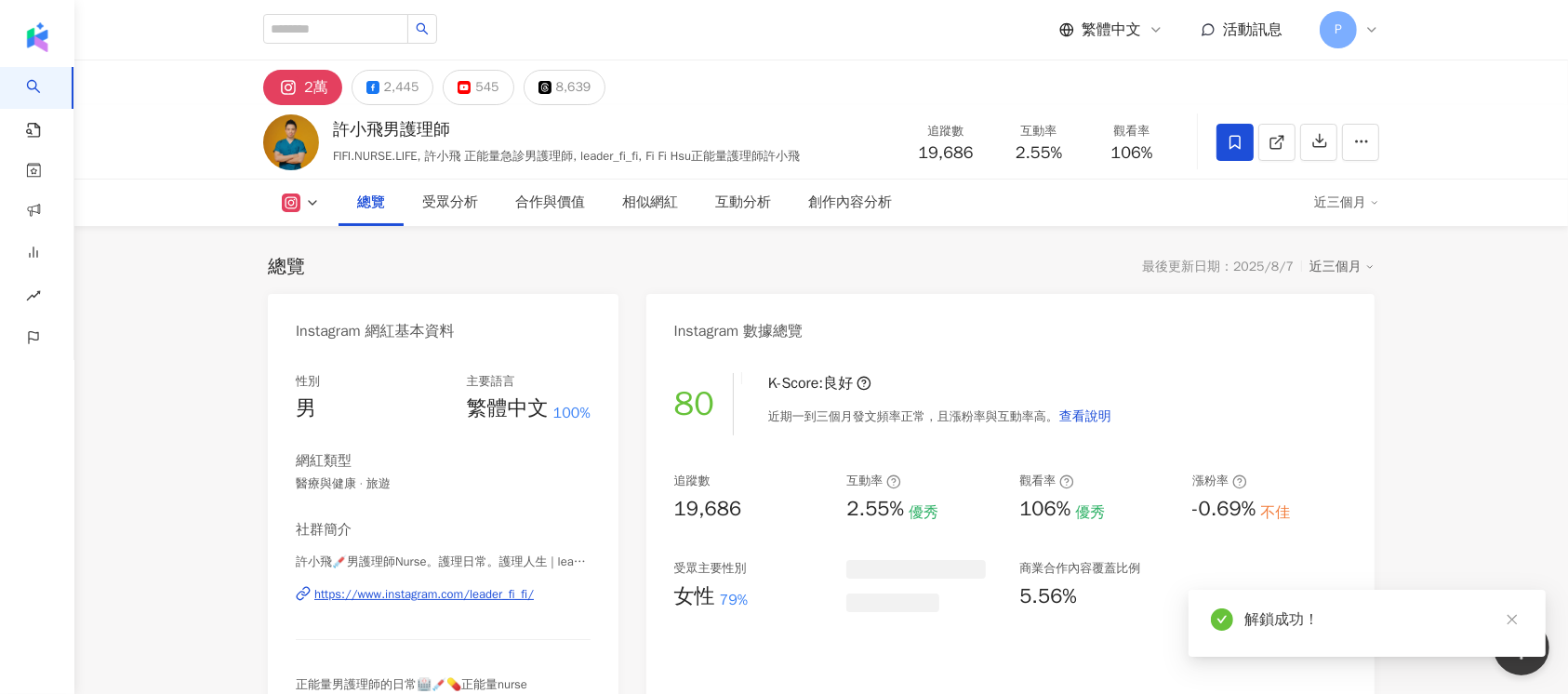 click at bounding box center (1235, 142) 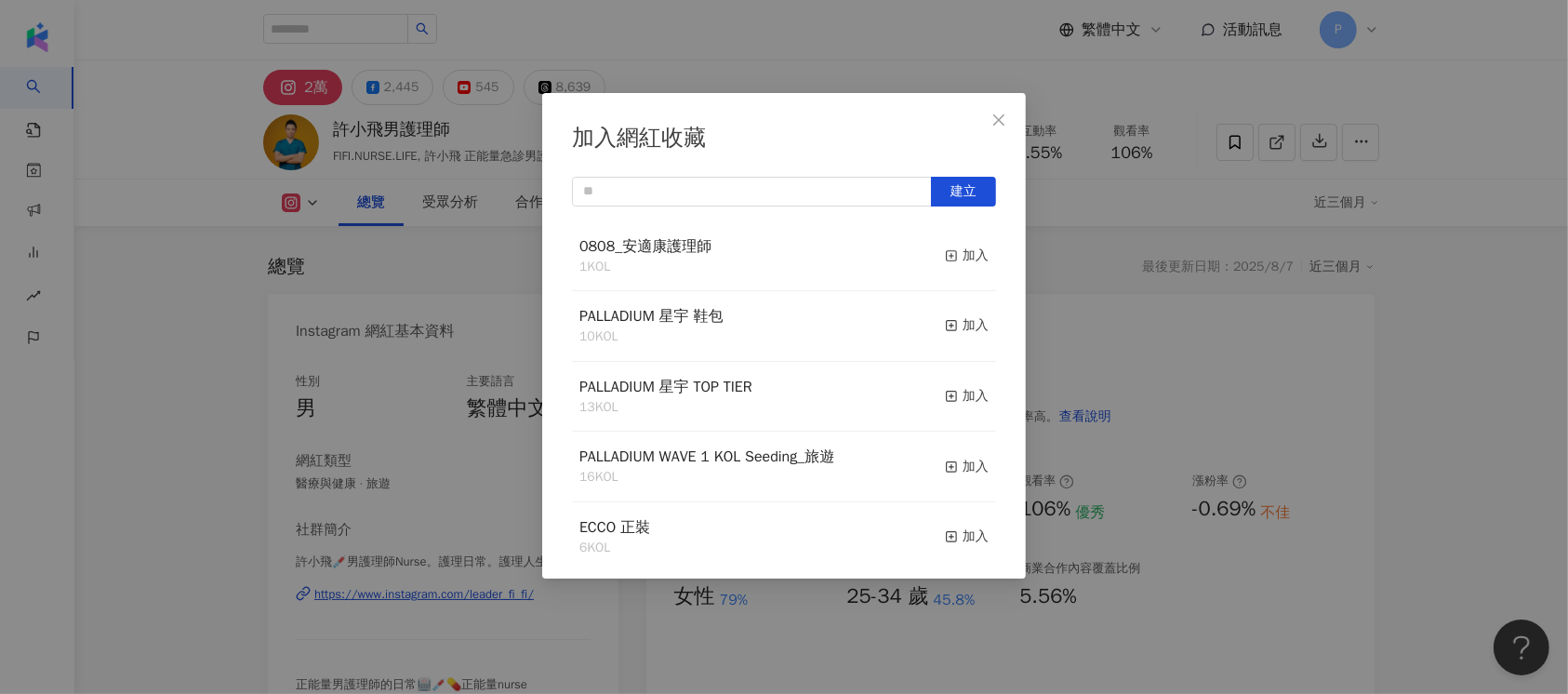 click on "0808_安適康護理師 1  KOL 加入" at bounding box center (784, 257) 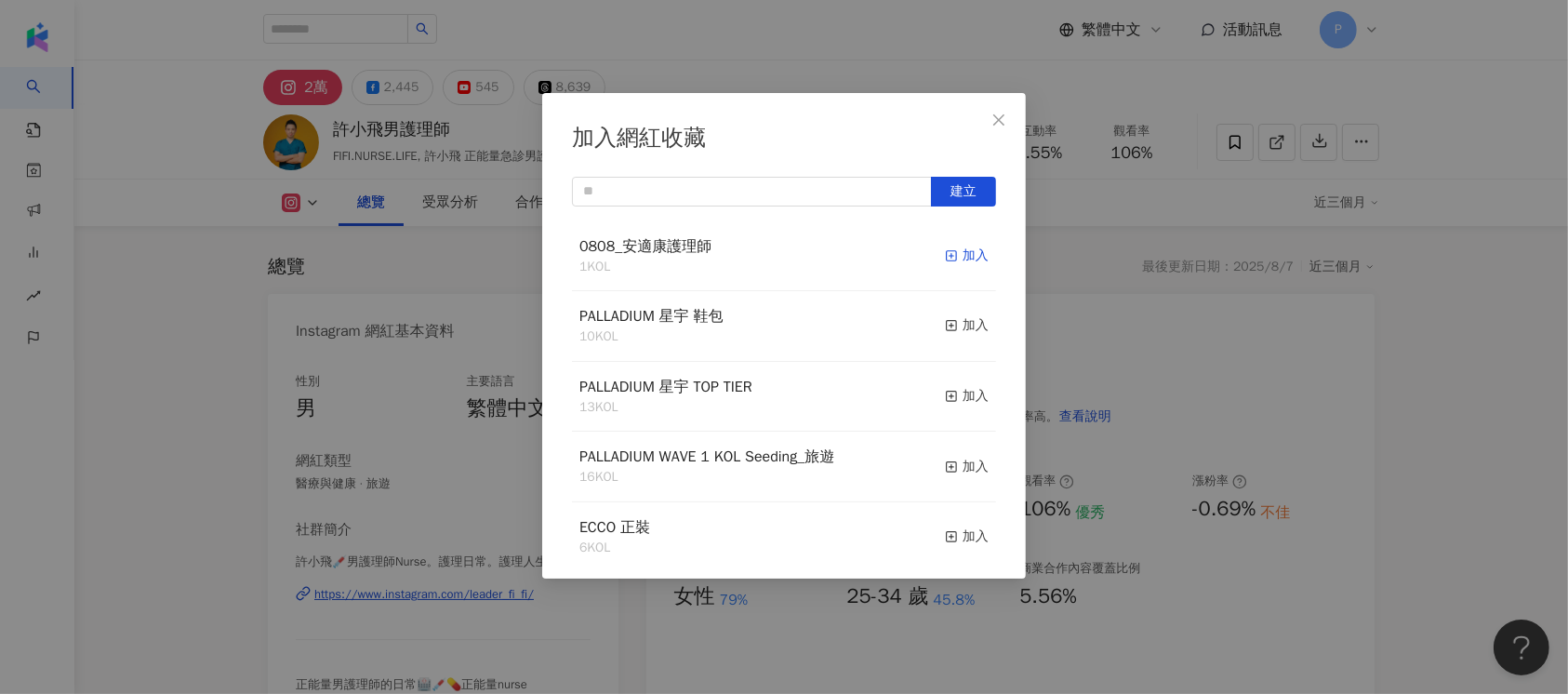 click on "加入" at bounding box center [966, 256] 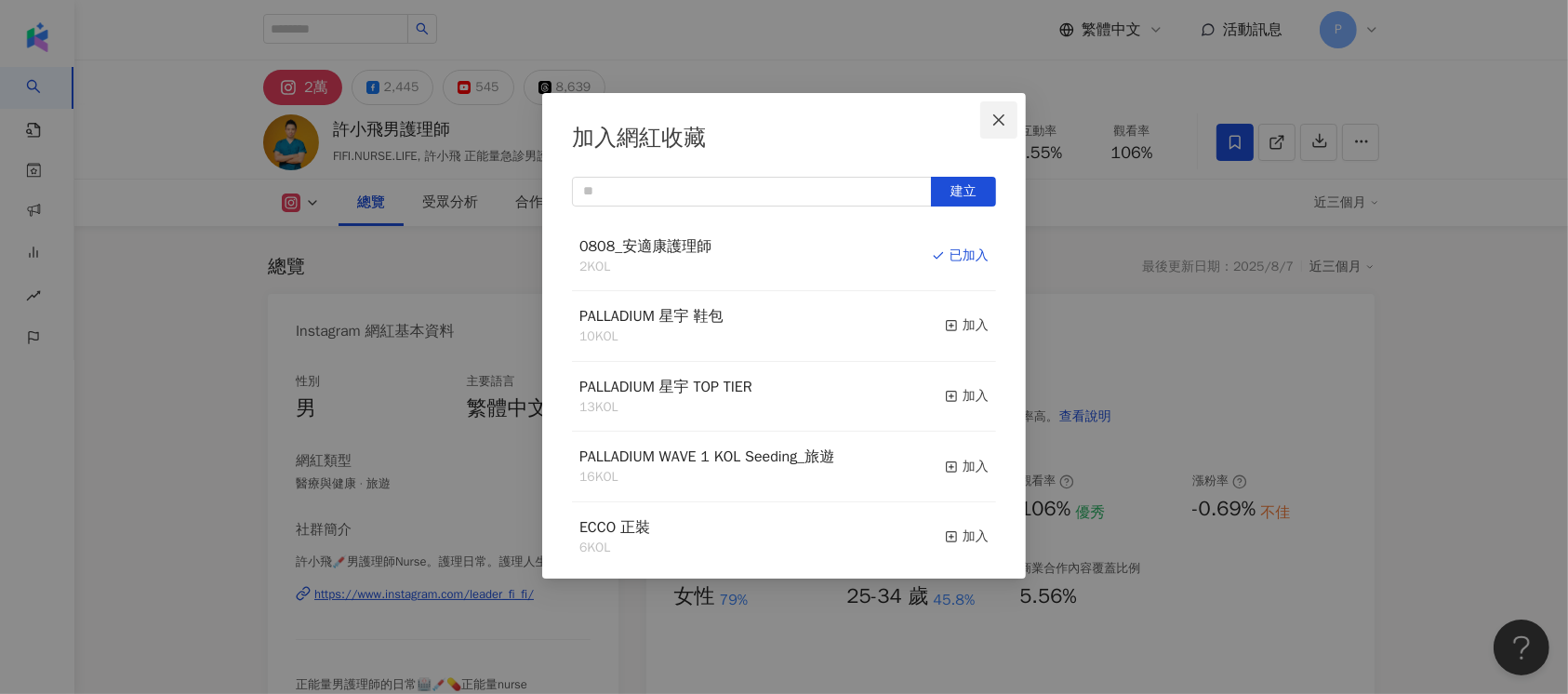 click 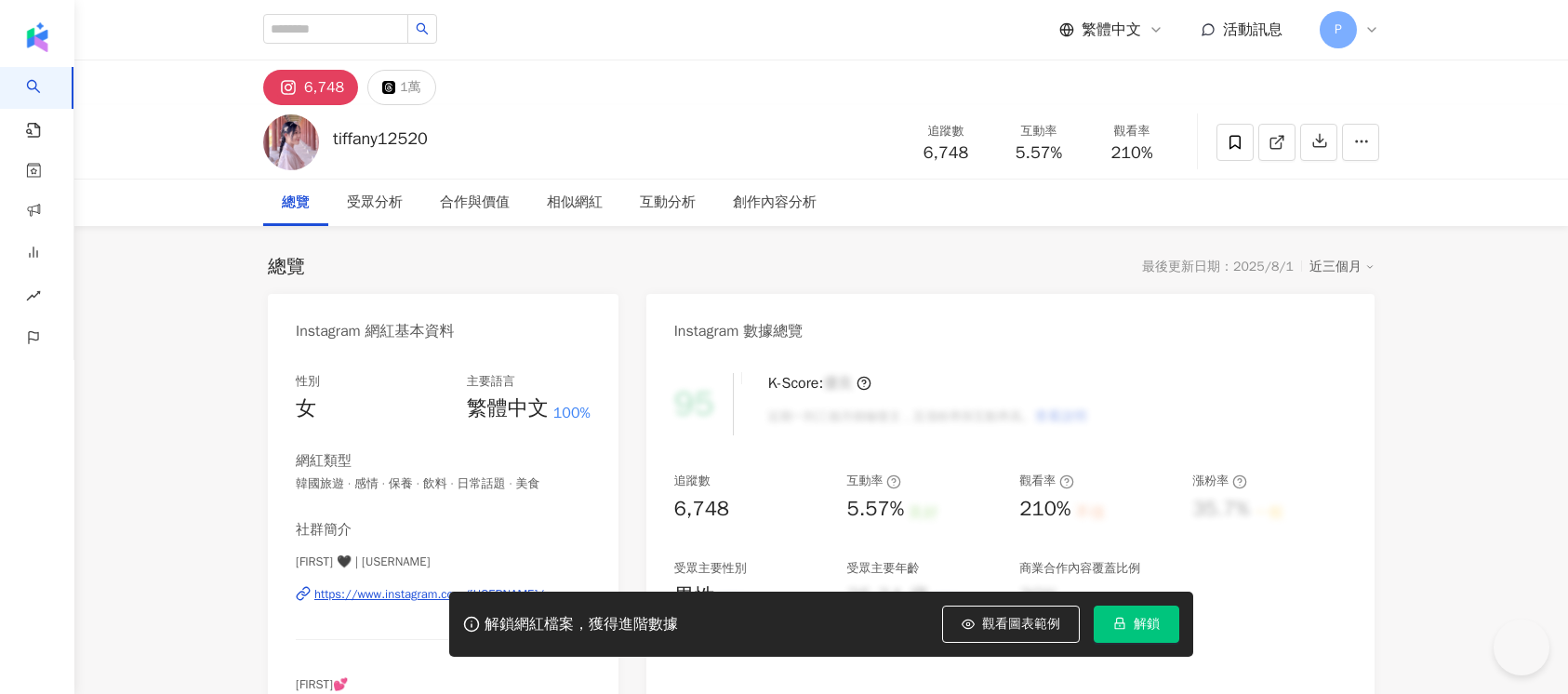 scroll, scrollTop: 0, scrollLeft: 0, axis: both 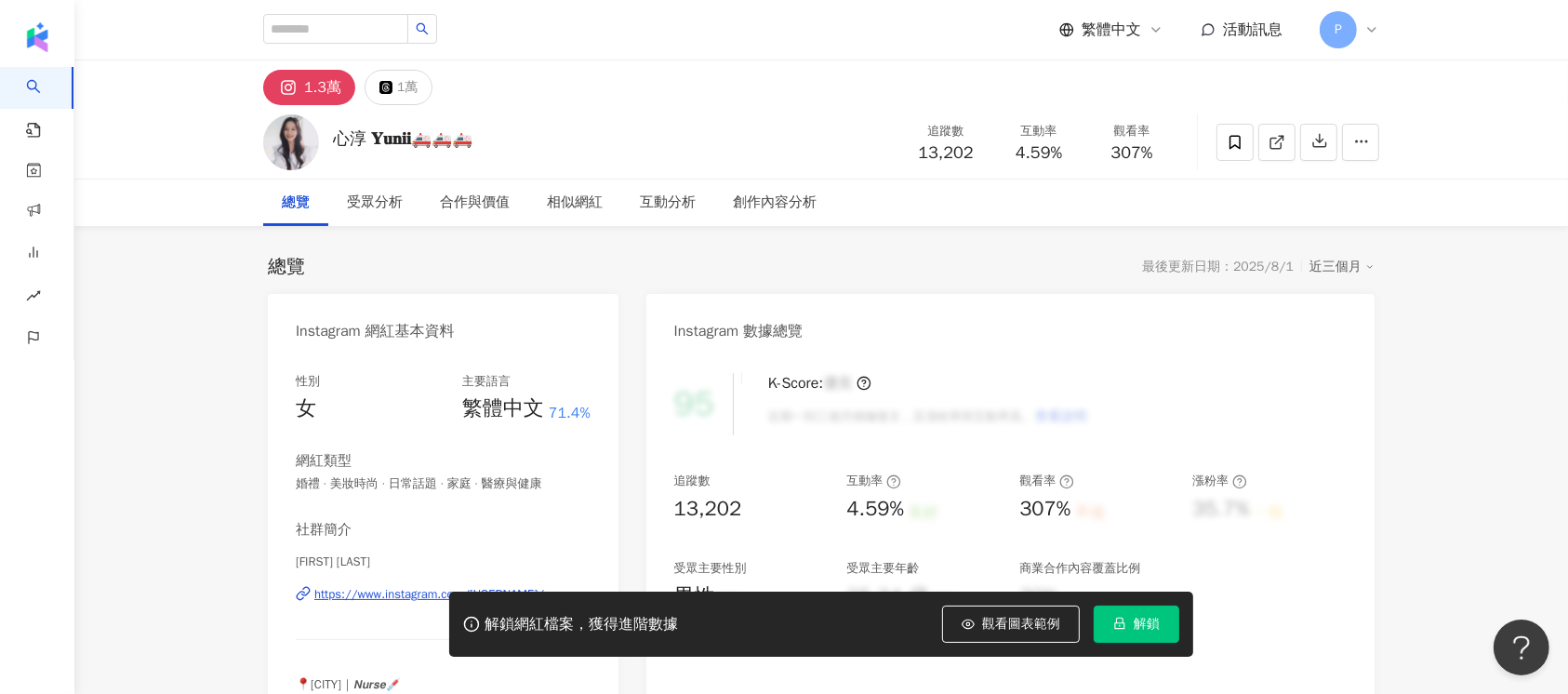 click on "解鎖網紅檔案，獲得進階數據 觀看圖表範例 解鎖" at bounding box center [784, 624] 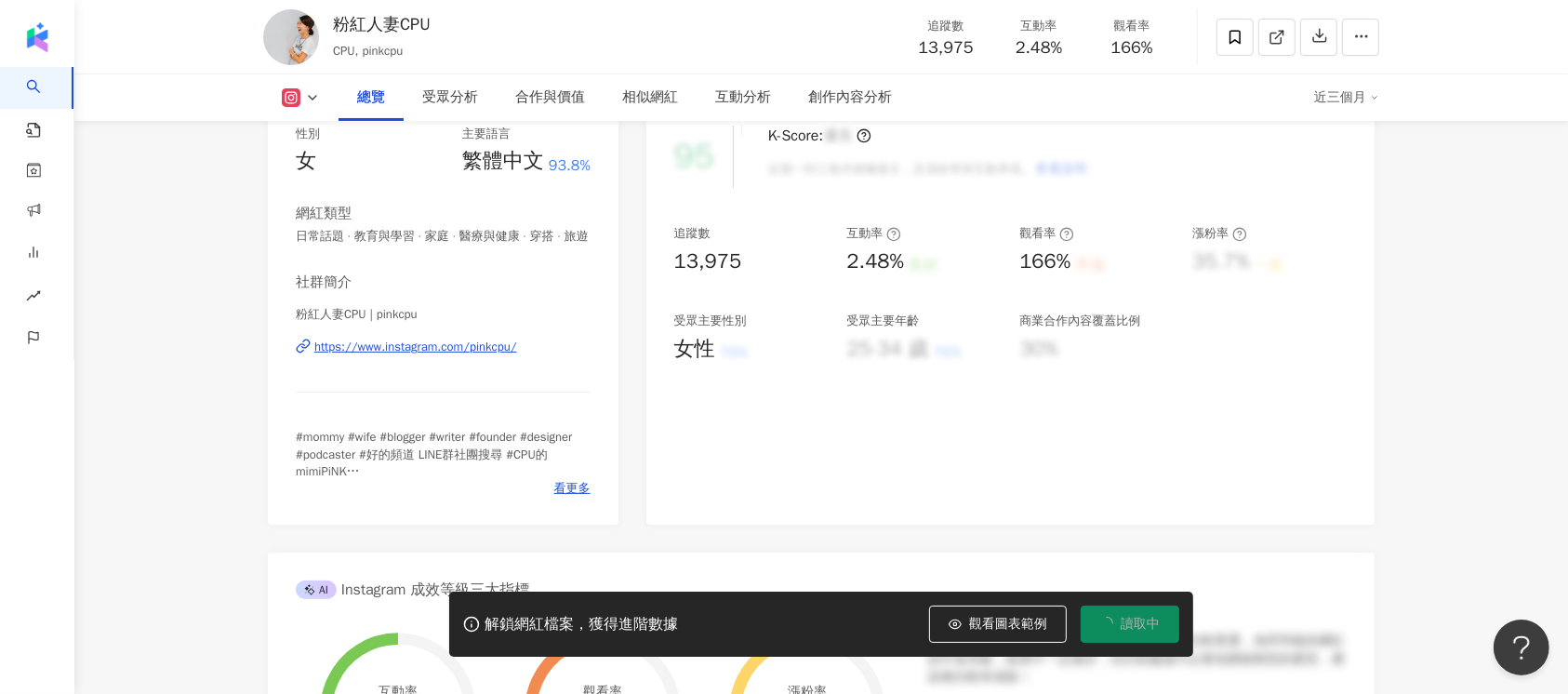 scroll, scrollTop: 247, scrollLeft: 0, axis: vertical 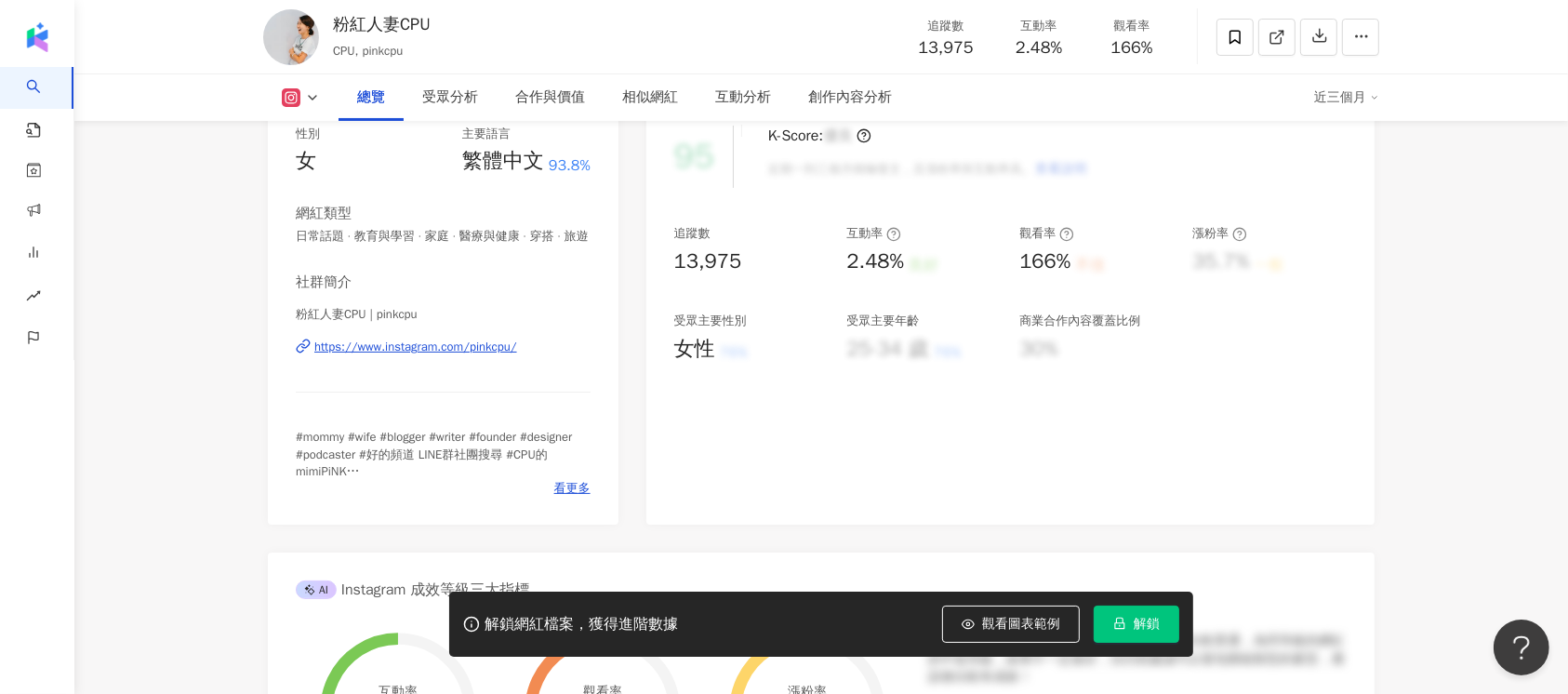 drag, startPoint x: 396, startPoint y: 360, endPoint x: 385, endPoint y: 372, distance: 16.278821 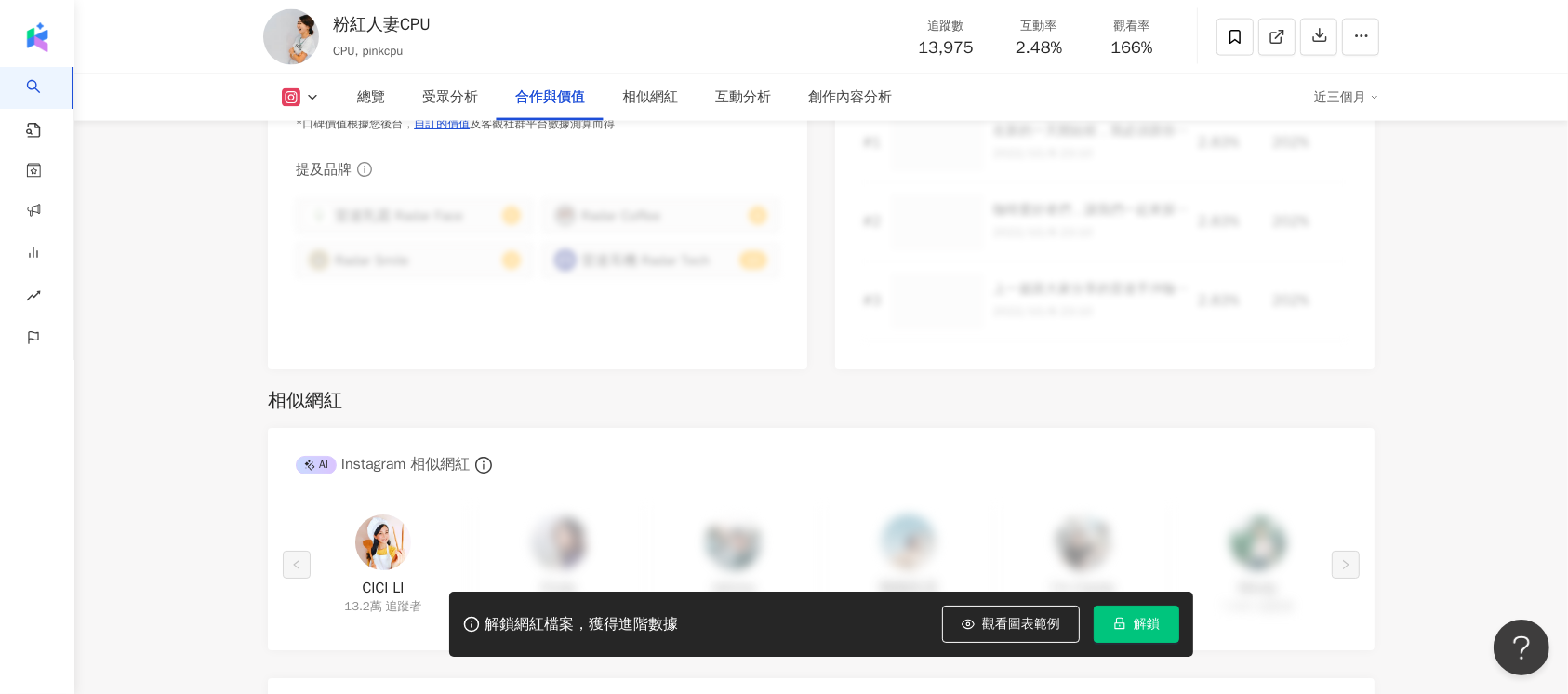 scroll, scrollTop: 3101, scrollLeft: 0, axis: vertical 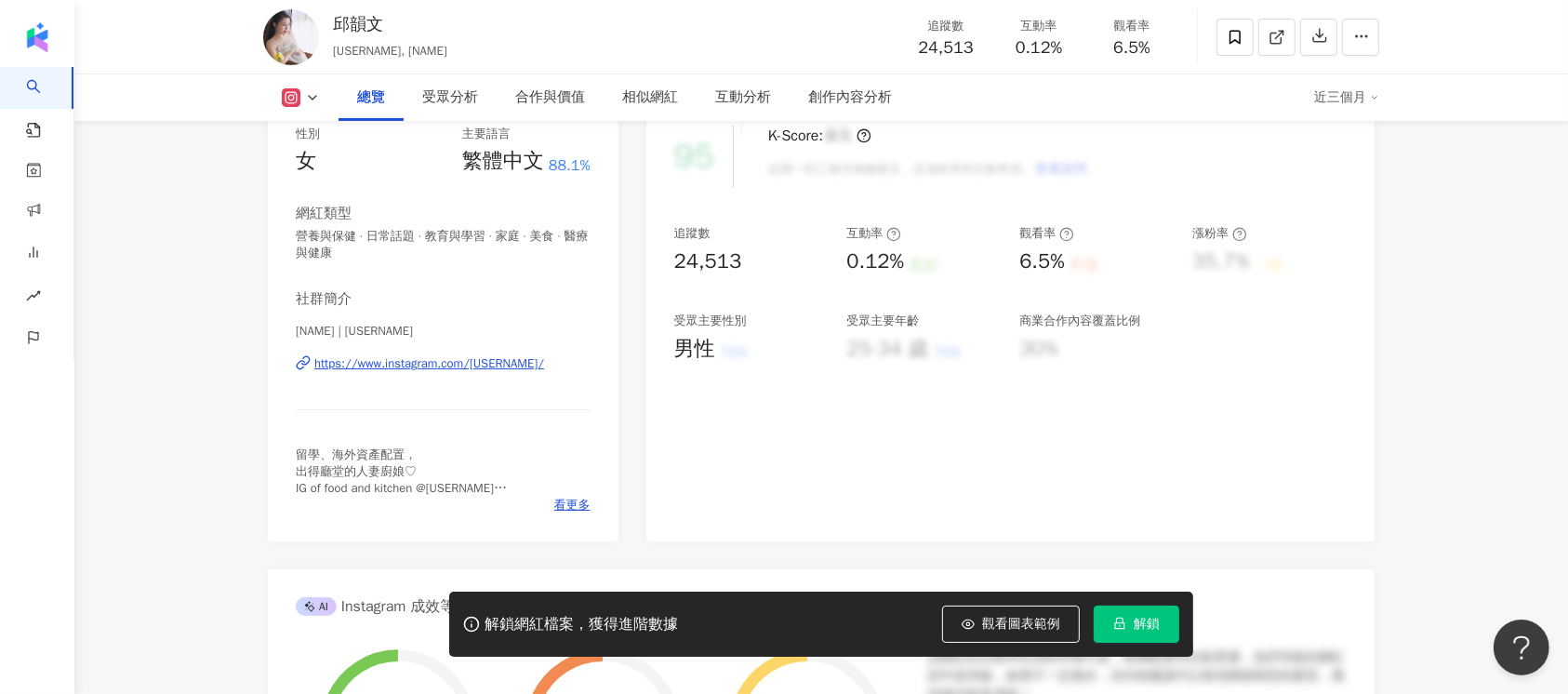 click on "https://www.instagram.com/[USERNAME]/" at bounding box center [429, 364] 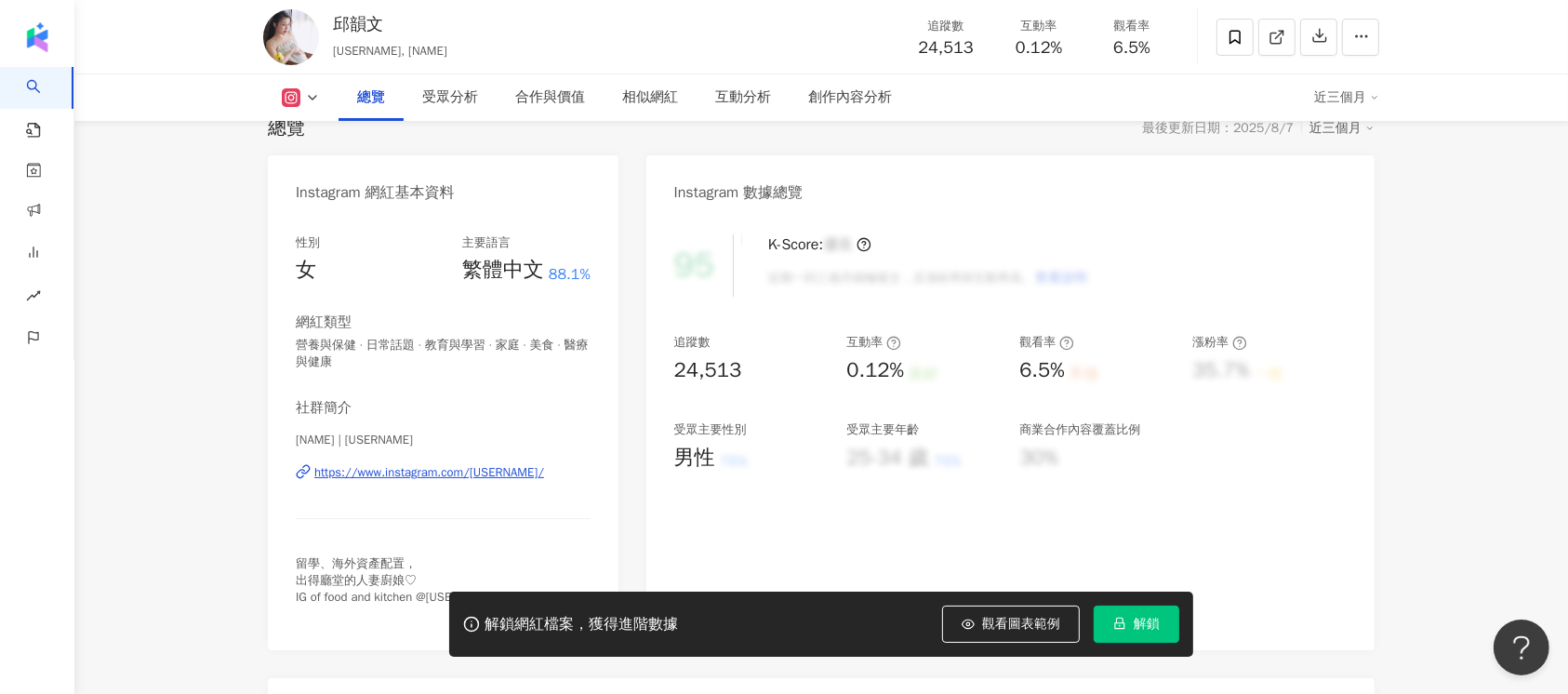 scroll, scrollTop: 247, scrollLeft: 0, axis: vertical 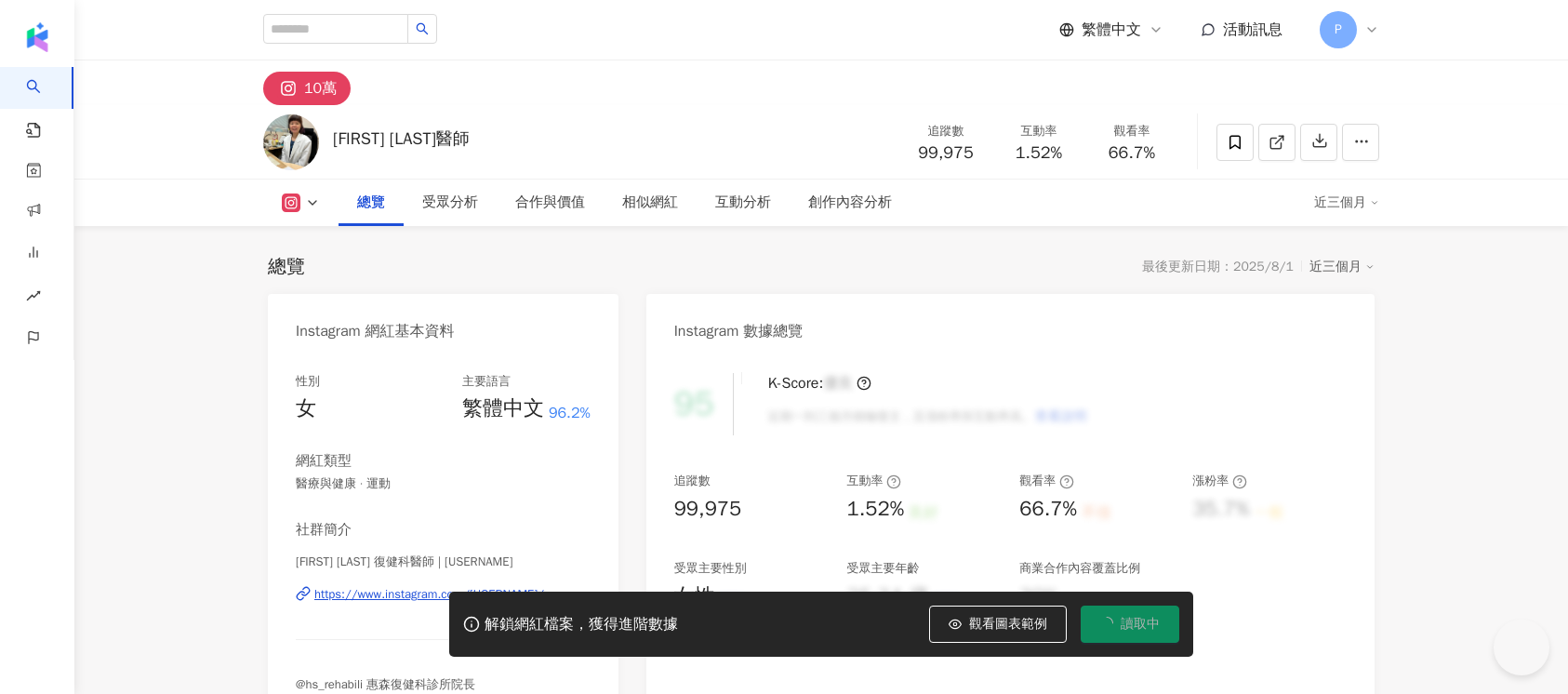 drag, startPoint x: 0, startPoint y: 0, endPoint x: 199, endPoint y: 556, distance: 590.53958 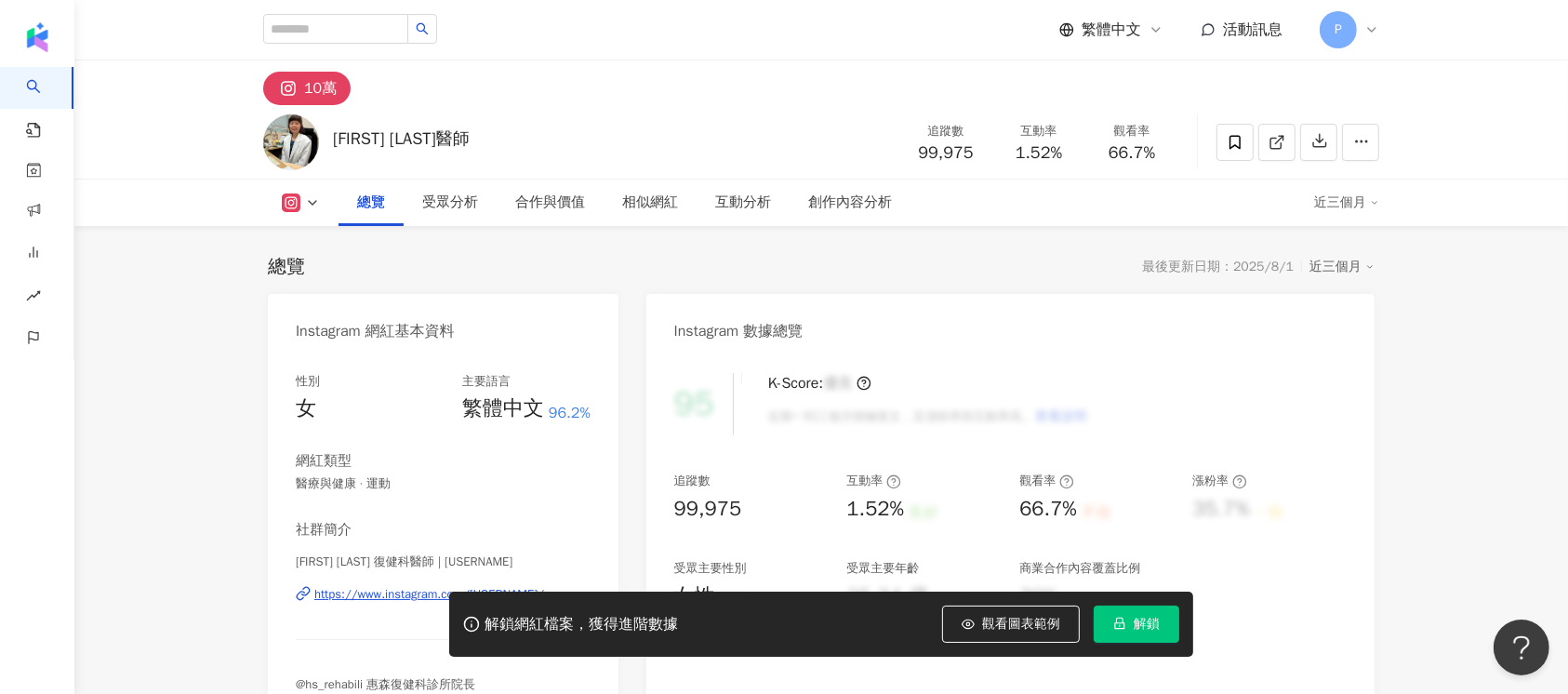 scroll, scrollTop: 124, scrollLeft: 0, axis: vertical 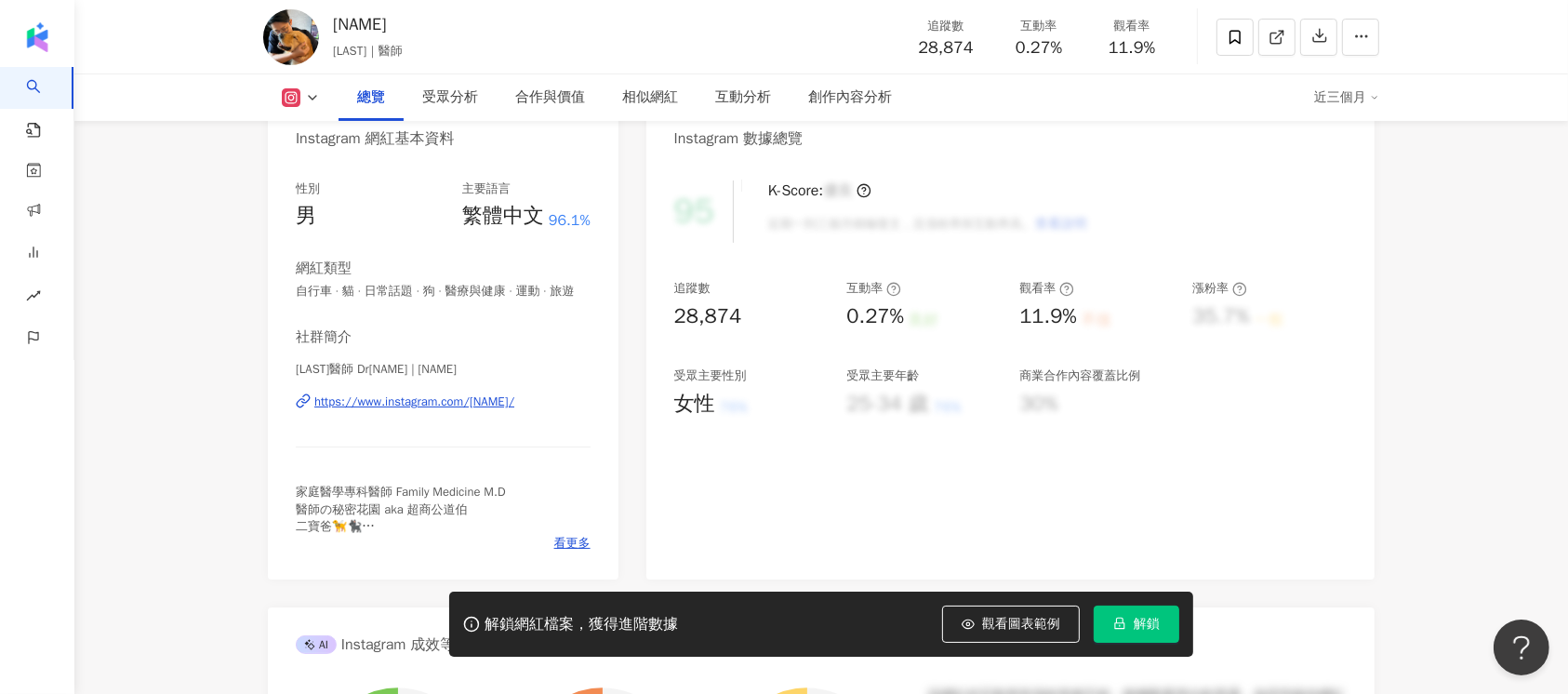 click on "https://www.instagram.com/drjohnchueh/" at bounding box center [414, 402] 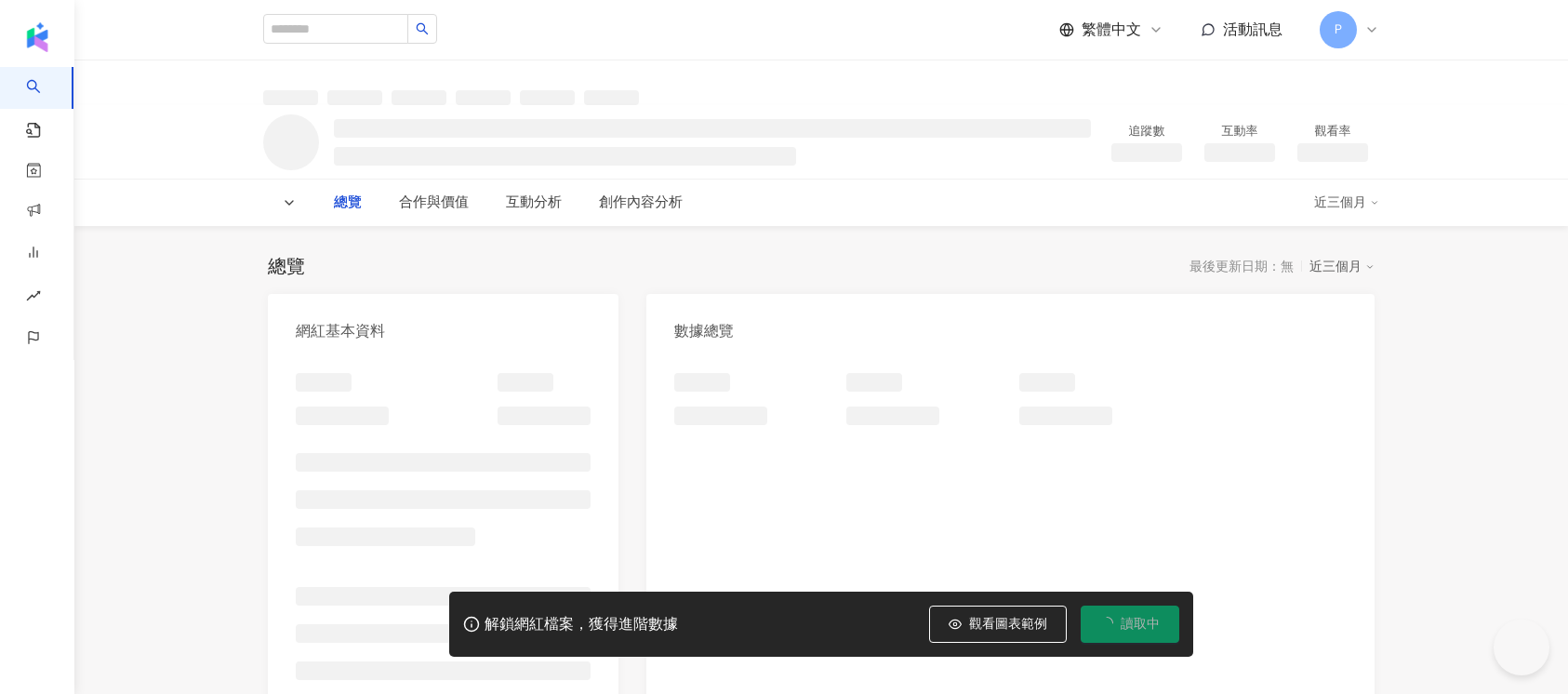 scroll, scrollTop: 0, scrollLeft: 0, axis: both 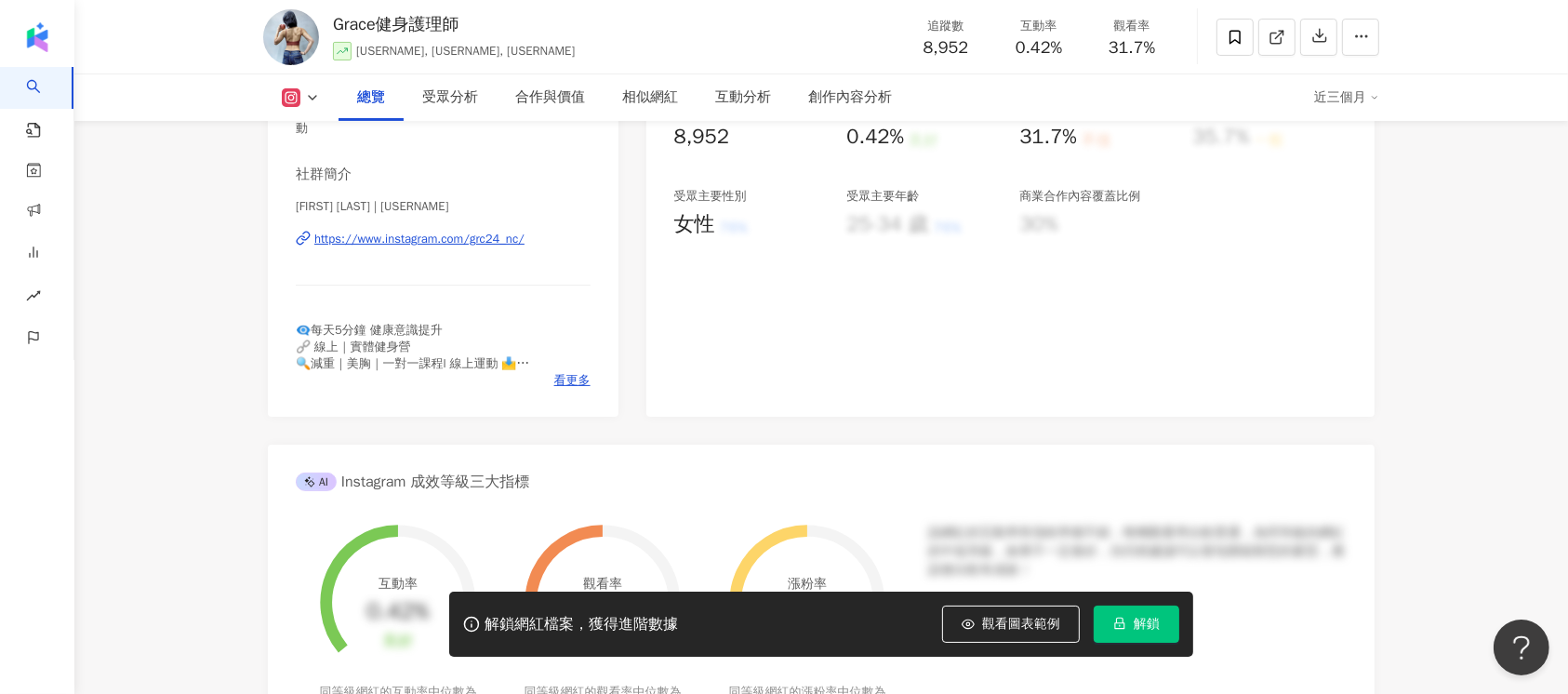 click on "https://www.instagram.com/grc24_nc/" at bounding box center (419, 239) 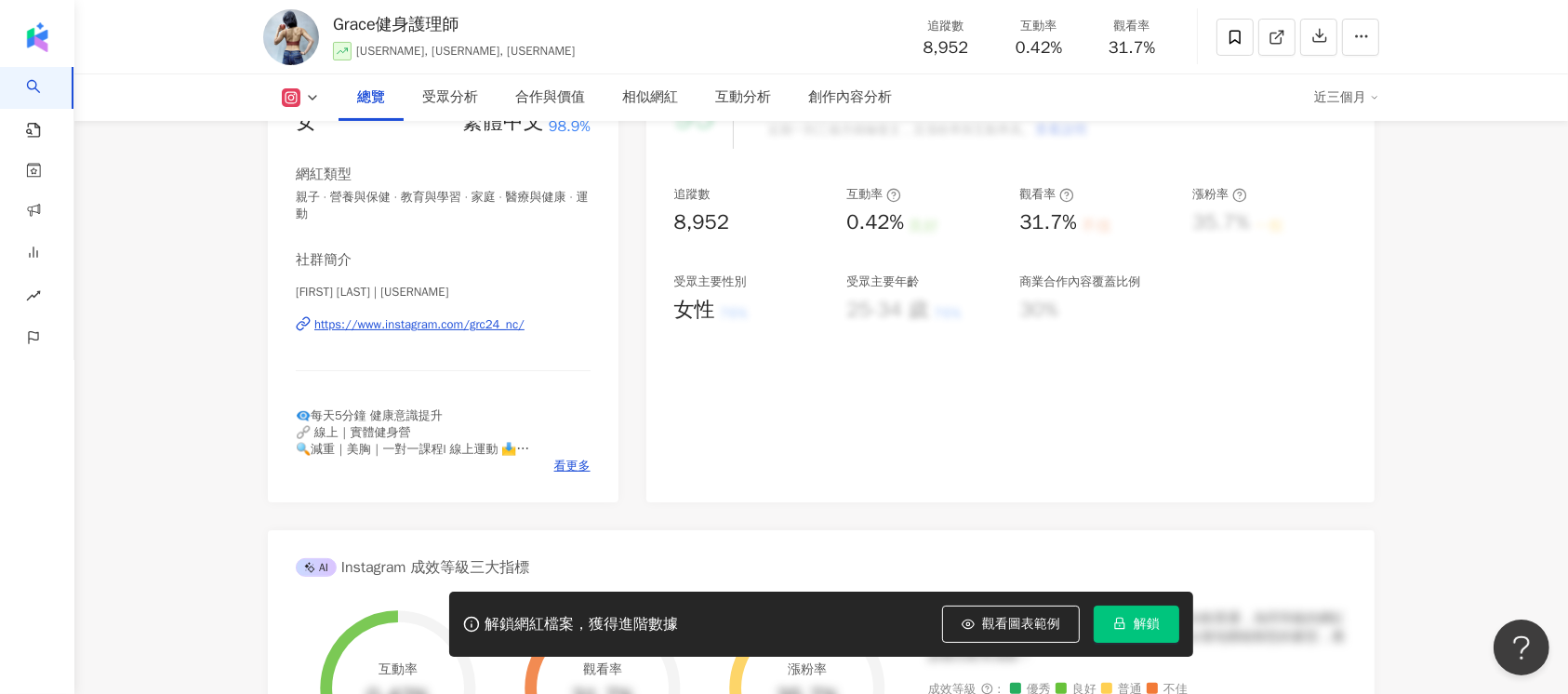 scroll, scrollTop: 247, scrollLeft: 0, axis: vertical 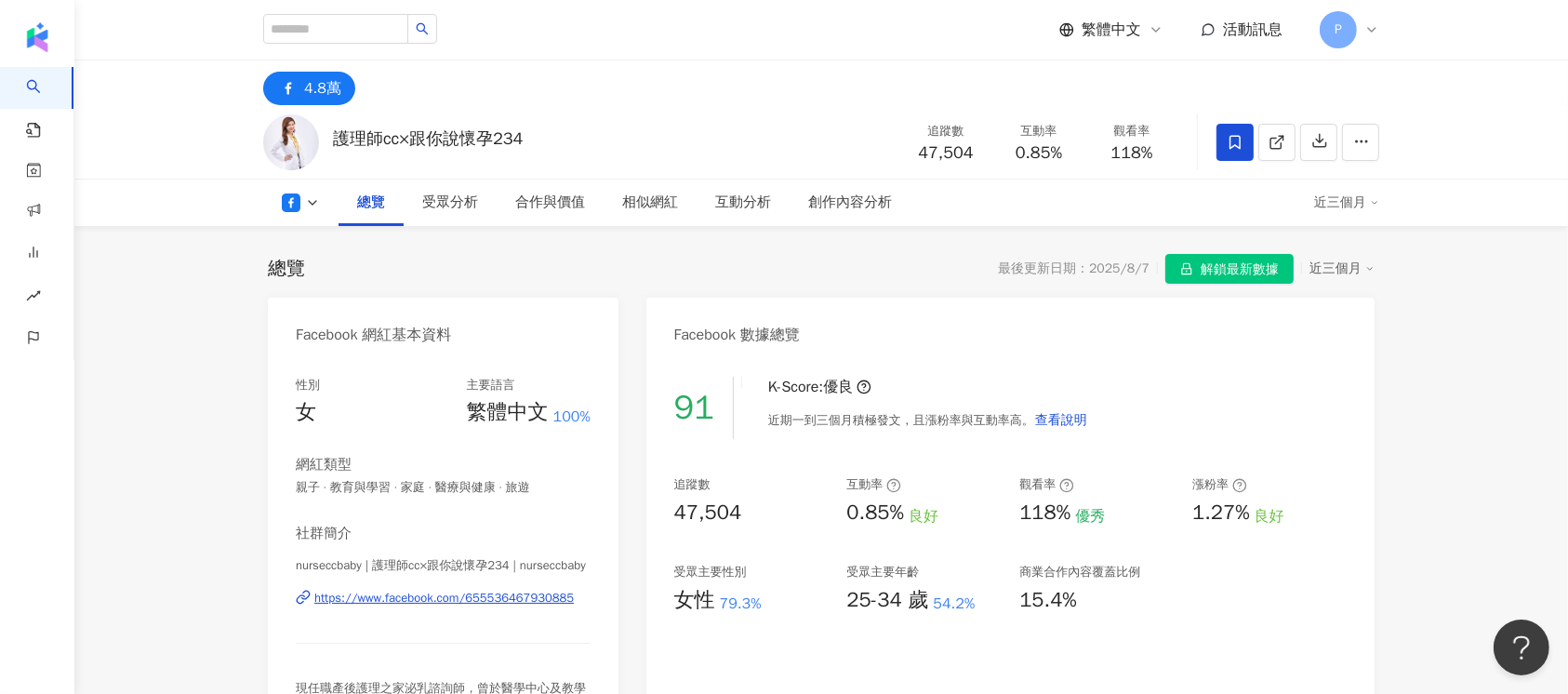 click 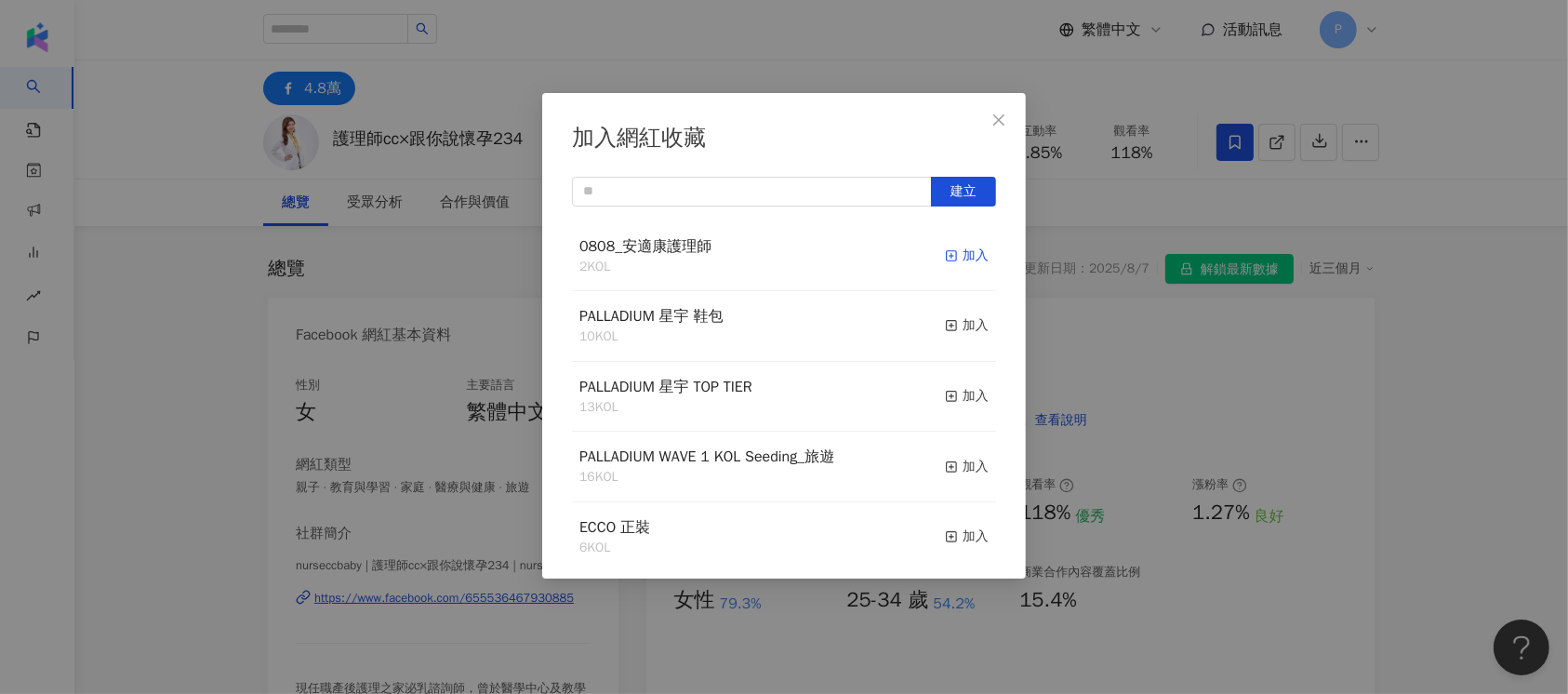 click on "加入" at bounding box center (966, 256) 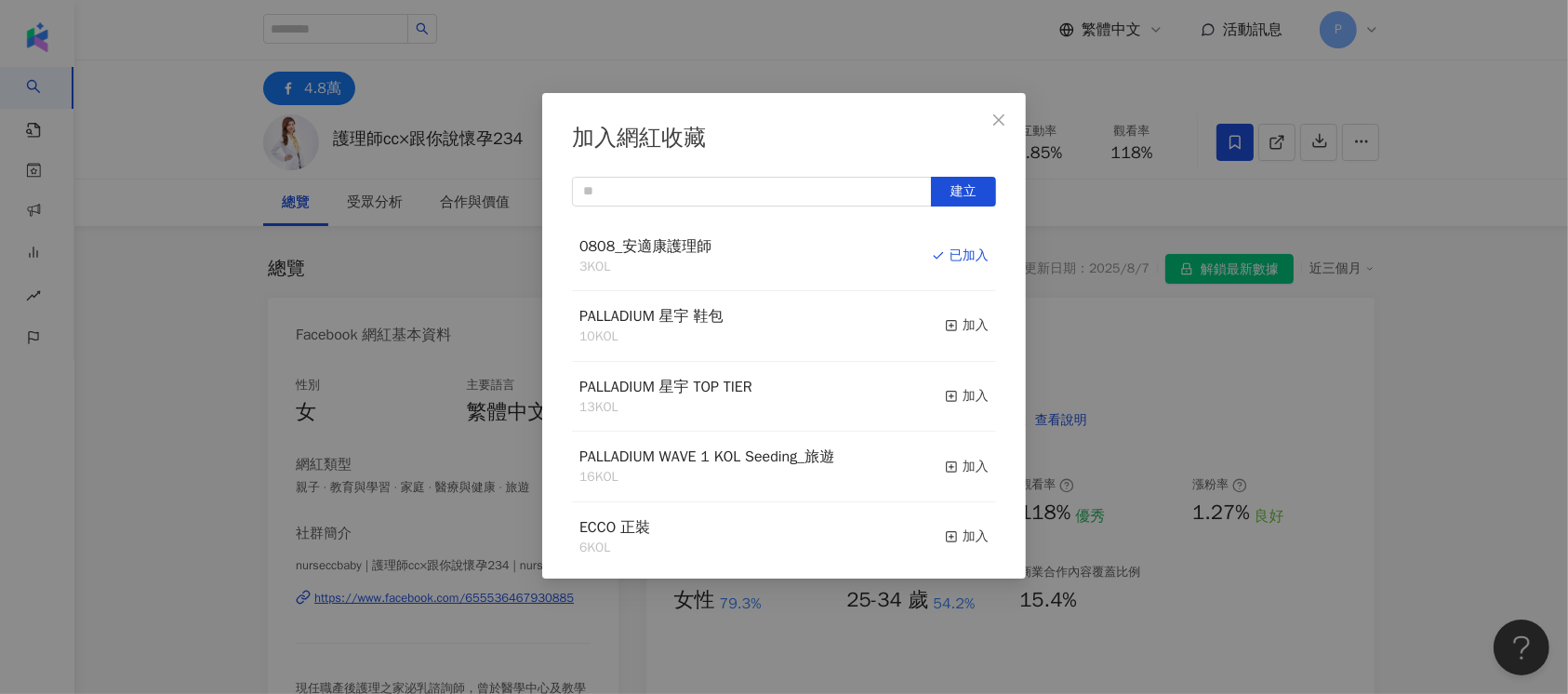click on "加入網紅收藏 建立 0808_安適康護理師 3  KOL 已加入 PALLADIUM 星宇  鞋包 10  KOL 加入 PALLADIUM 星宇 TOP TIER 13  KOL 加入 PALLADIUM WAVE 1 KOL Seeding_旅遊 16  KOL 加入 ECCO 正裝 6  KOL 加入 PALLADIUM WAVE 1 KOL Seeding 24  KOL 加入 Ray要的學院風~ 16  KOL 加入 ECCO 25FW POP UP 11  KOL 加入 ECCO BIOM 0801 2  KOL 加入 SKECHERS 0801 7  KOL 加入" at bounding box center (784, 347) 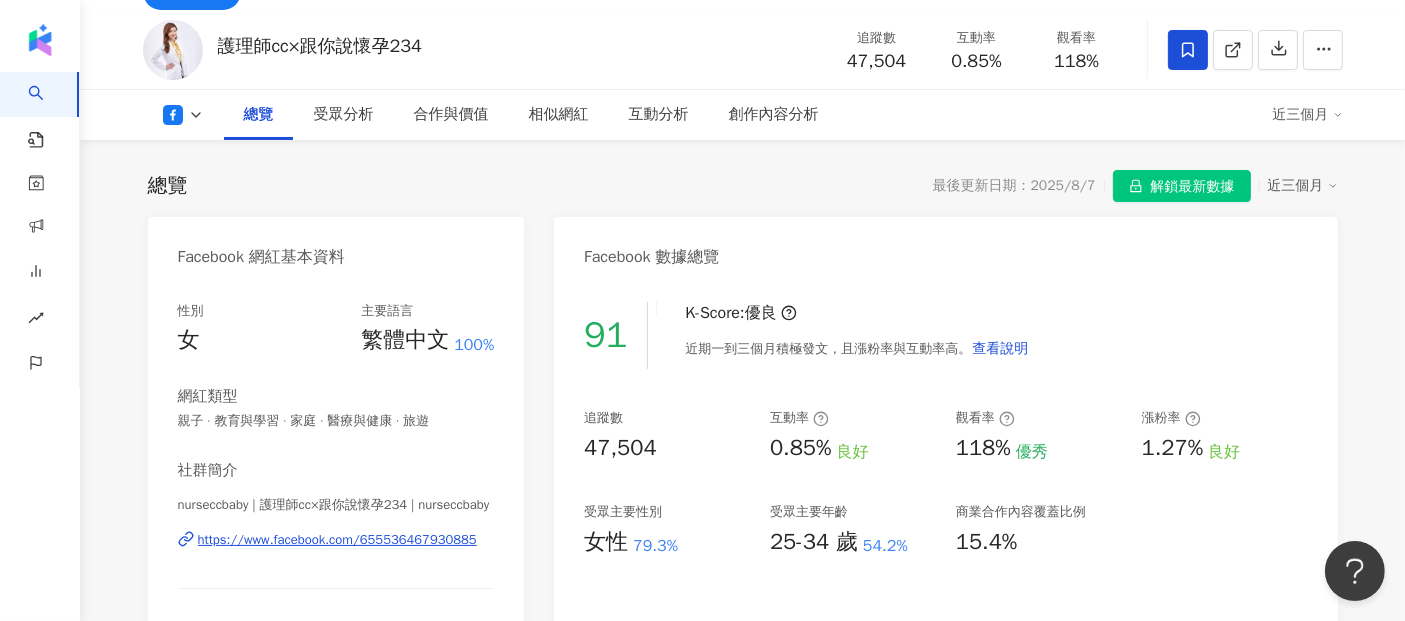 scroll, scrollTop: 0, scrollLeft: 0, axis: both 